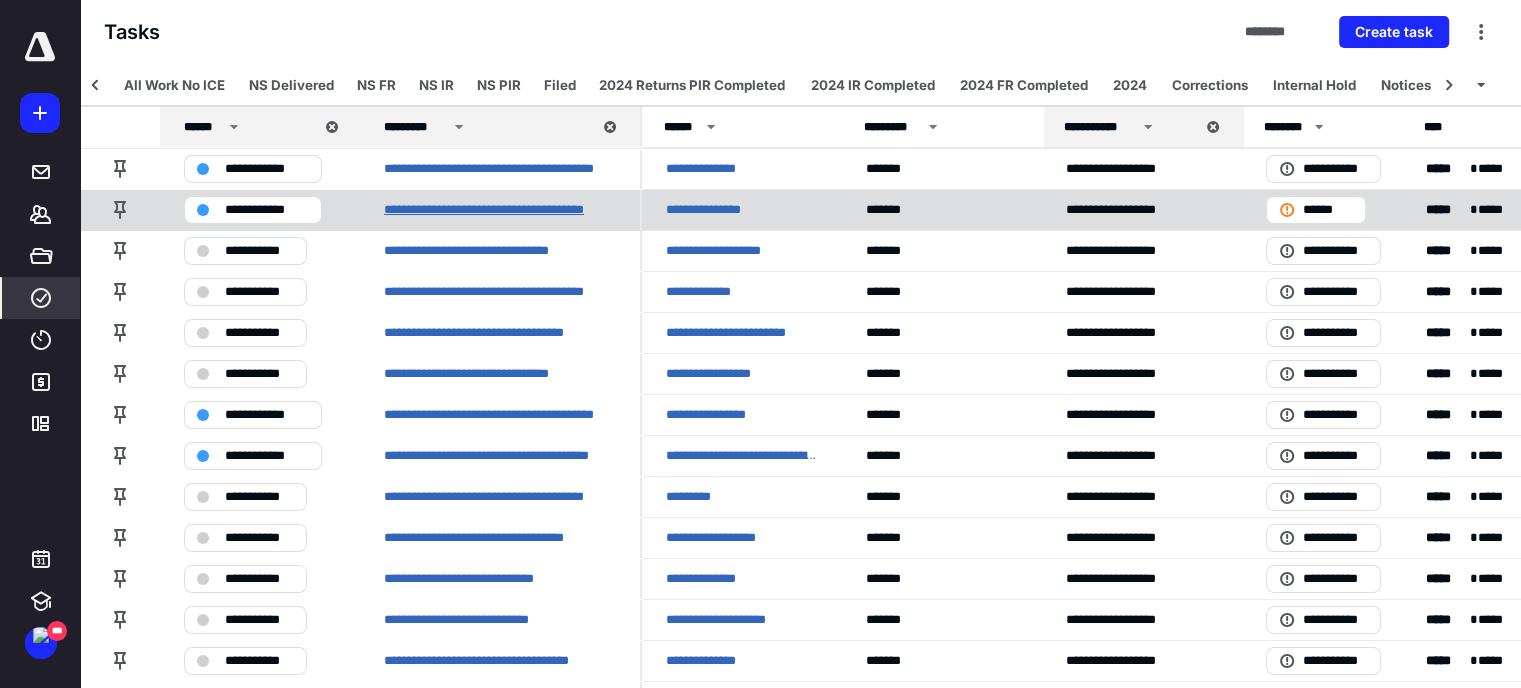 scroll, scrollTop: 0, scrollLeft: 0, axis: both 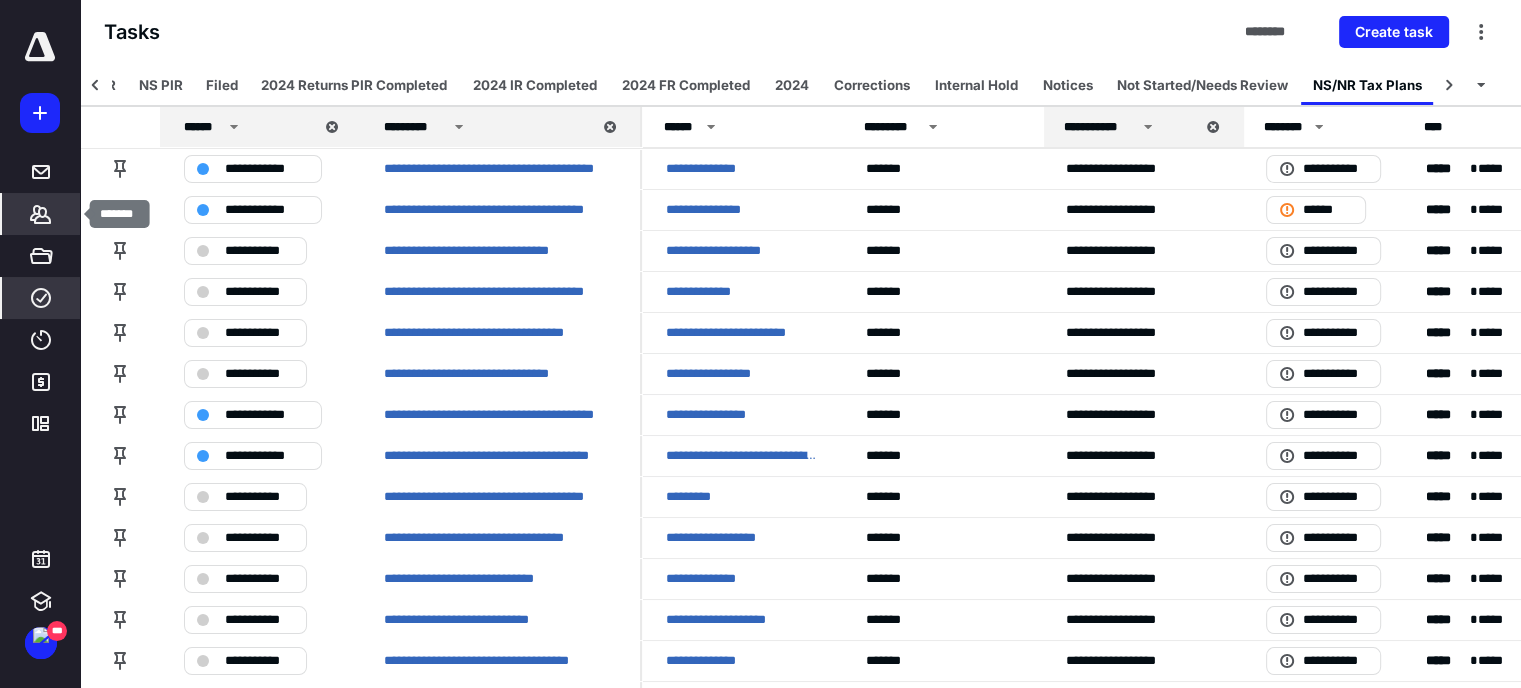click 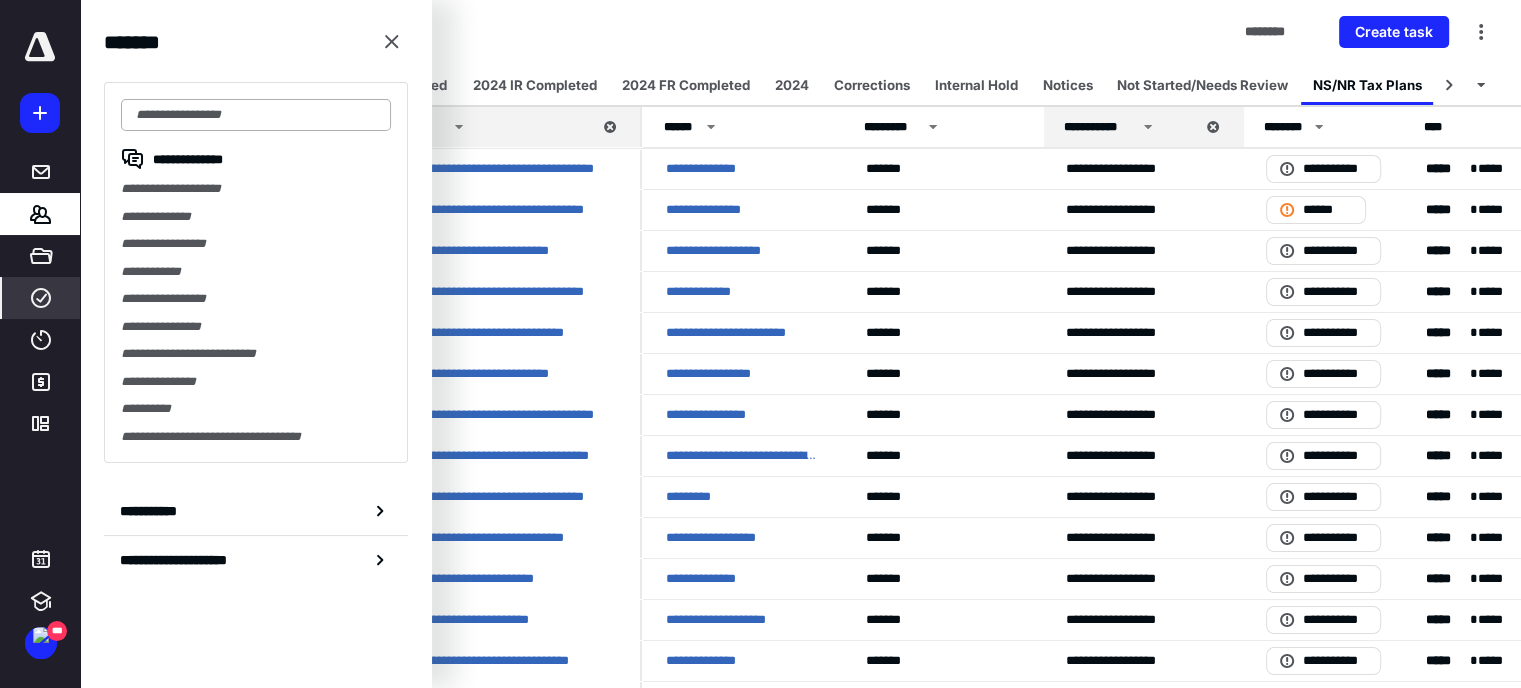 click at bounding box center (256, 115) 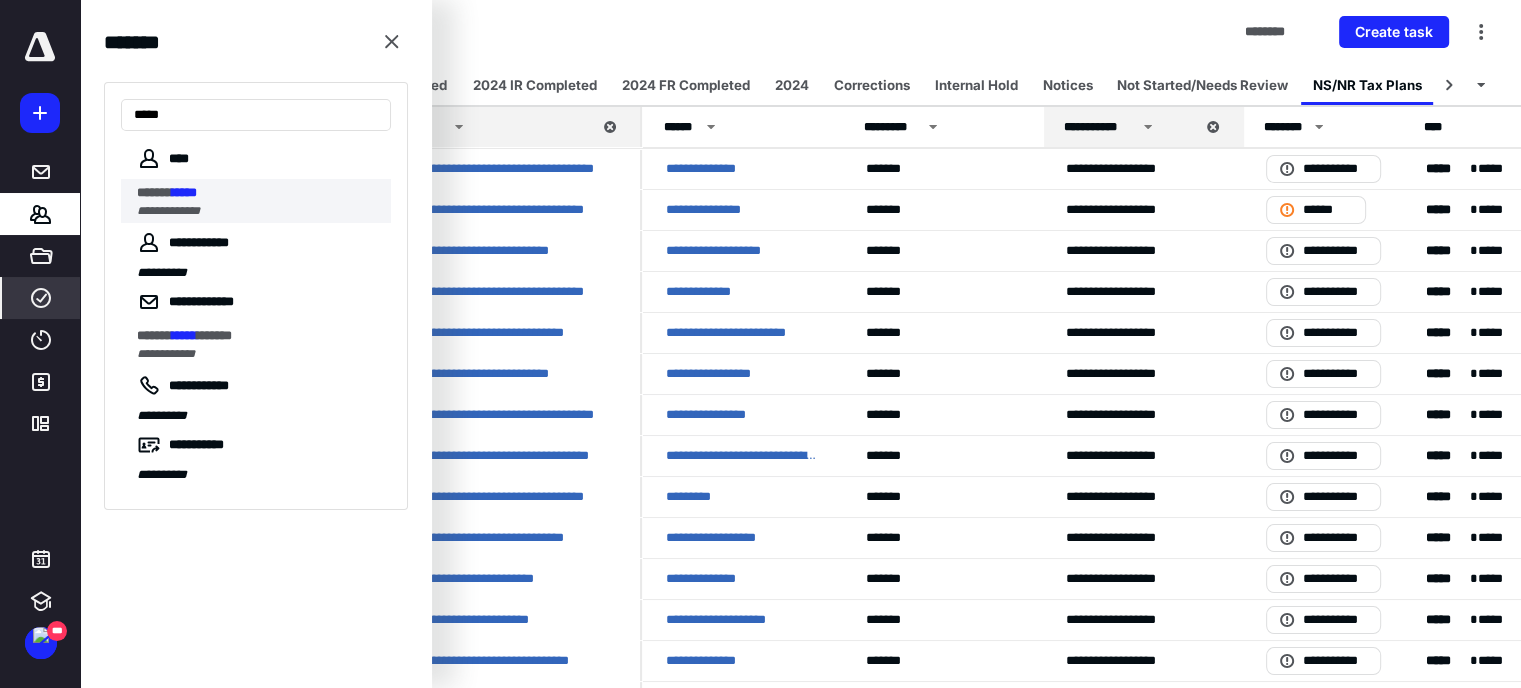 type on "*****" 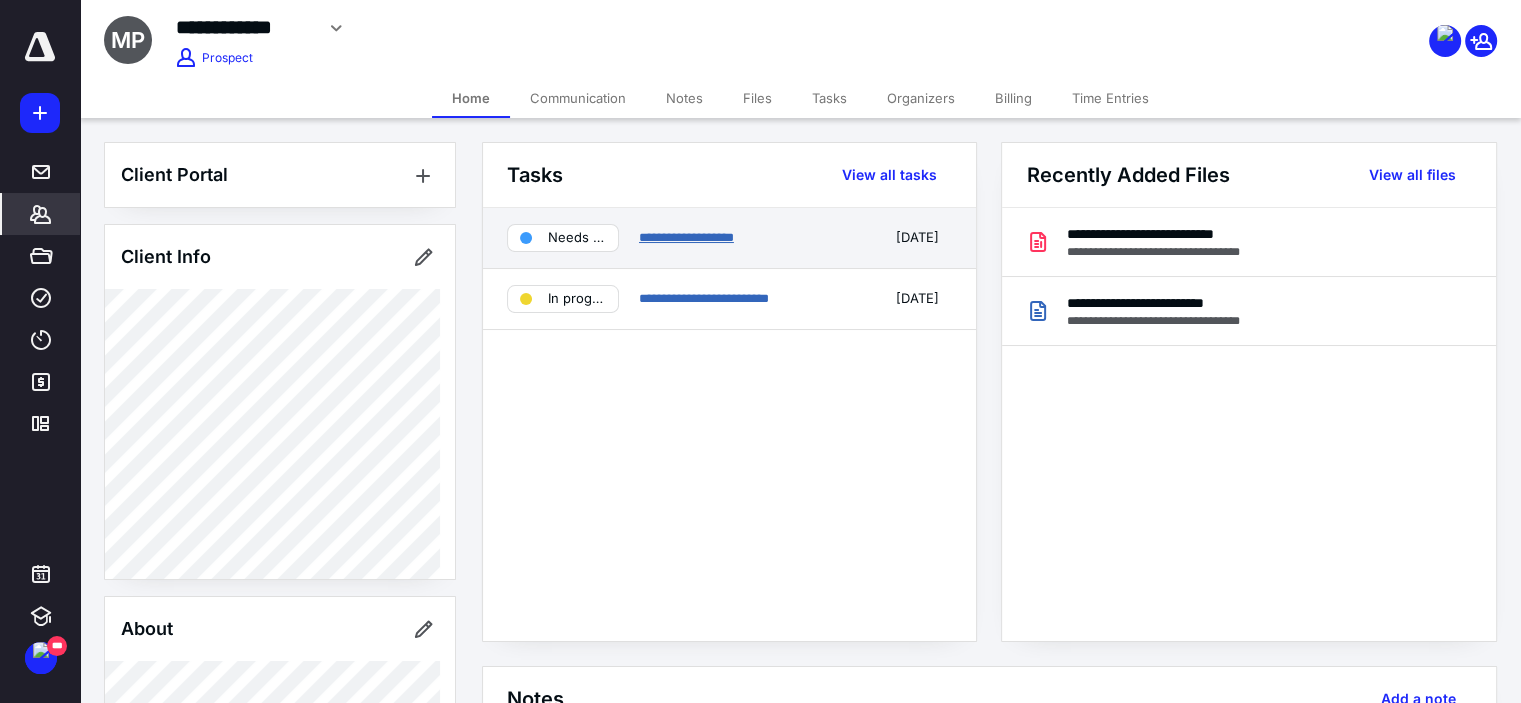 click on "**********" at bounding box center (686, 237) 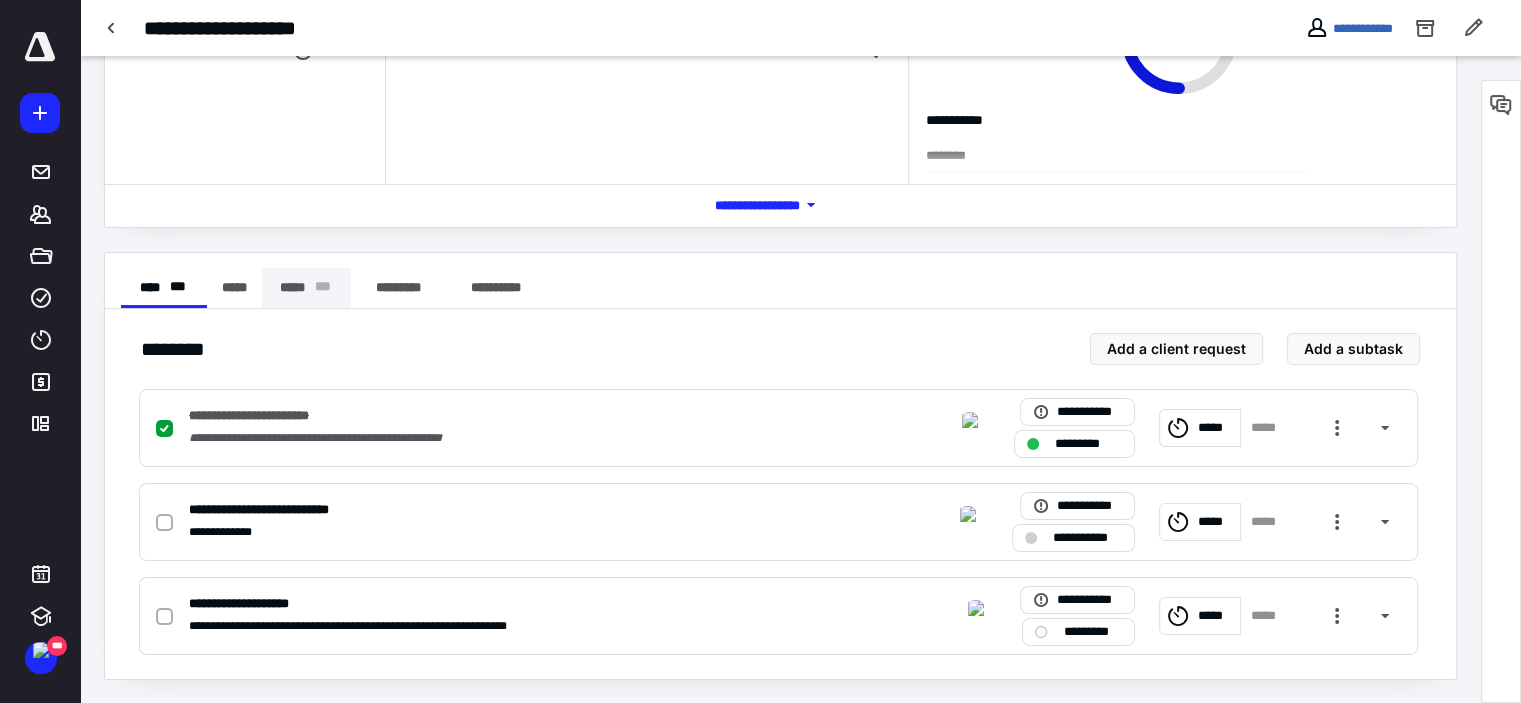 scroll, scrollTop: 89, scrollLeft: 0, axis: vertical 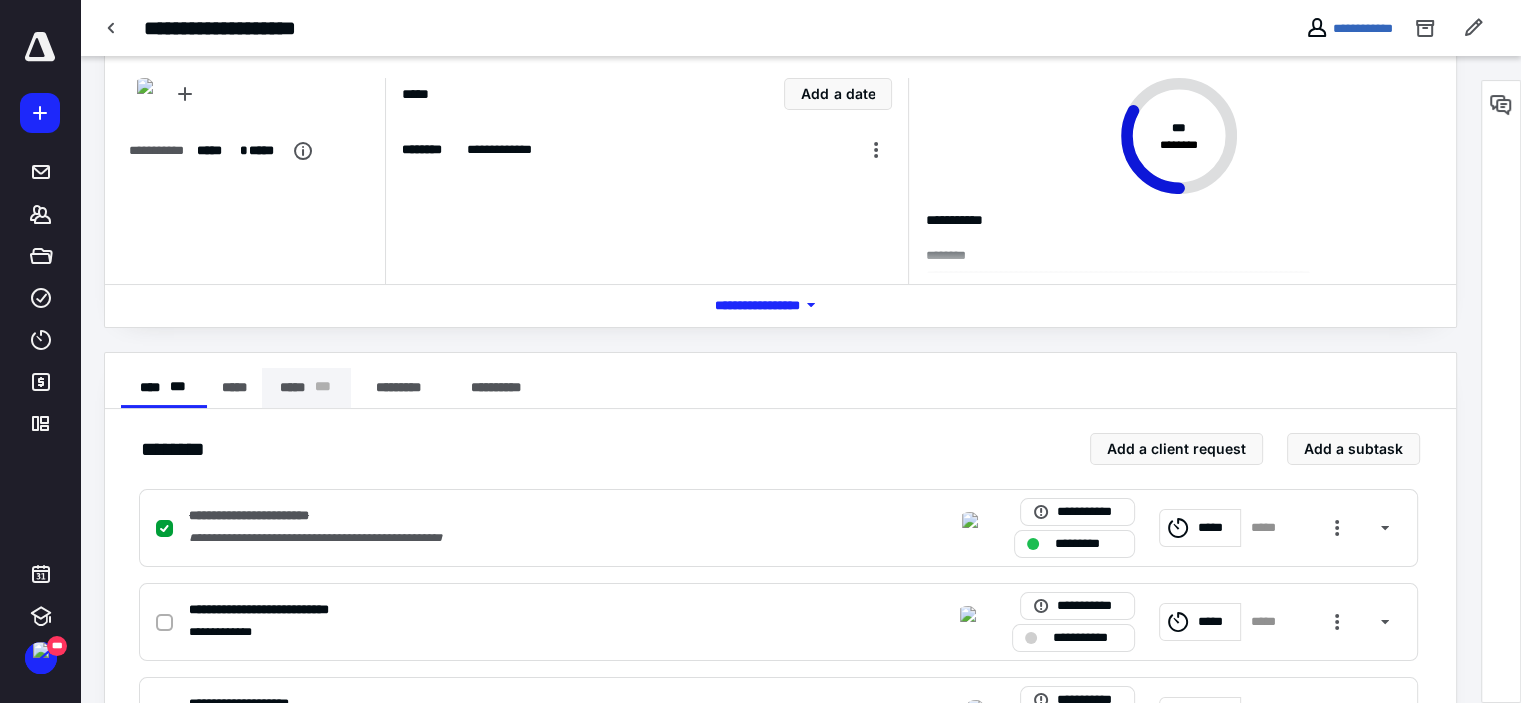 click on "***** * * *" at bounding box center [307, 388] 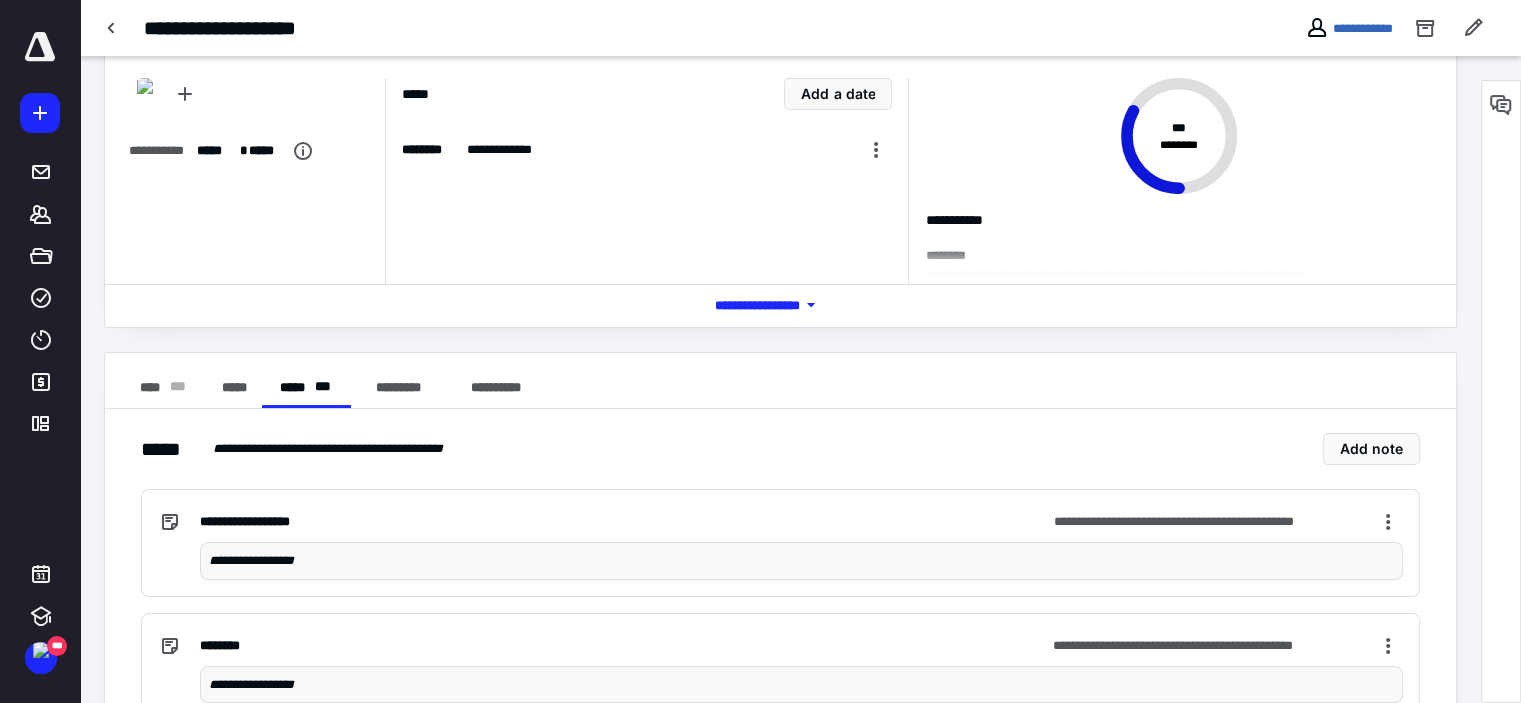 click on "*** **** *******" at bounding box center [780, 305] 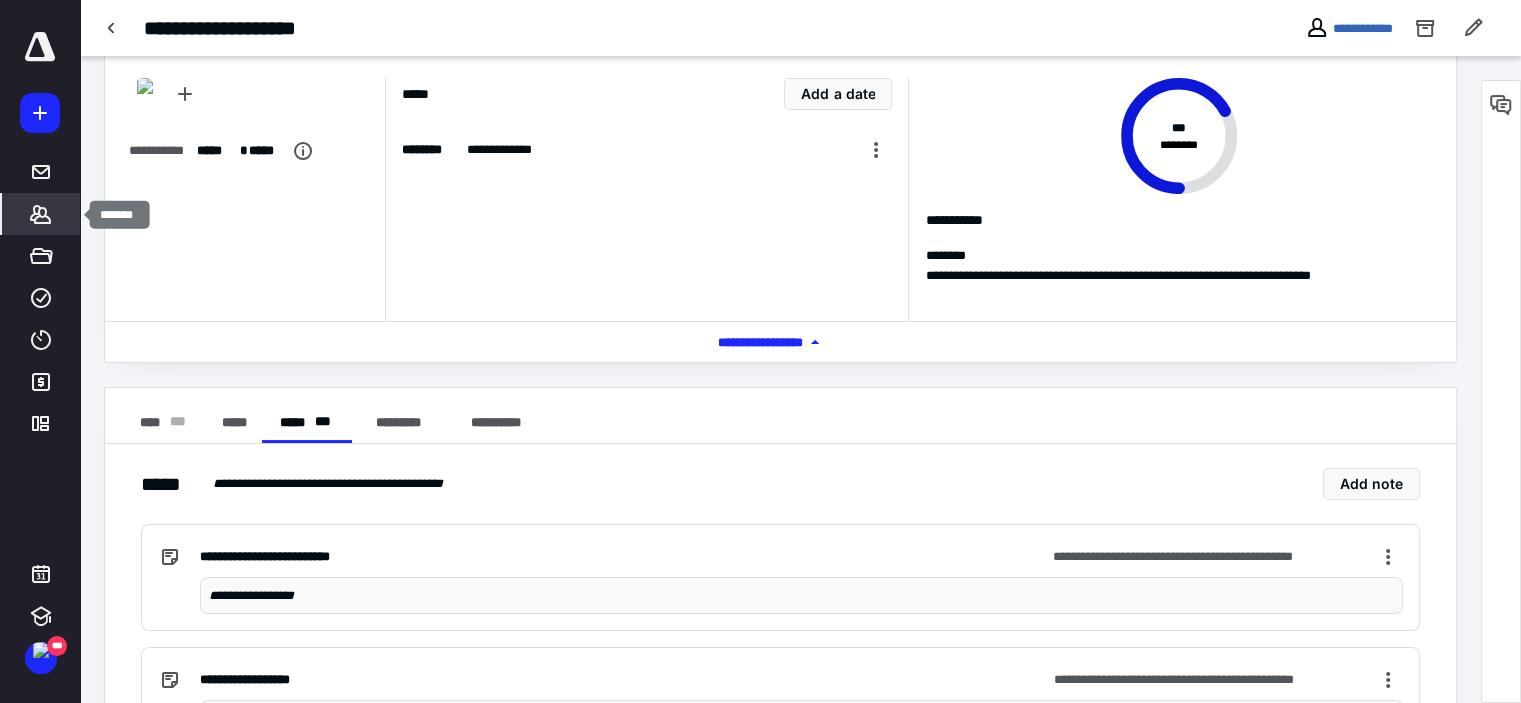 click 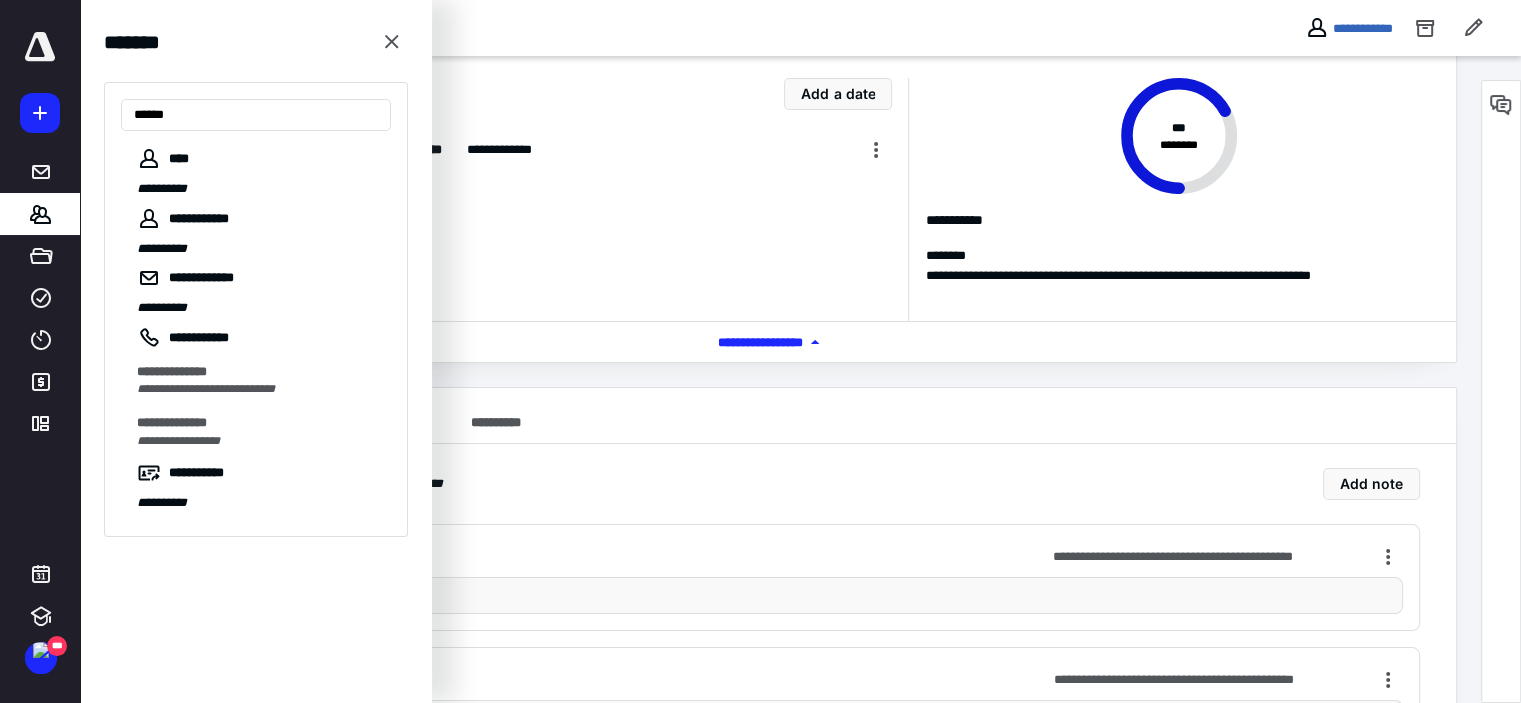 type on "******" 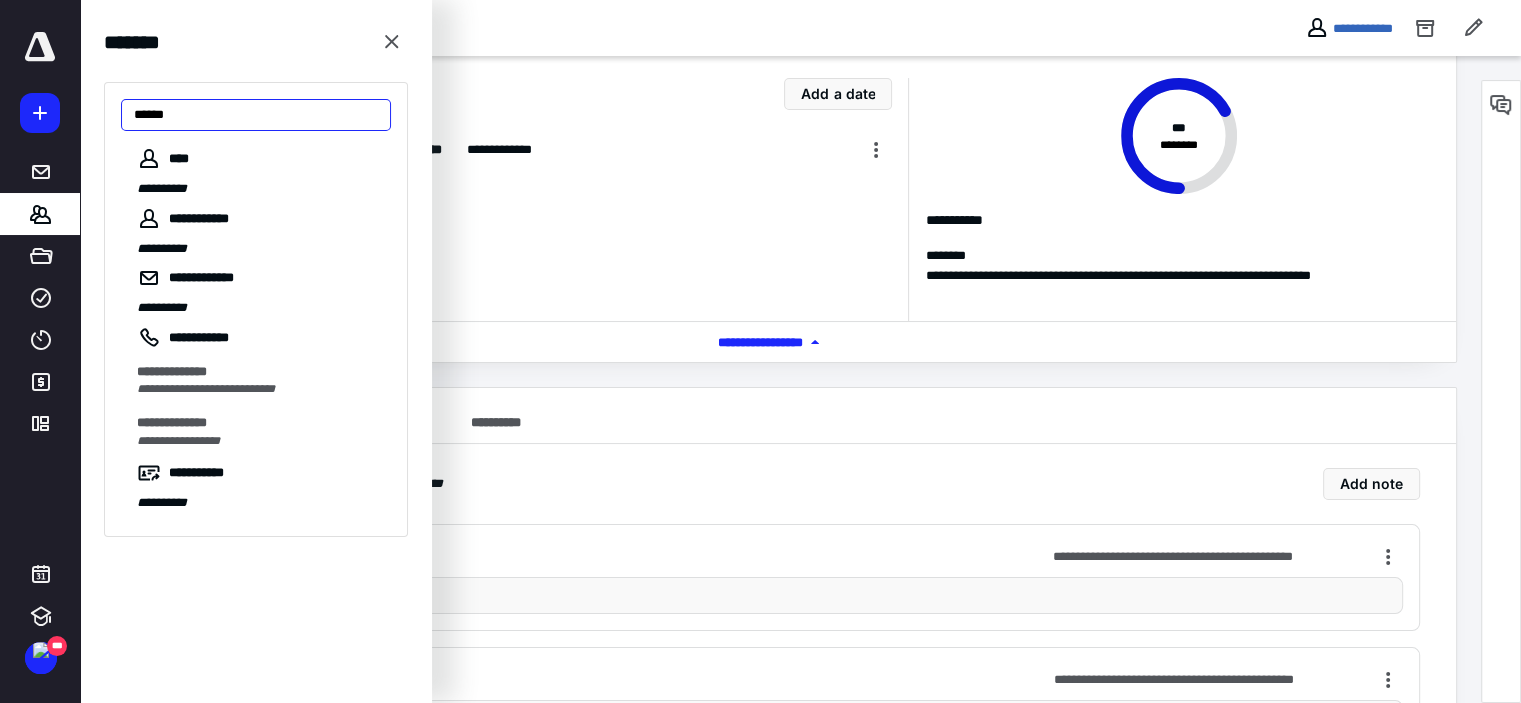 drag, startPoint x: 243, startPoint y: 123, endPoint x: -25, endPoint y: 123, distance: 268 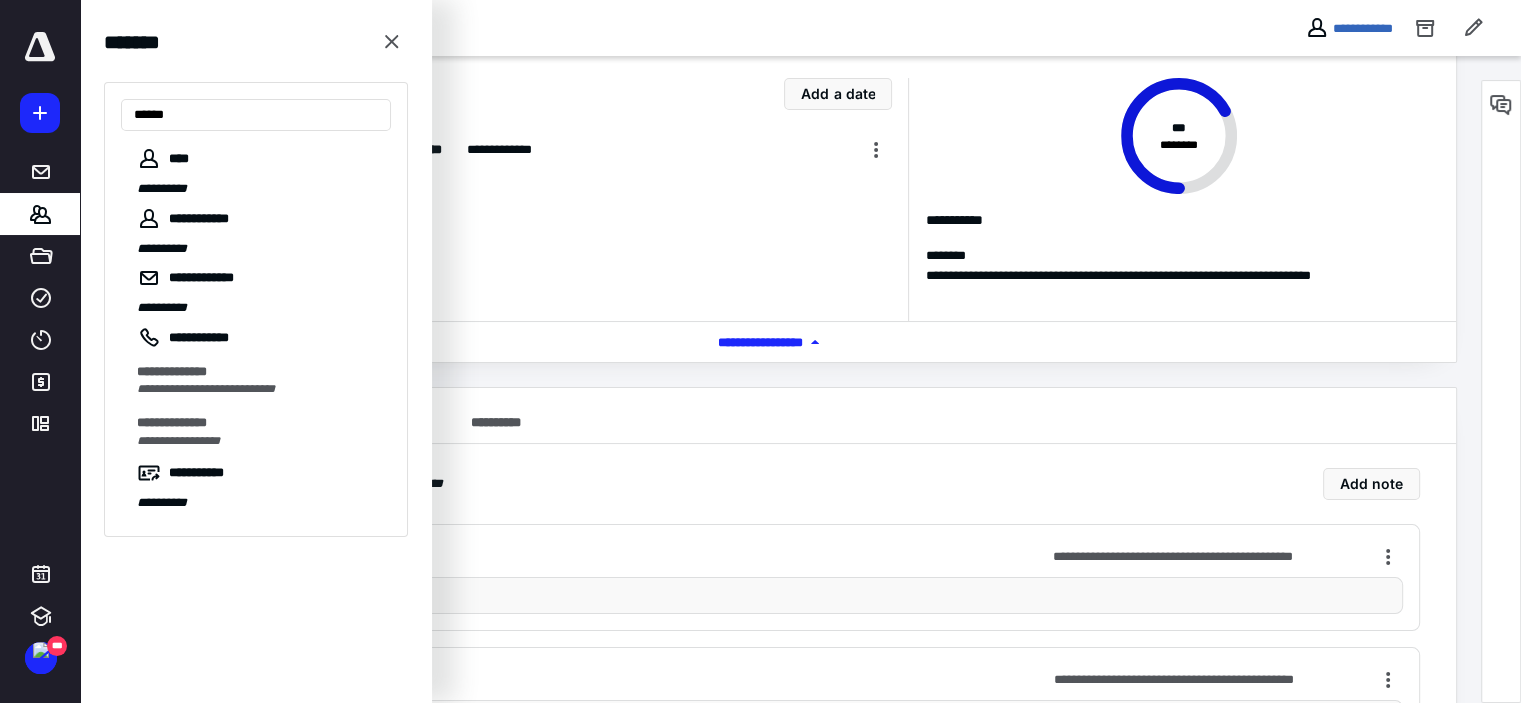 click on "**********" at bounding box center [760, 262] 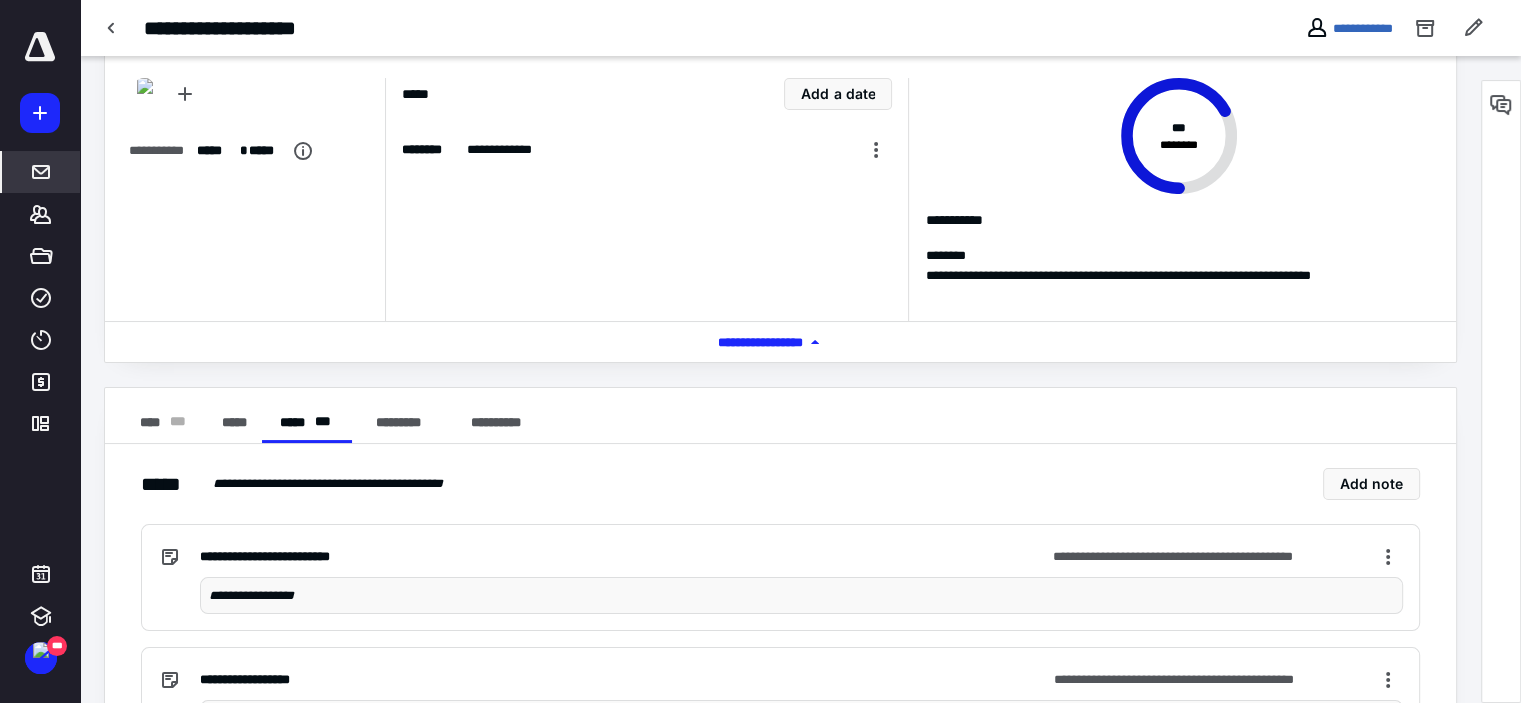 click 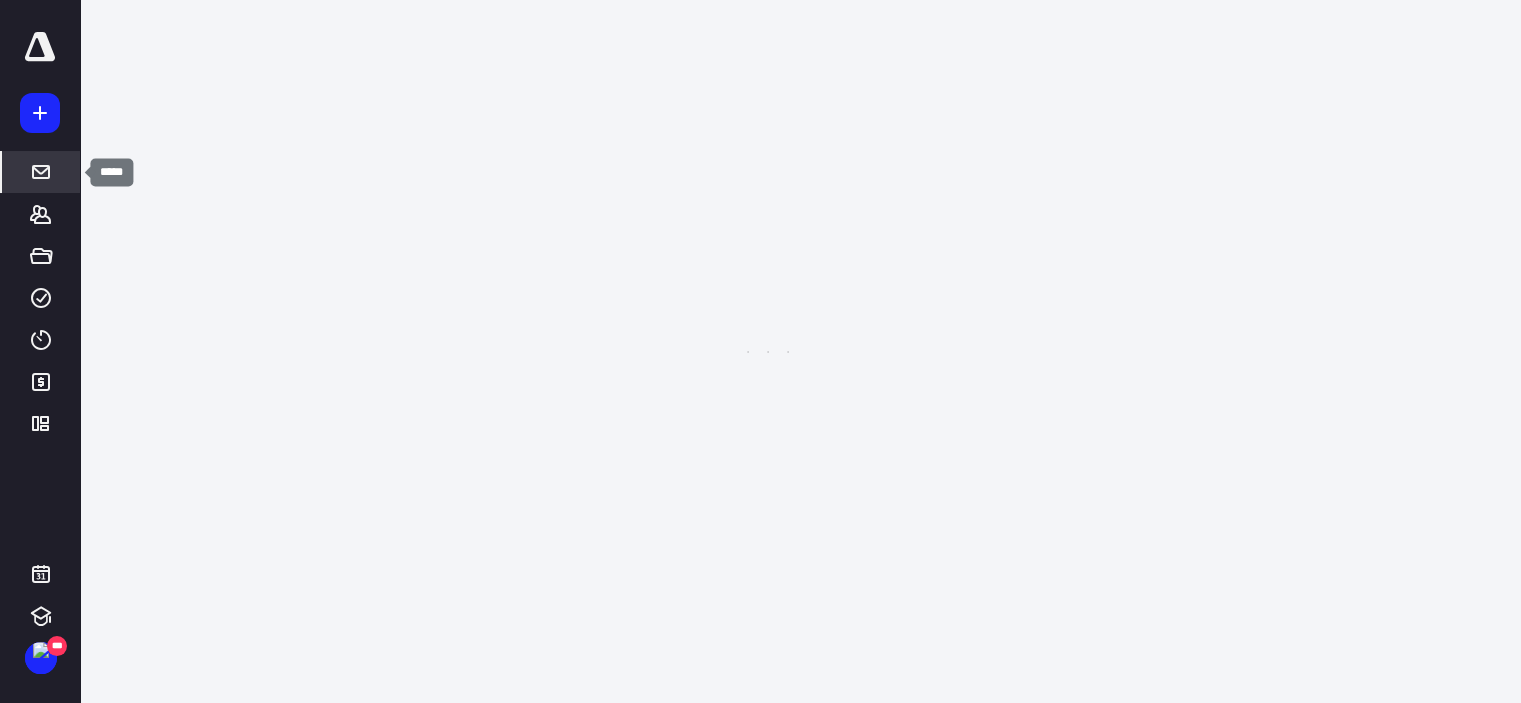 scroll, scrollTop: 0, scrollLeft: 0, axis: both 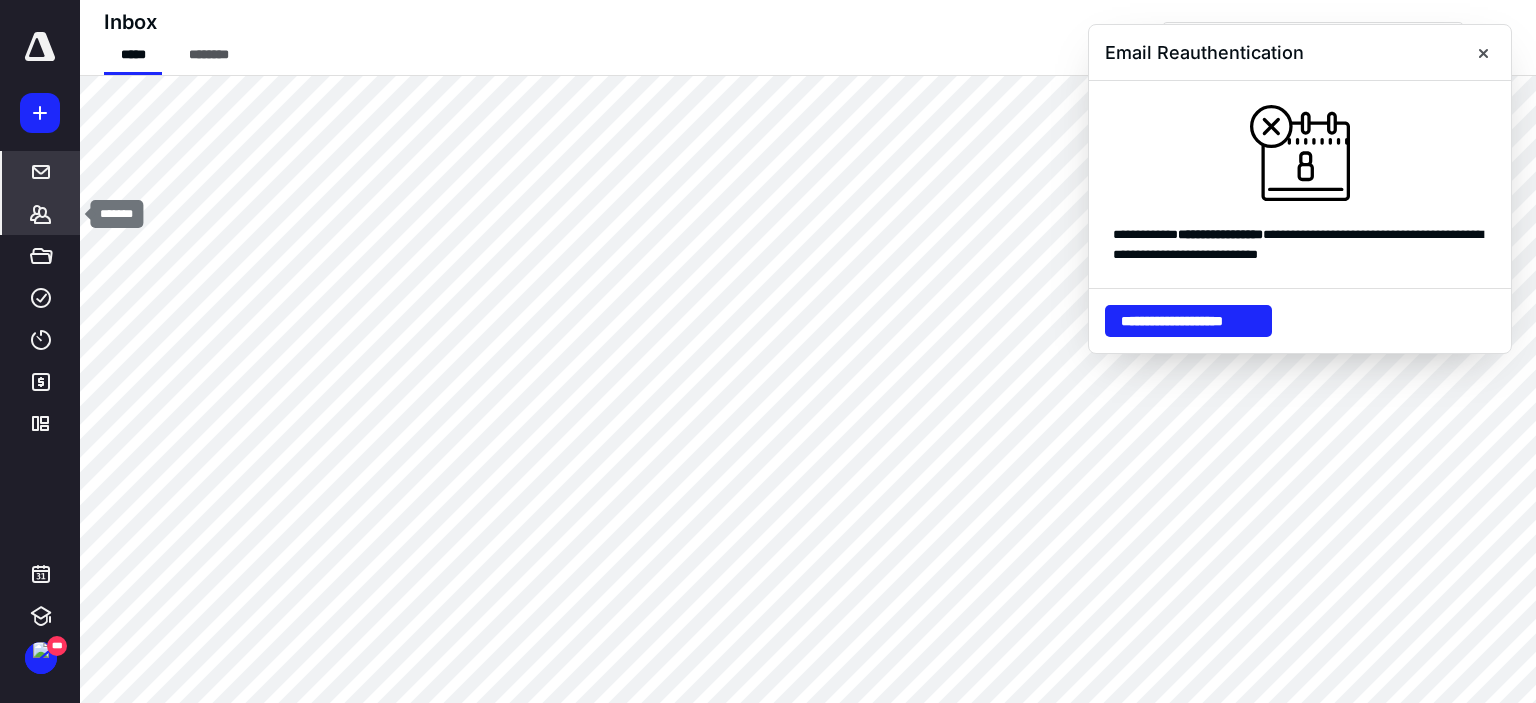 click 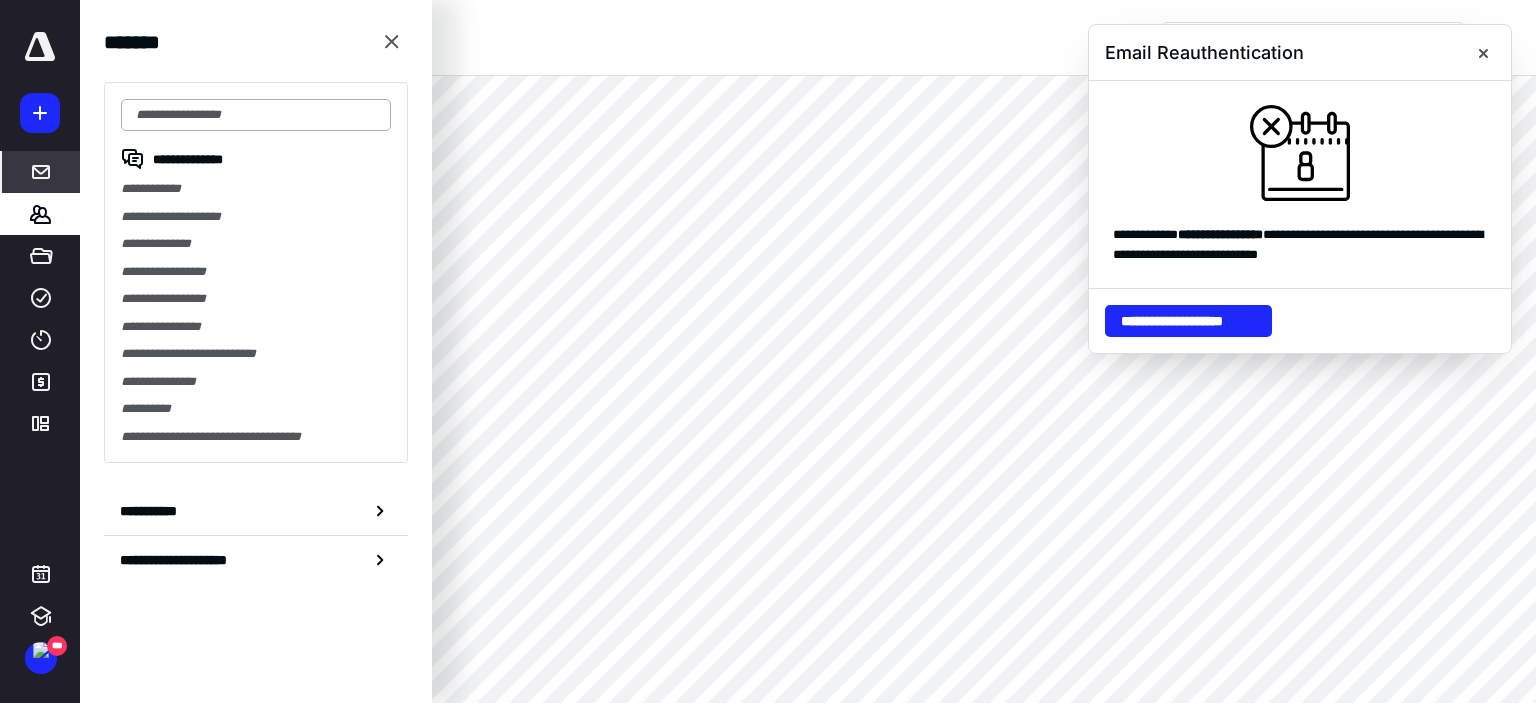 click at bounding box center [256, 115] 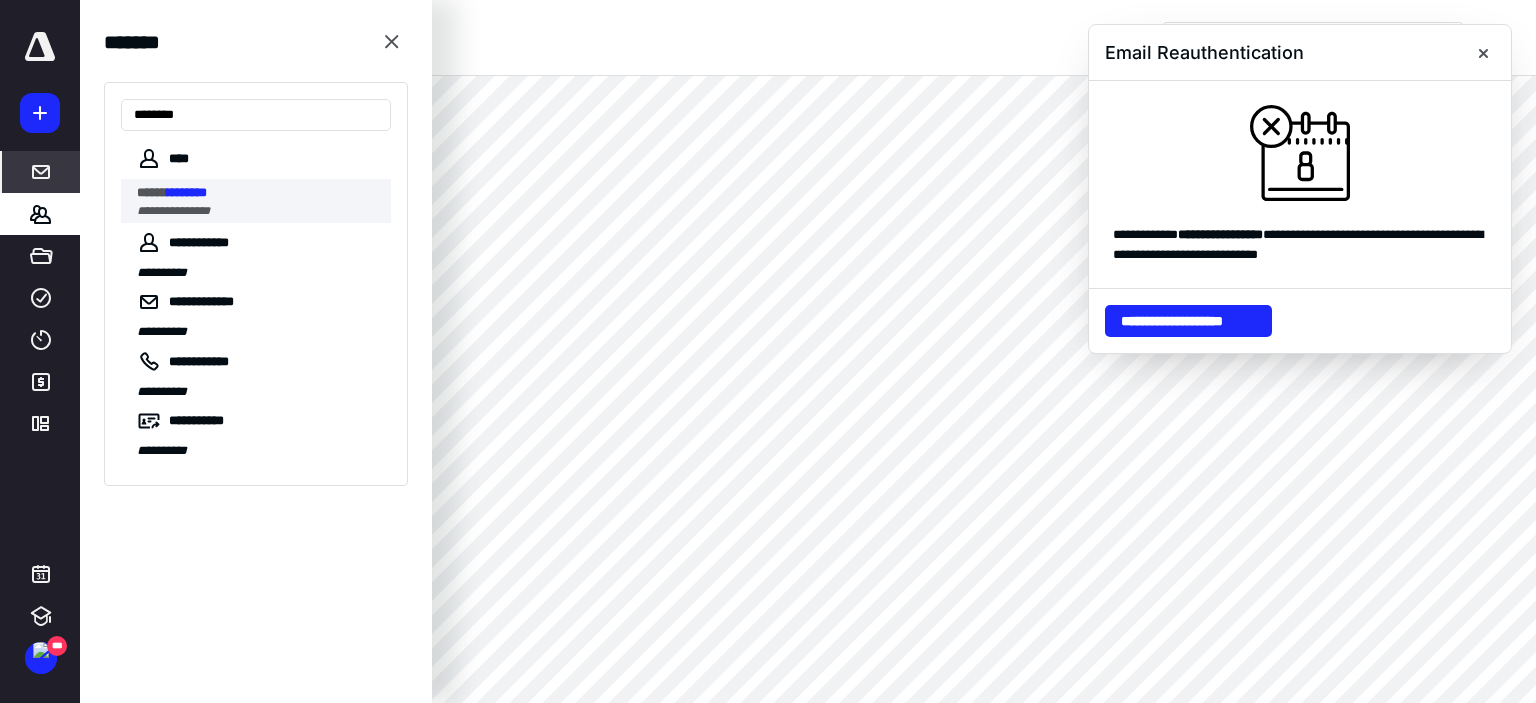 type on "********" 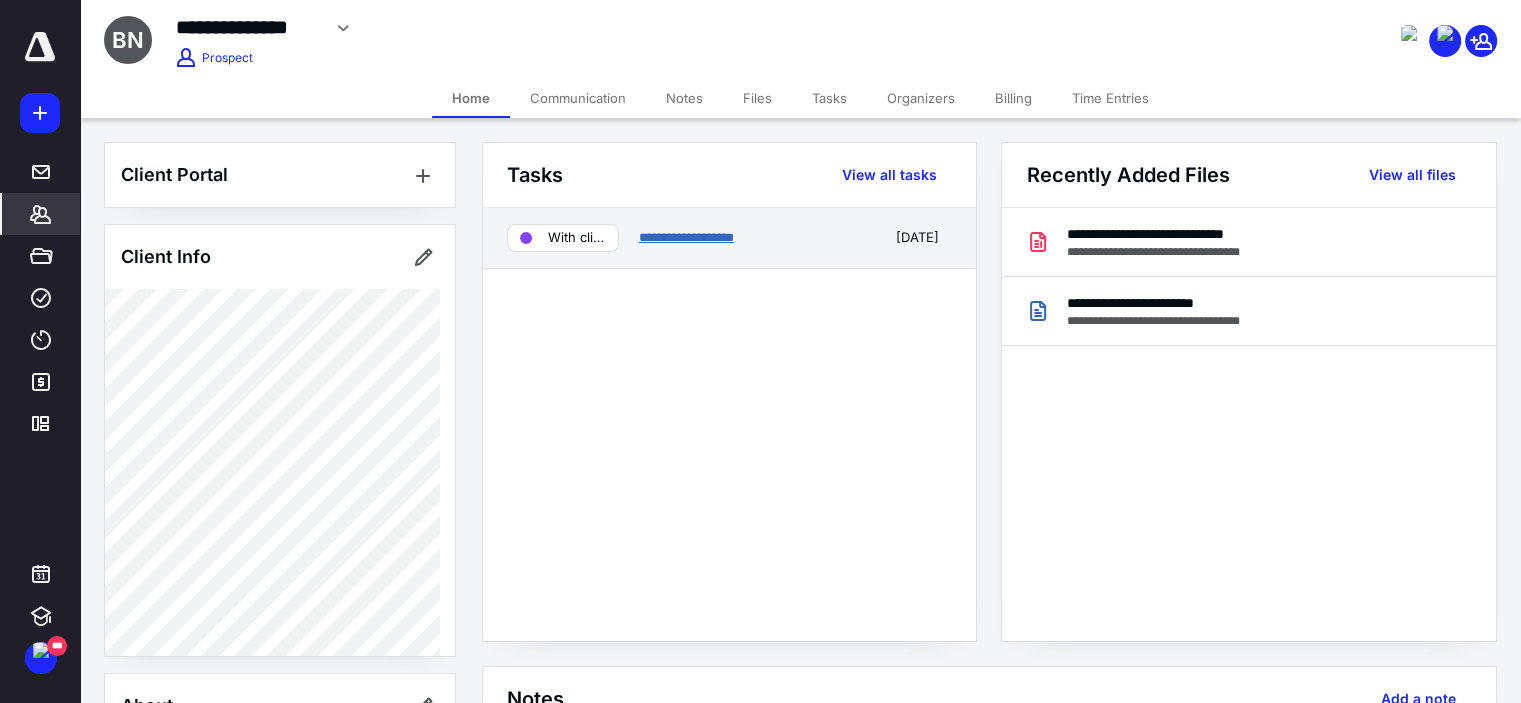 click on "**********" at bounding box center [686, 237] 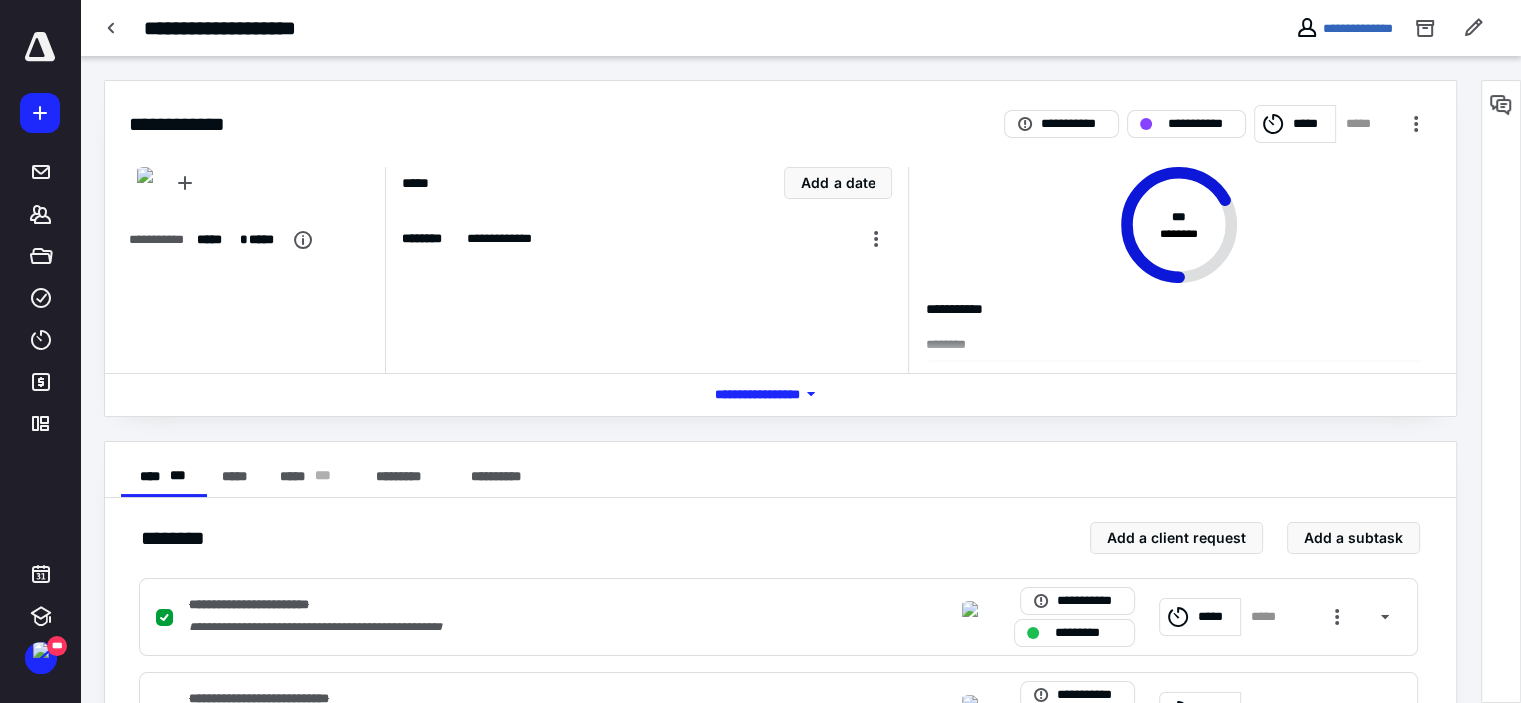 scroll, scrollTop: 100, scrollLeft: 0, axis: vertical 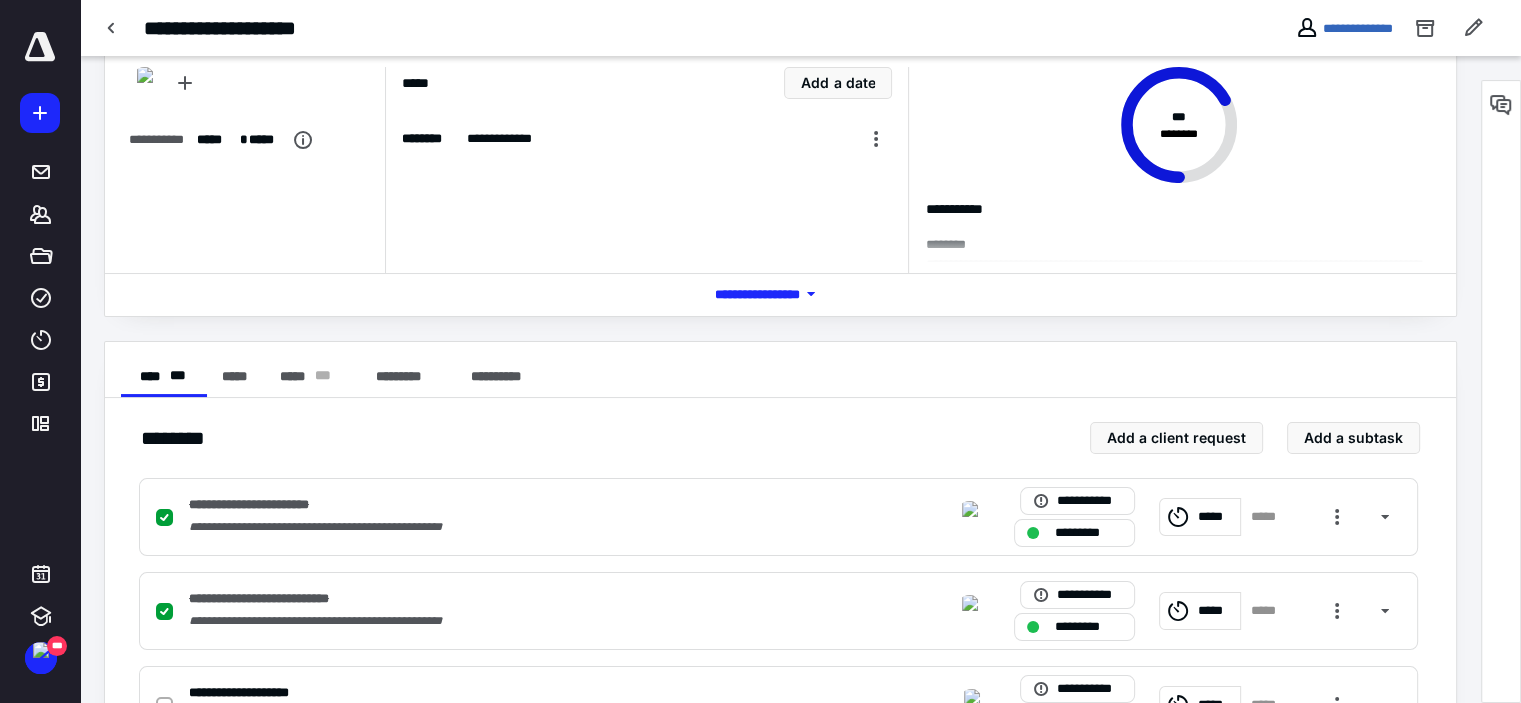 click on "*** **** *******" at bounding box center [780, 294] 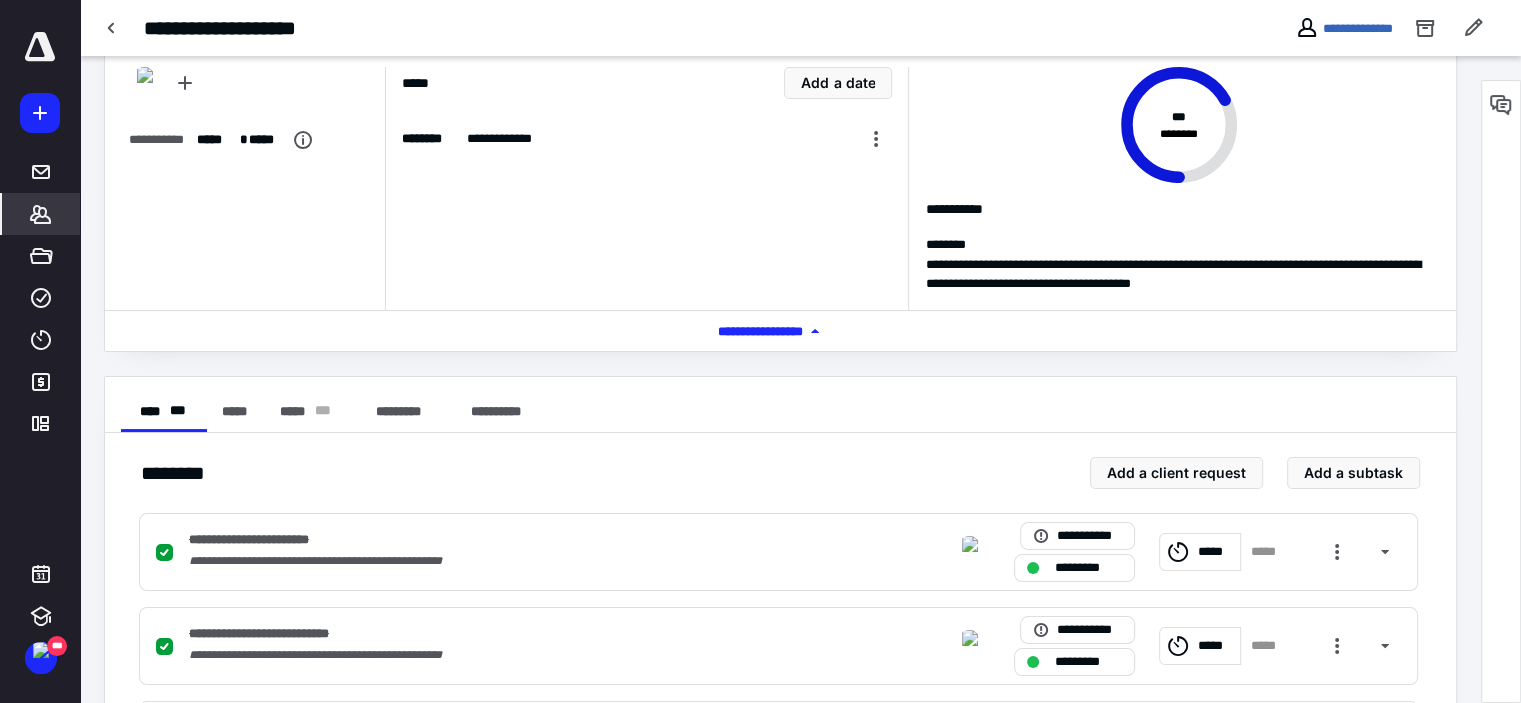 click on "*******" at bounding box center (41, 214) 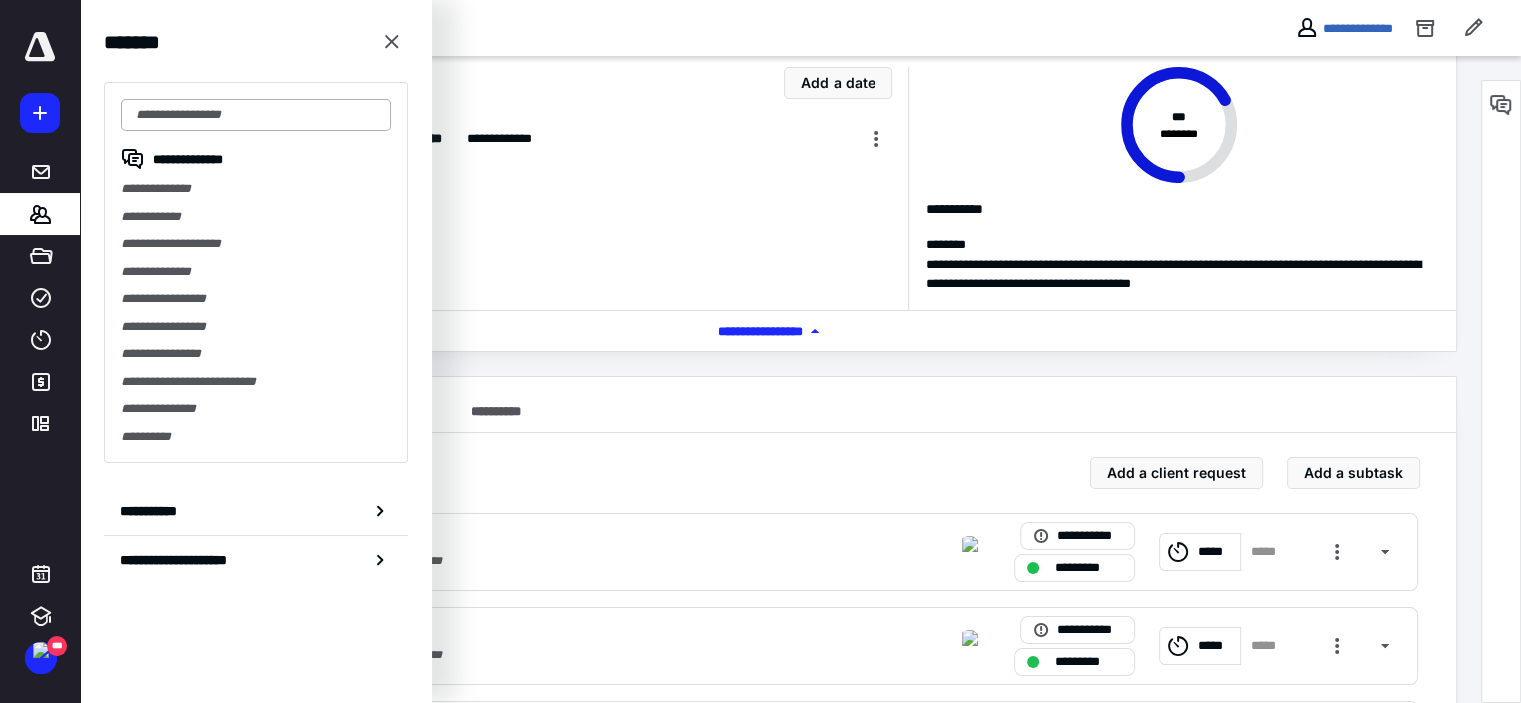 click at bounding box center (256, 115) 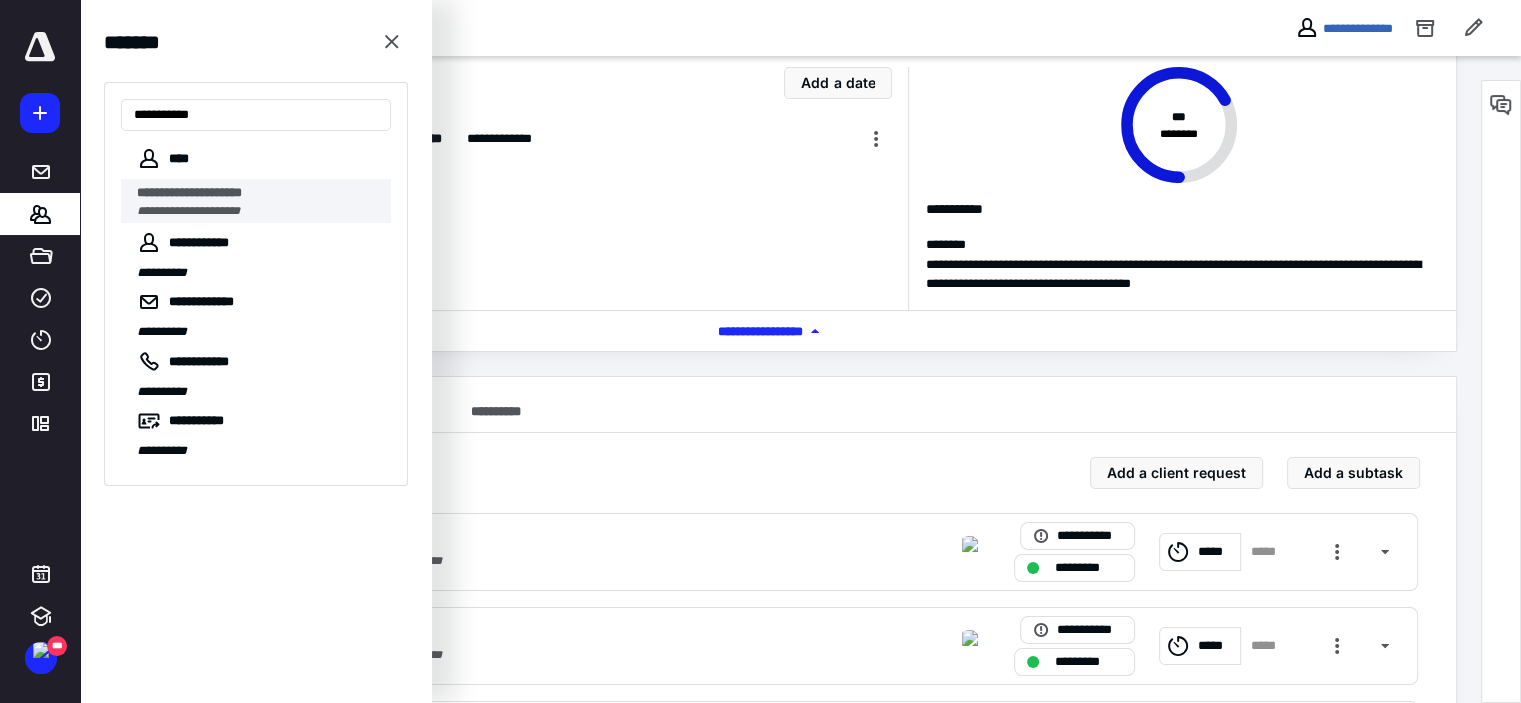 type on "**********" 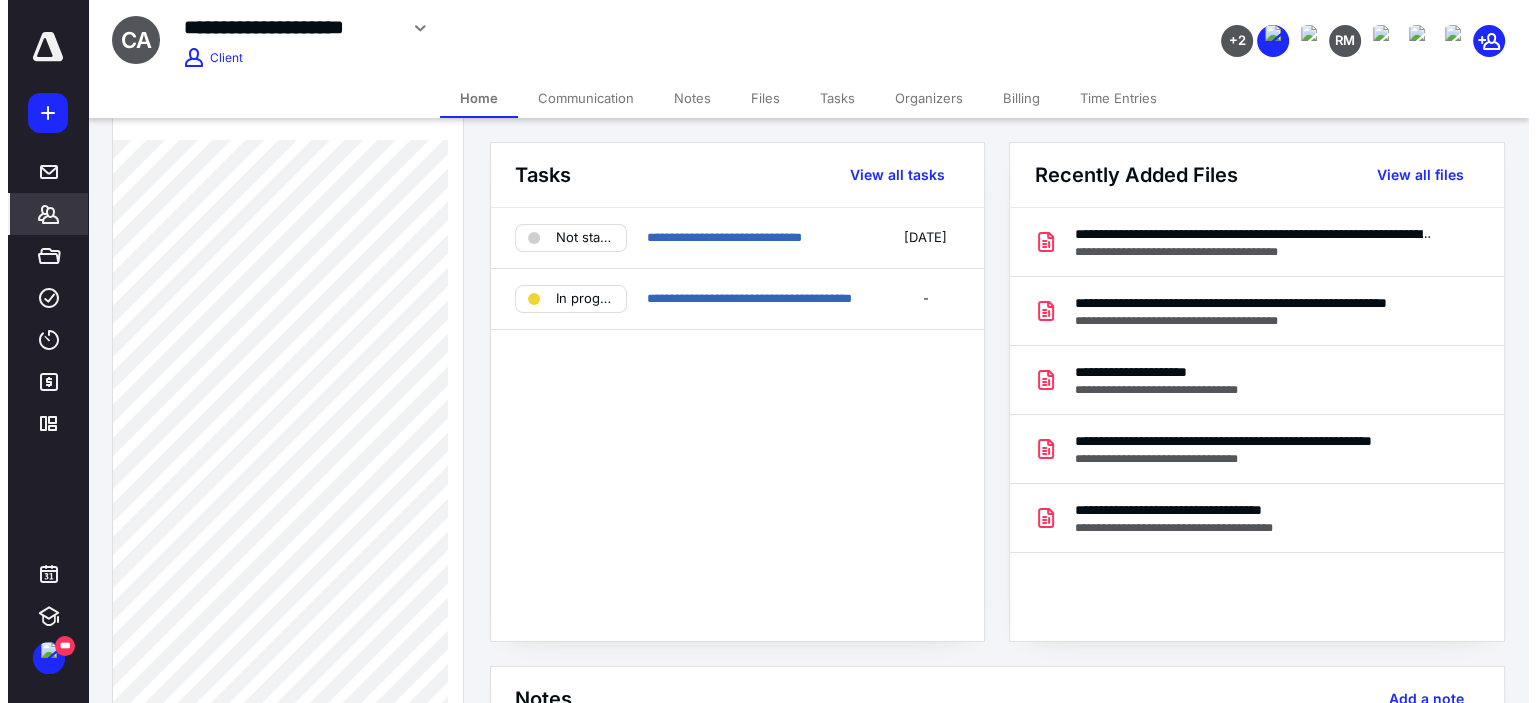 scroll, scrollTop: 800, scrollLeft: 0, axis: vertical 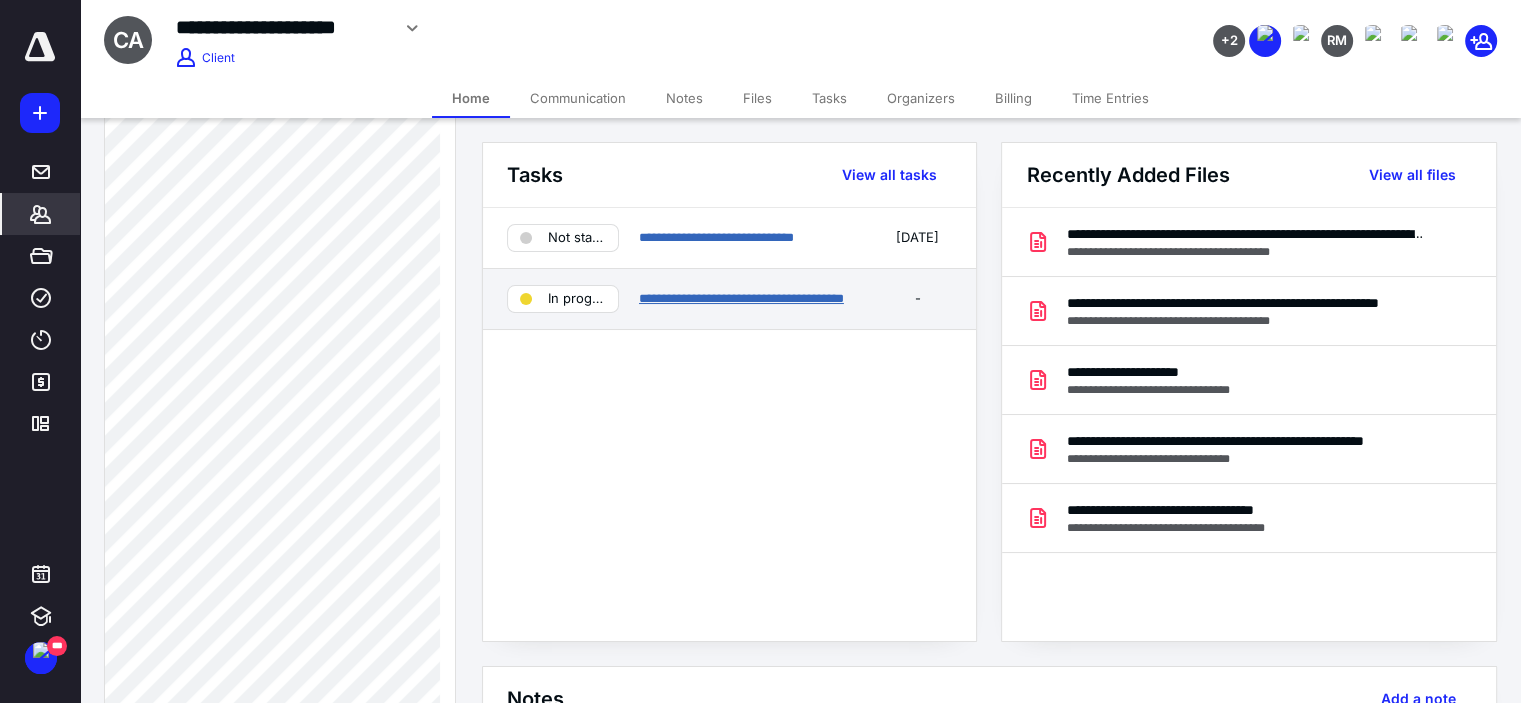 click on "**********" at bounding box center [741, 298] 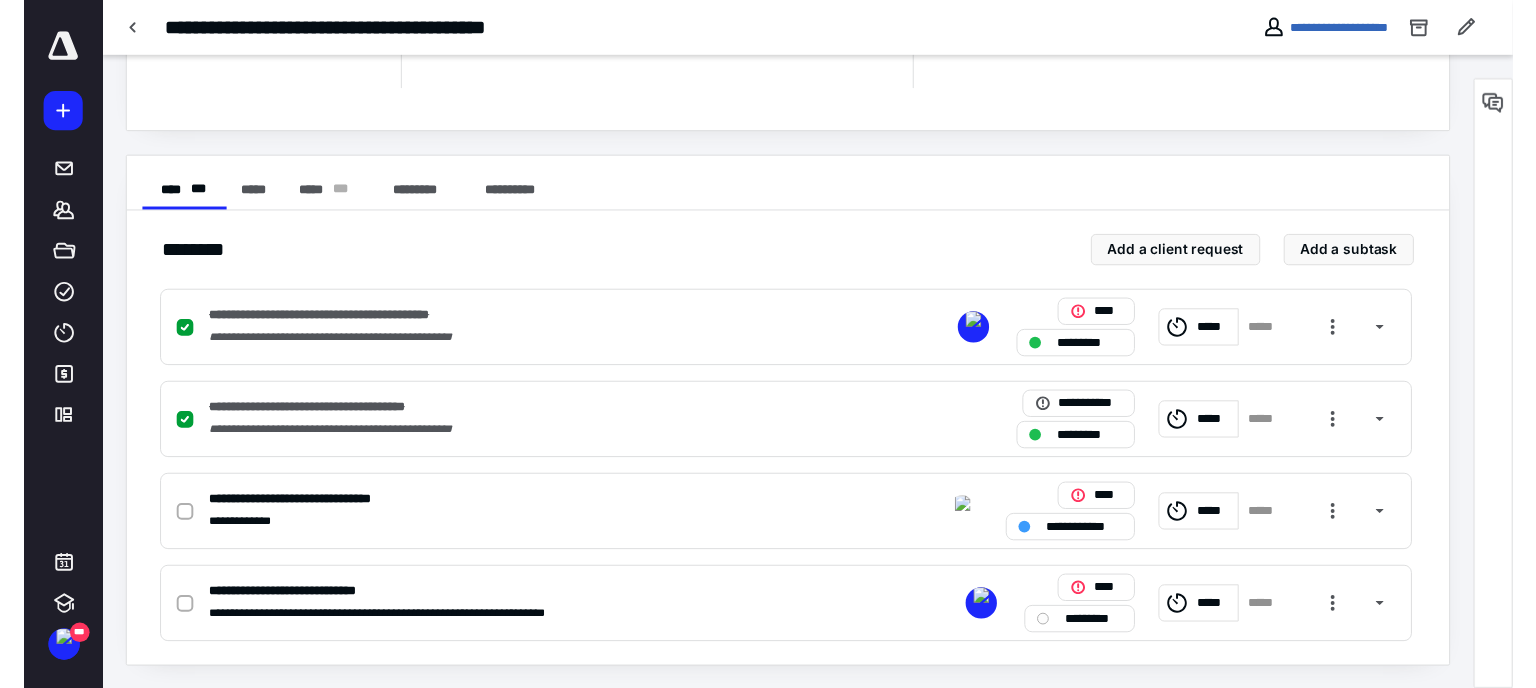 scroll, scrollTop: 0, scrollLeft: 0, axis: both 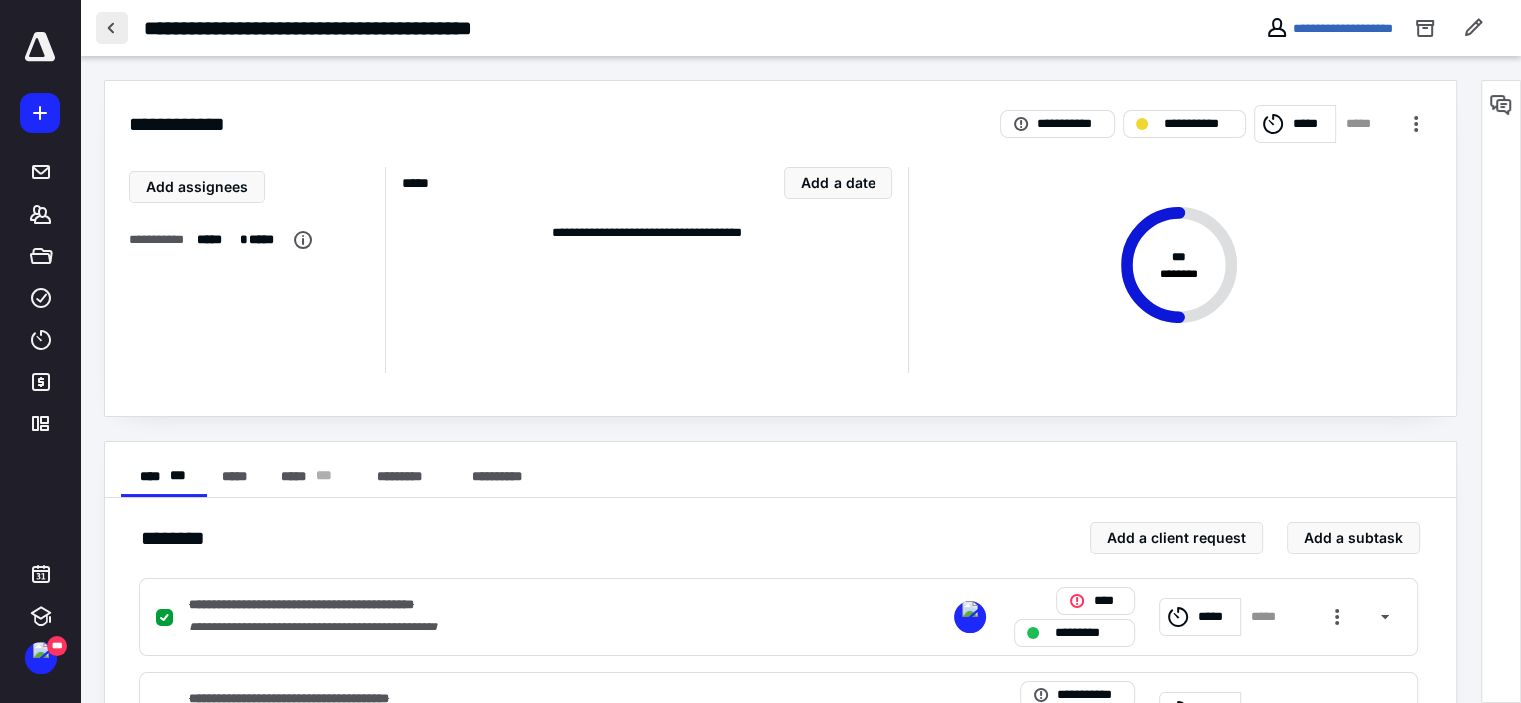 click at bounding box center (112, 28) 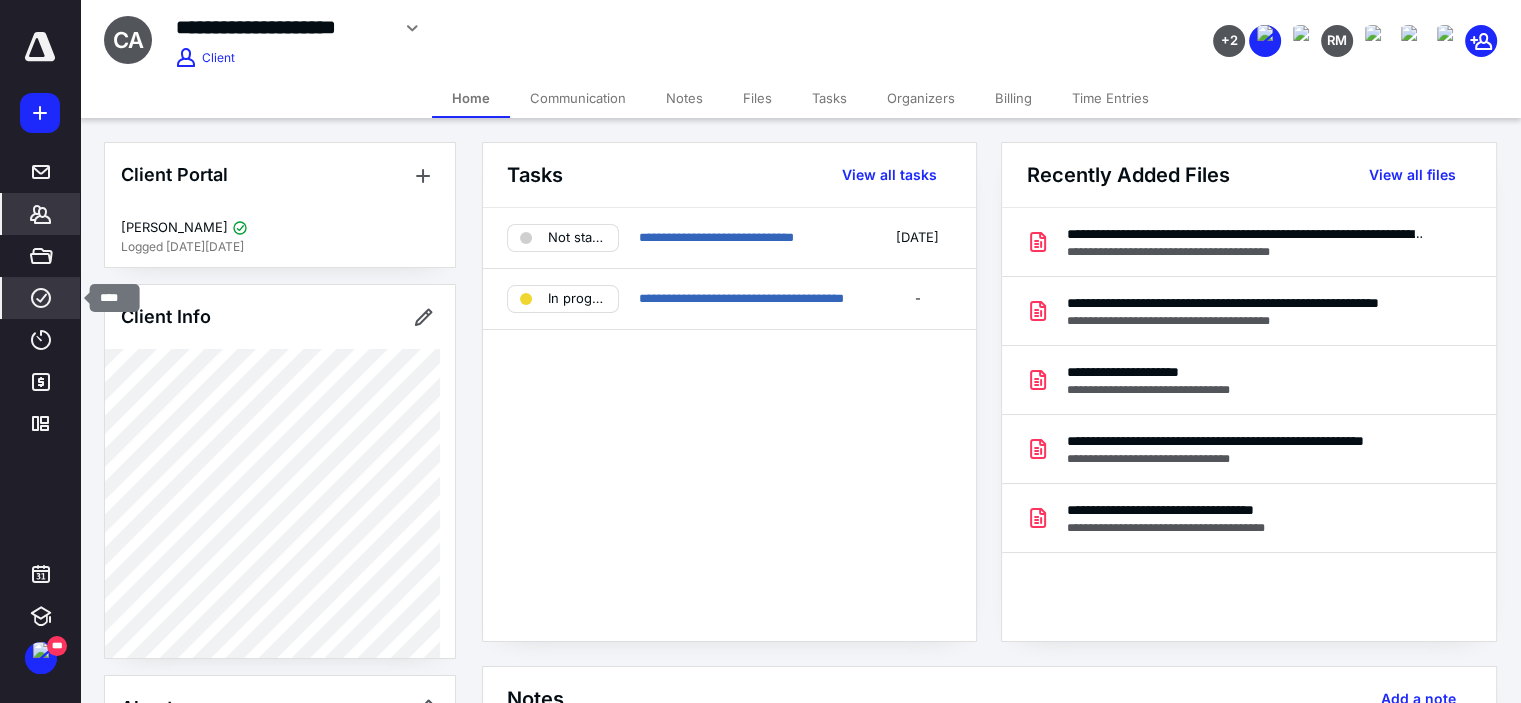 click 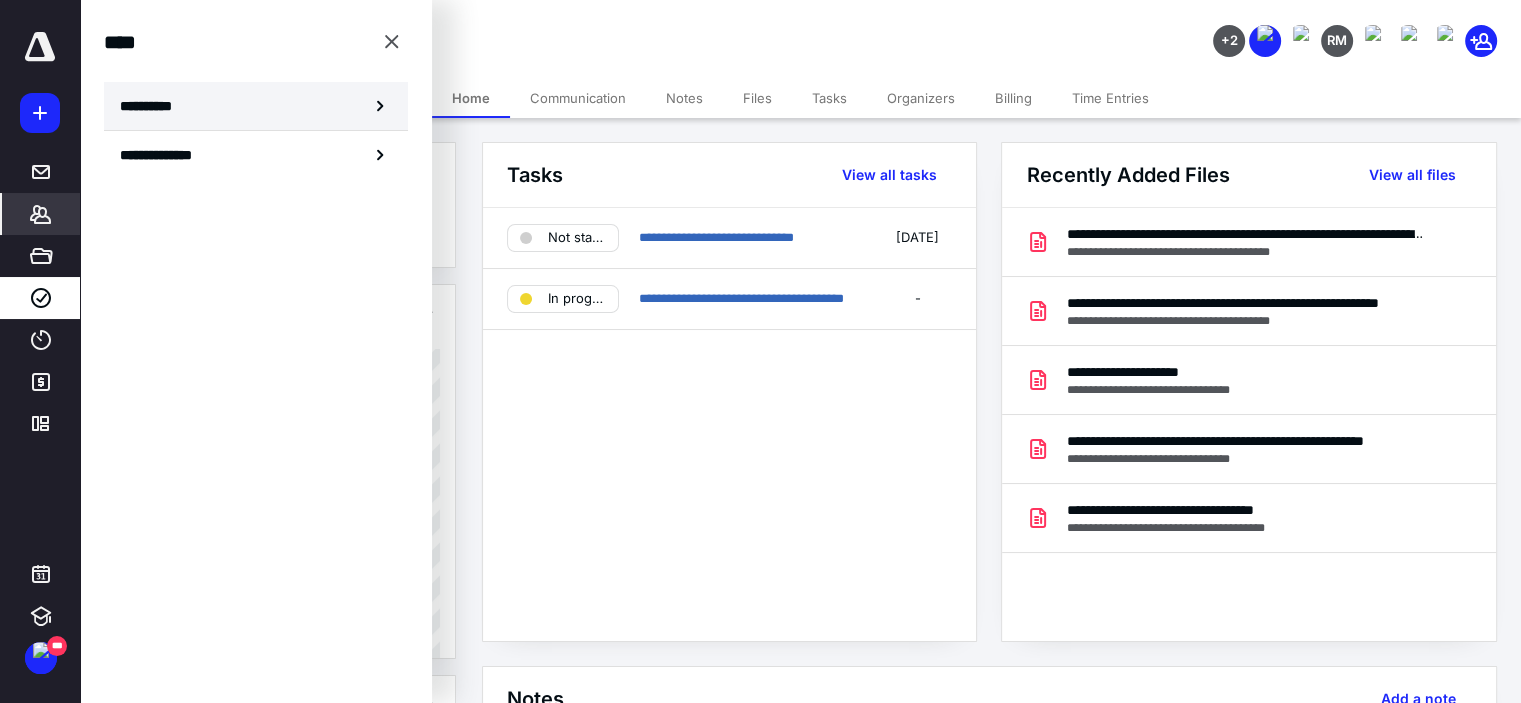 click on "**********" at bounding box center (256, 106) 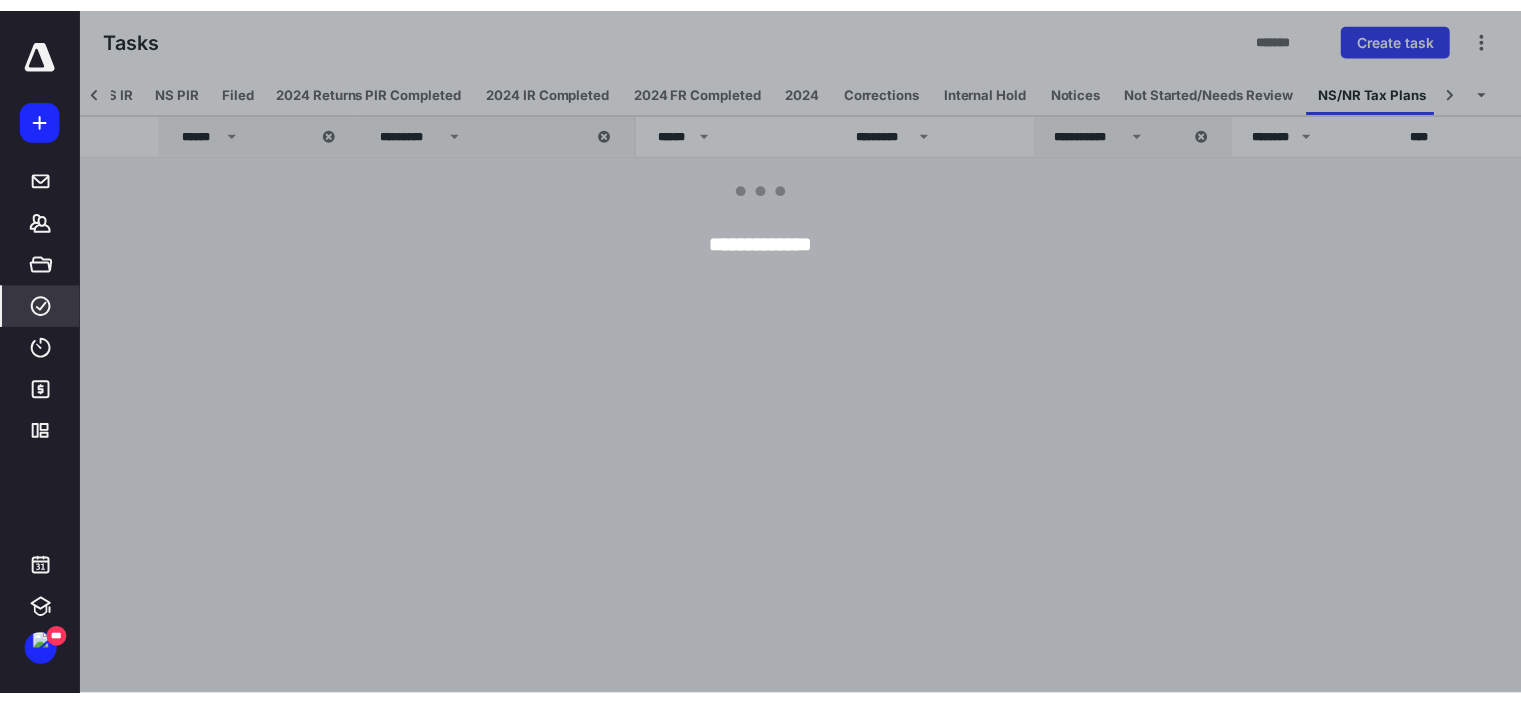 scroll, scrollTop: 0, scrollLeft: 323, axis: horizontal 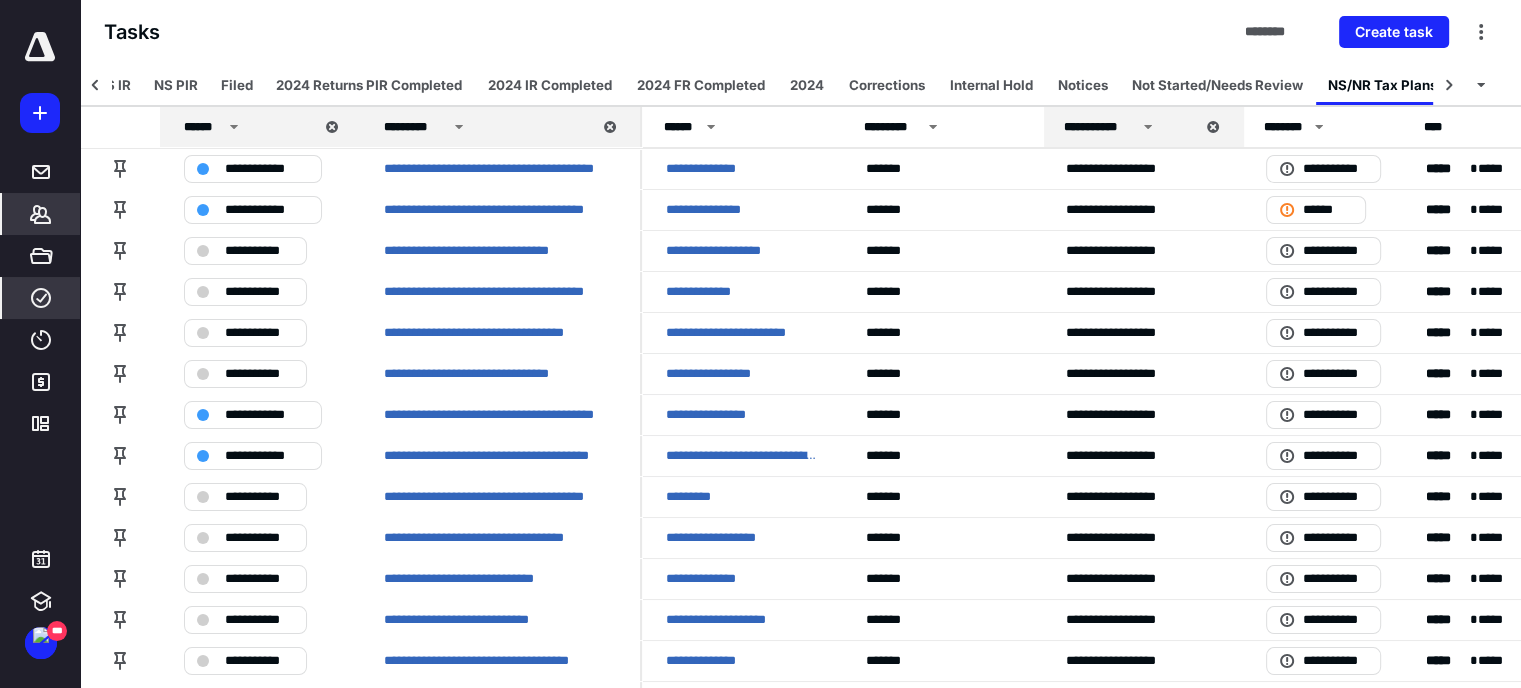 click on "*******" at bounding box center [41, 214] 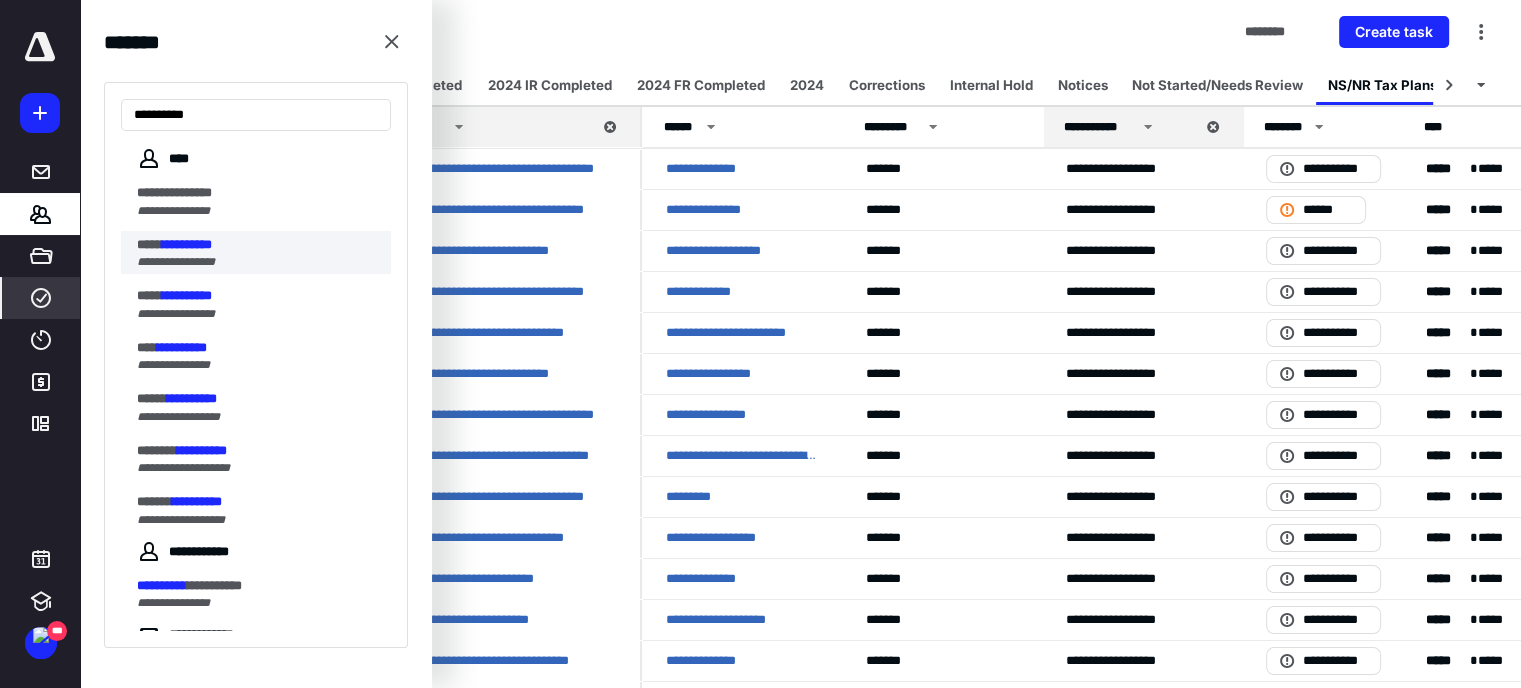 type on "**********" 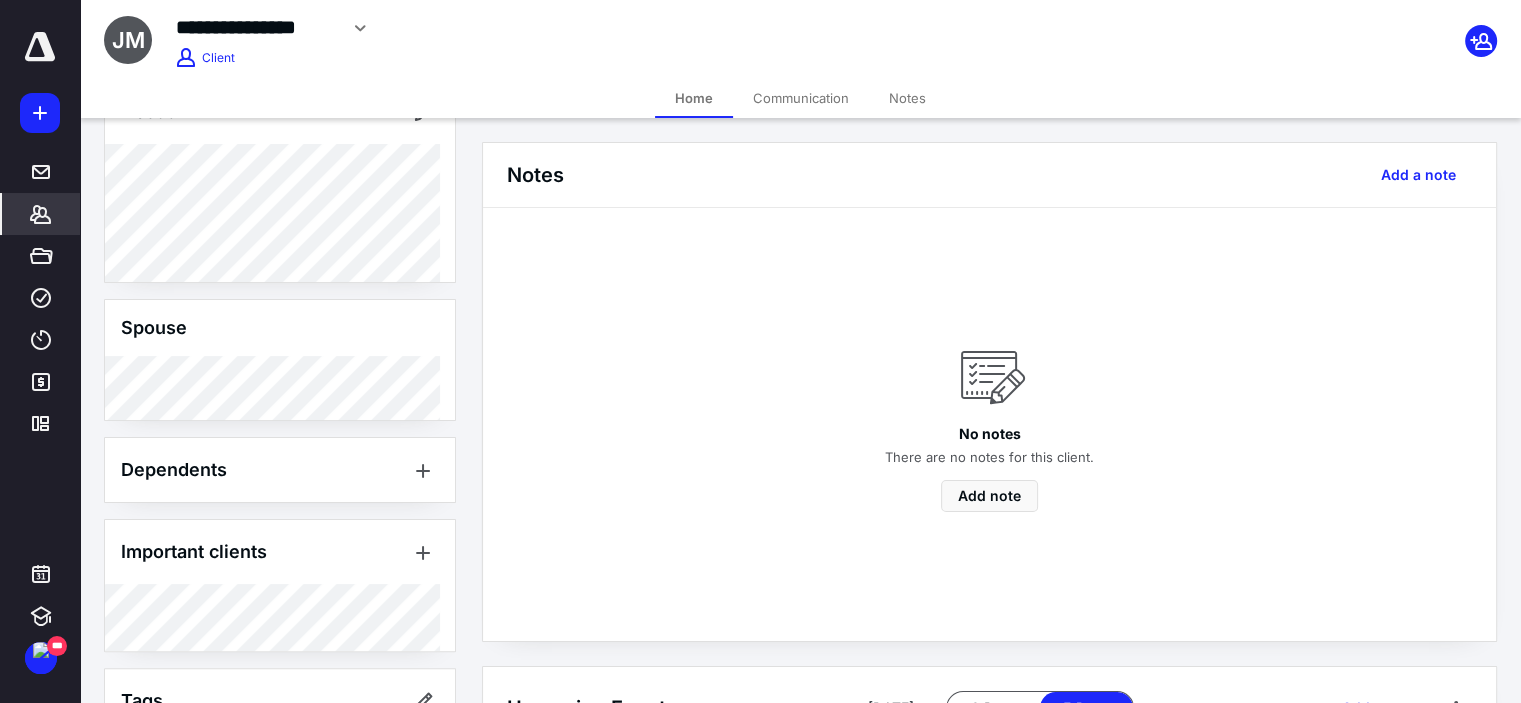 scroll, scrollTop: 552, scrollLeft: 0, axis: vertical 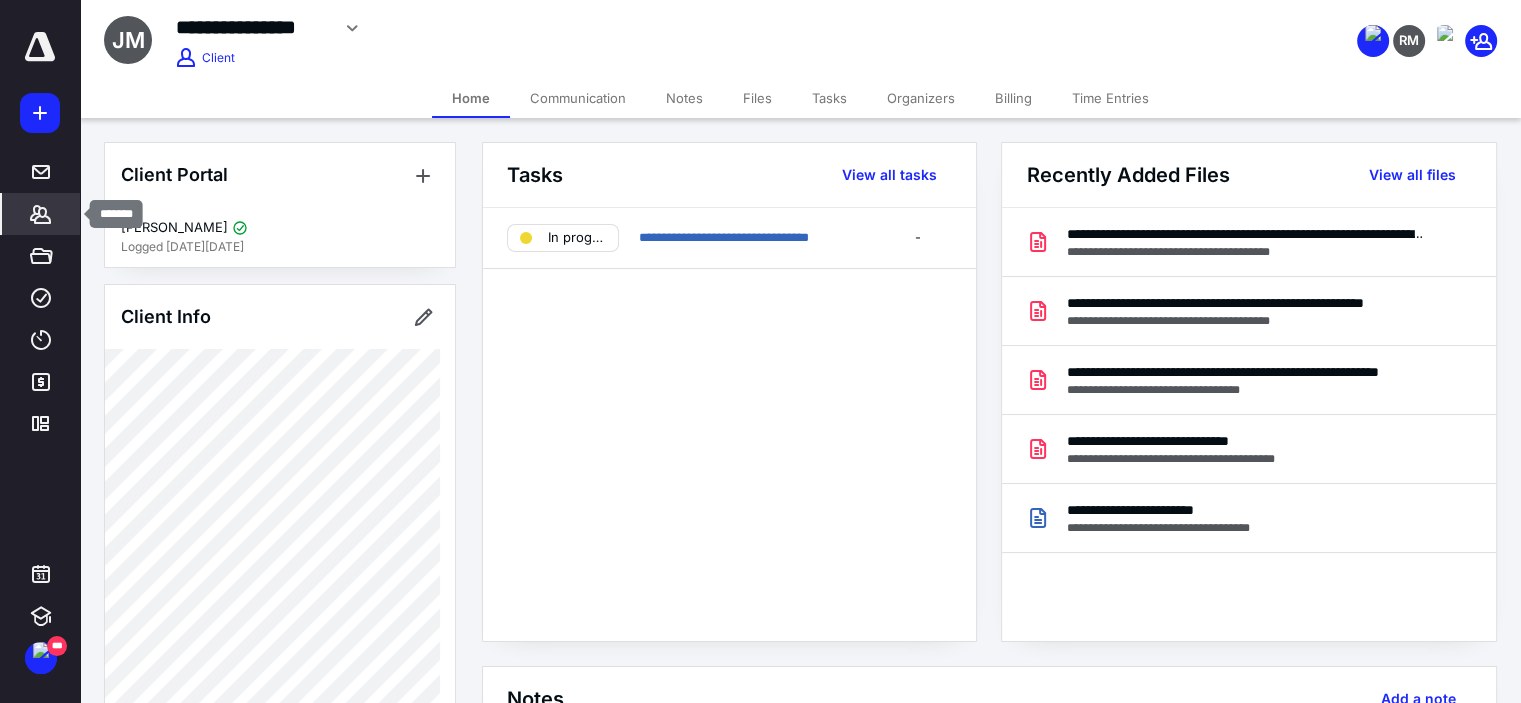 click 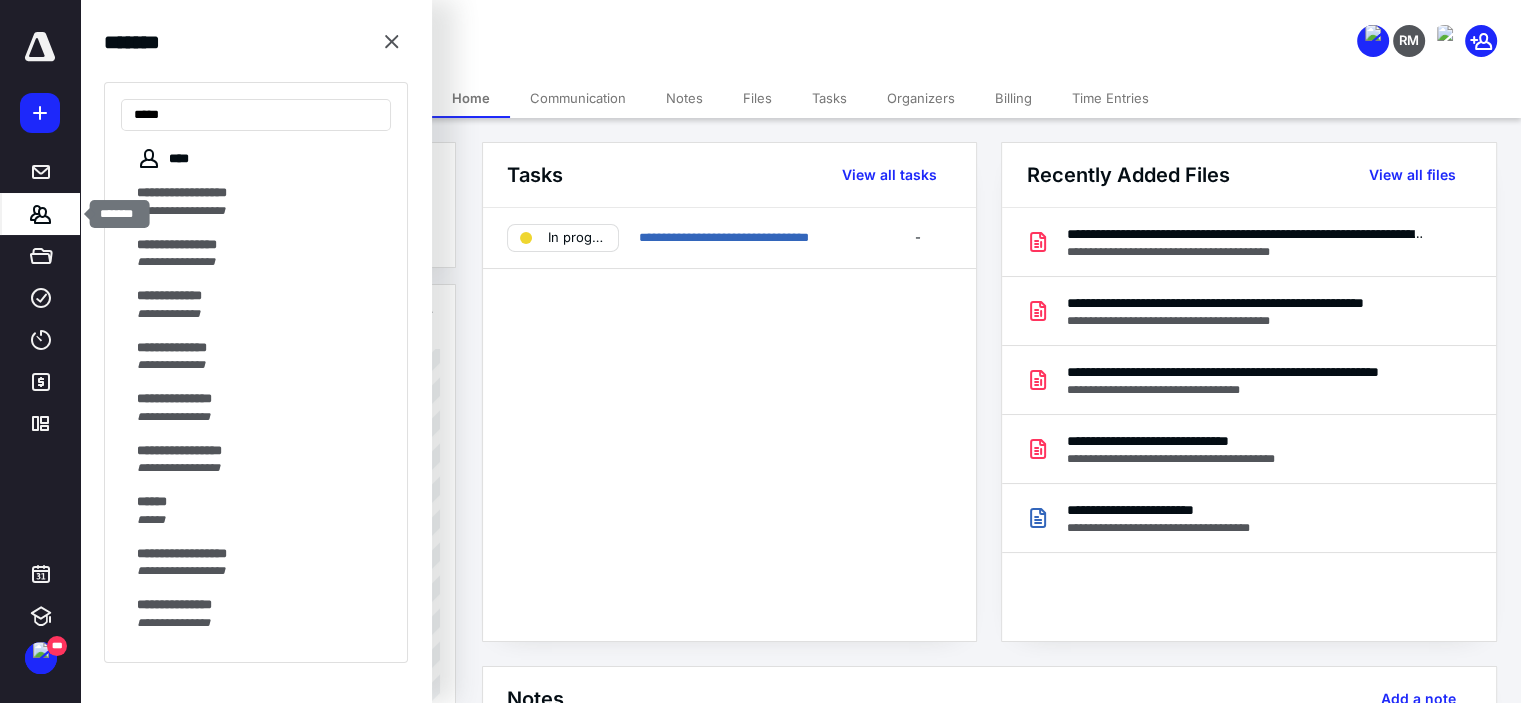type on "******" 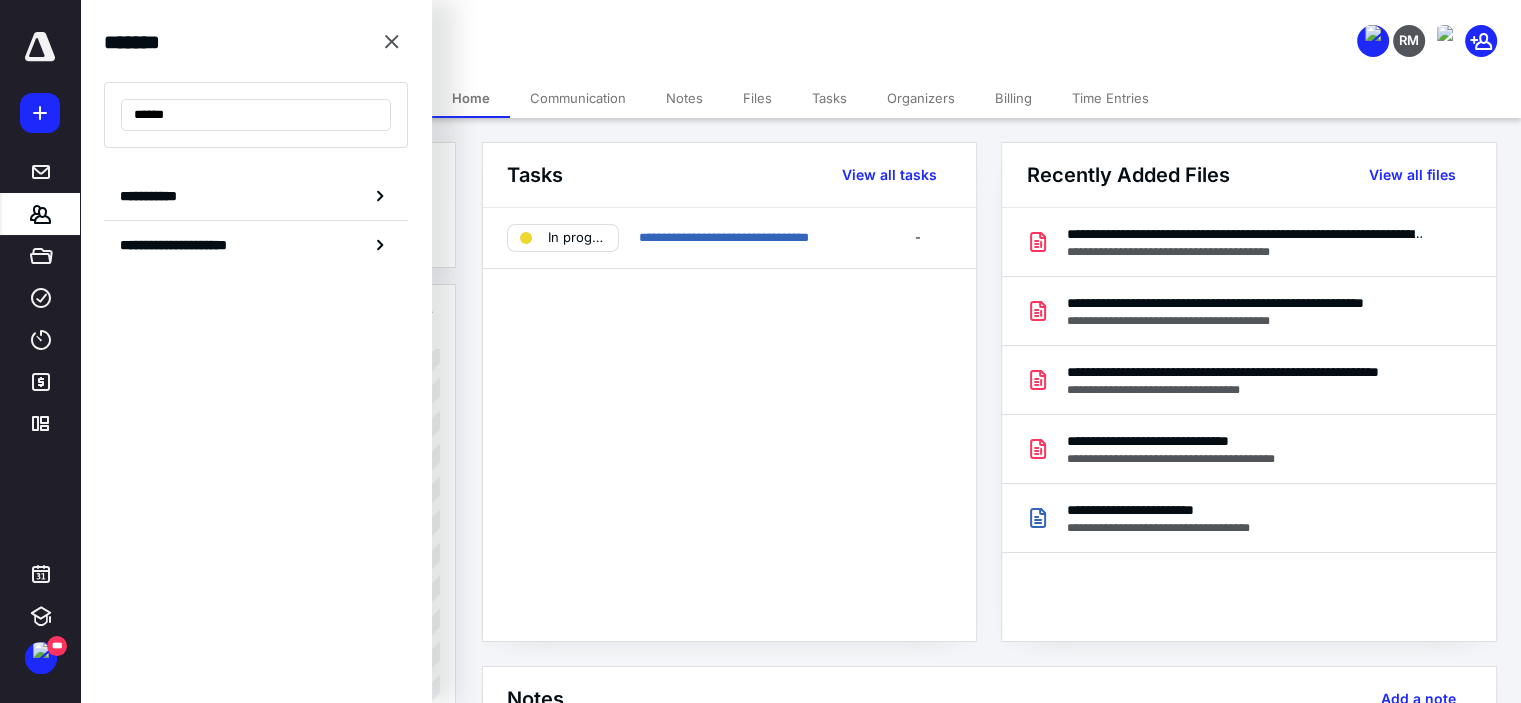 drag, startPoint x: 180, startPoint y: 118, endPoint x: -36, endPoint y: 112, distance: 216.08331 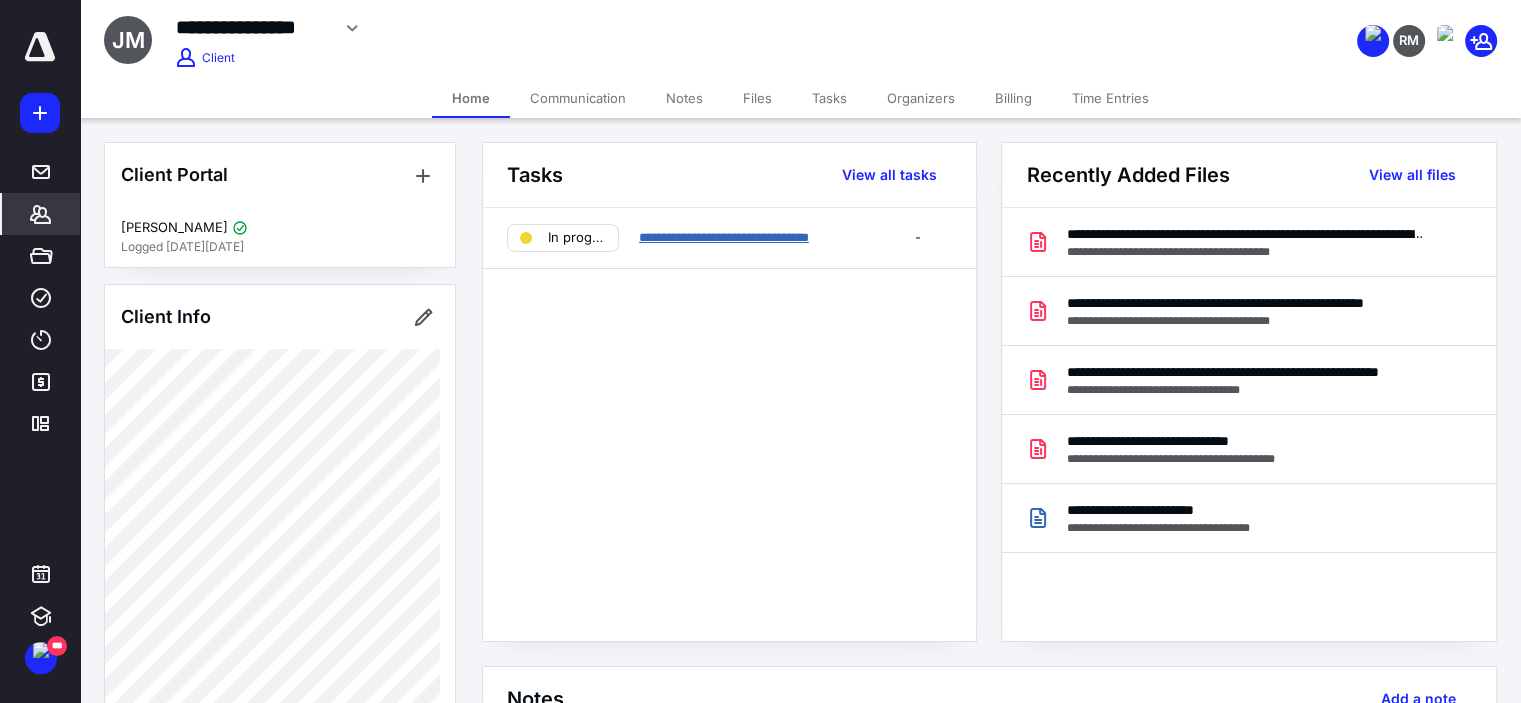 drag, startPoint x: 673, startPoint y: 232, endPoint x: 600, endPoint y: 266, distance: 80.529495 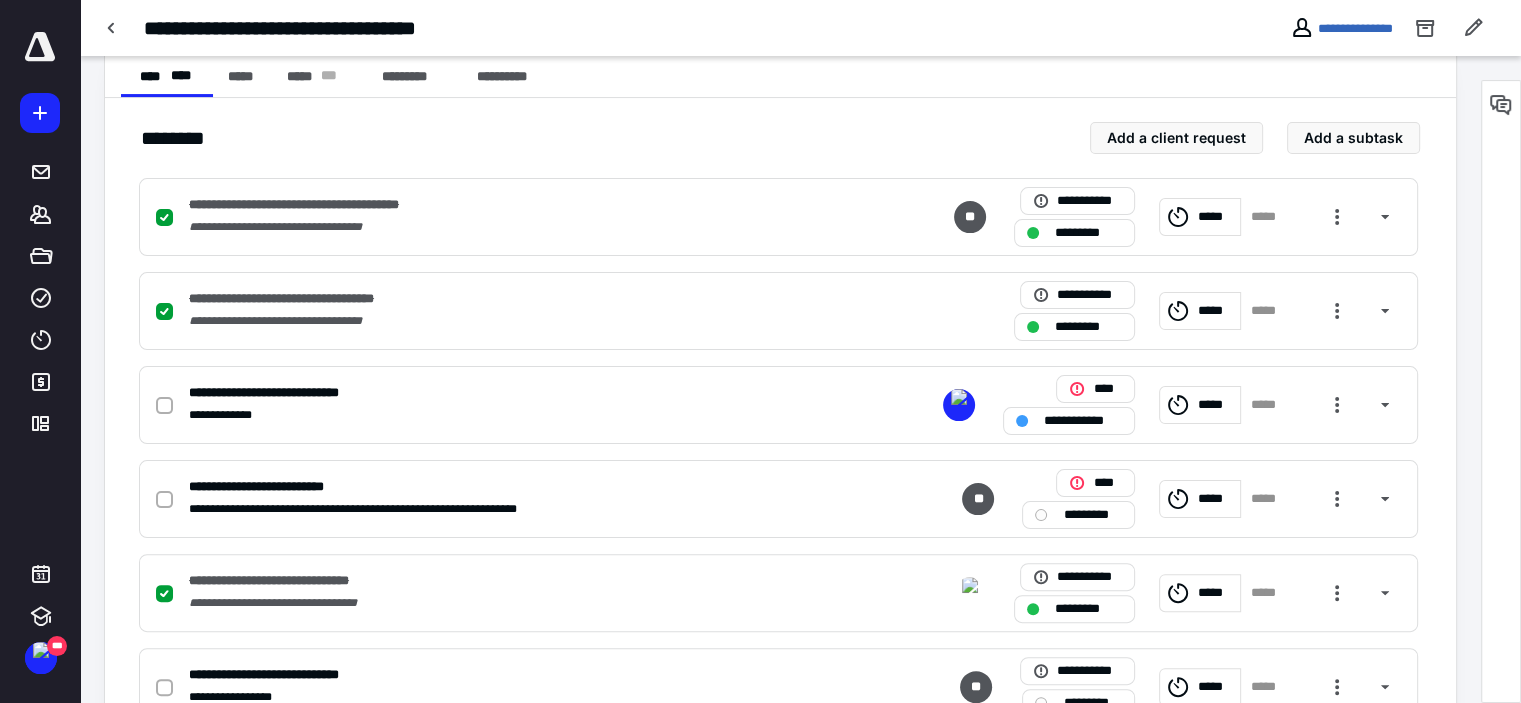 scroll, scrollTop: 700, scrollLeft: 0, axis: vertical 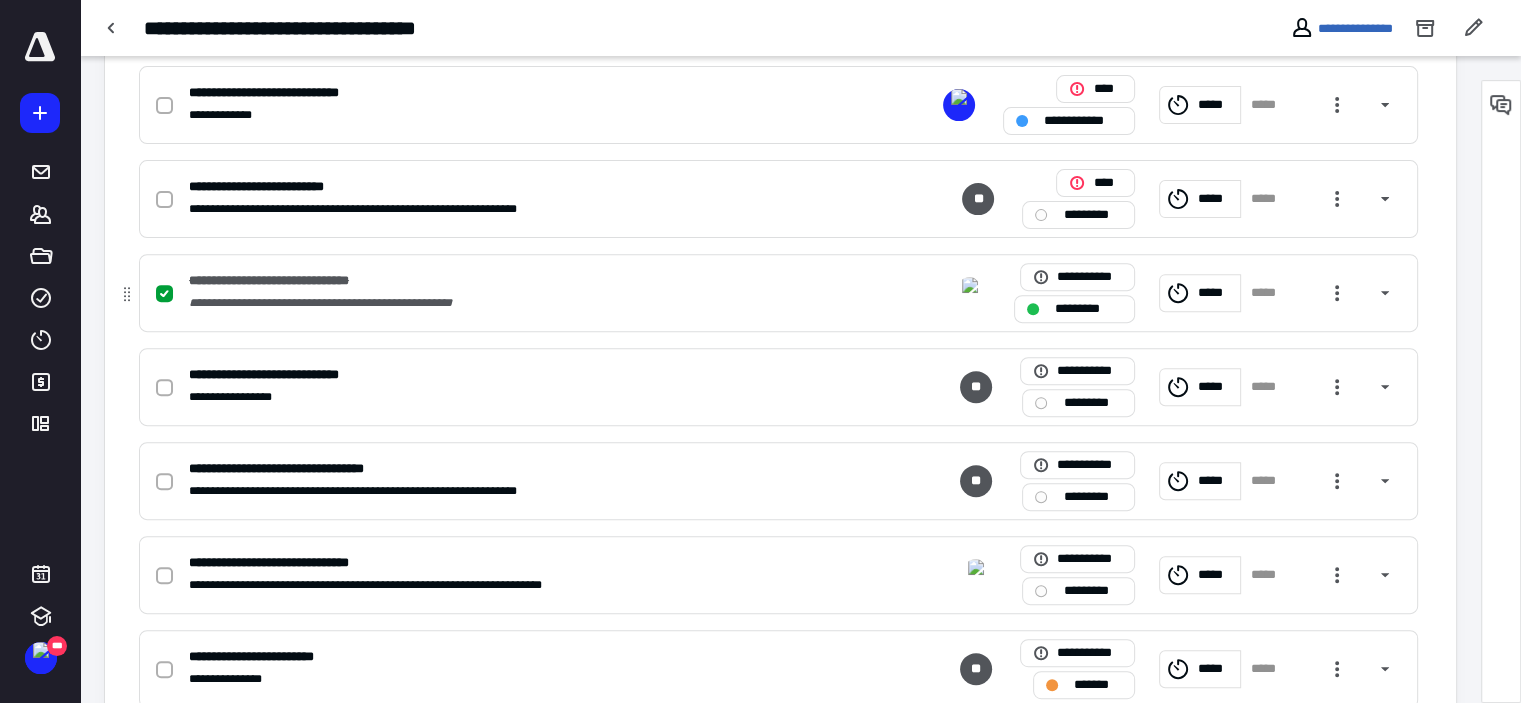 click on "*********" at bounding box center [1074, 309] 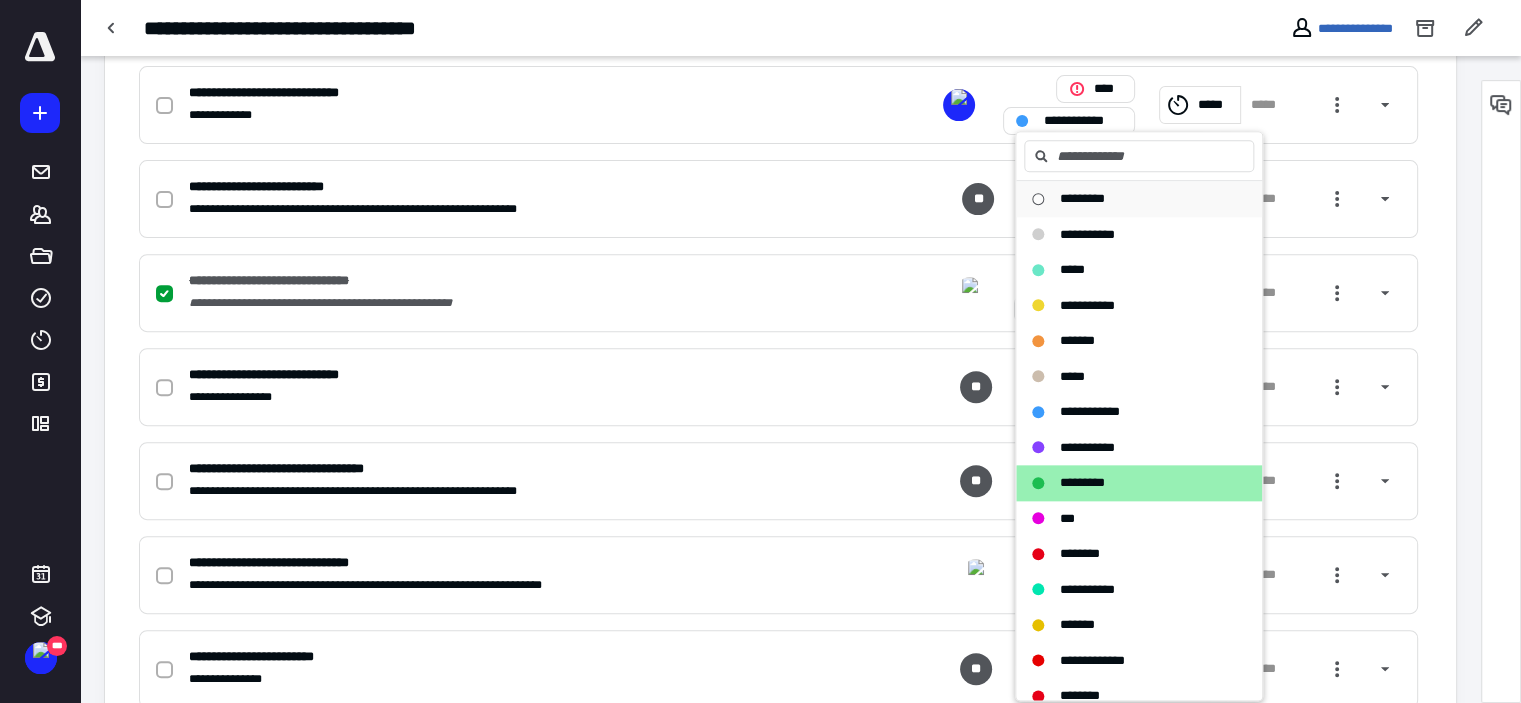 click on "*********" at bounding box center (1082, 198) 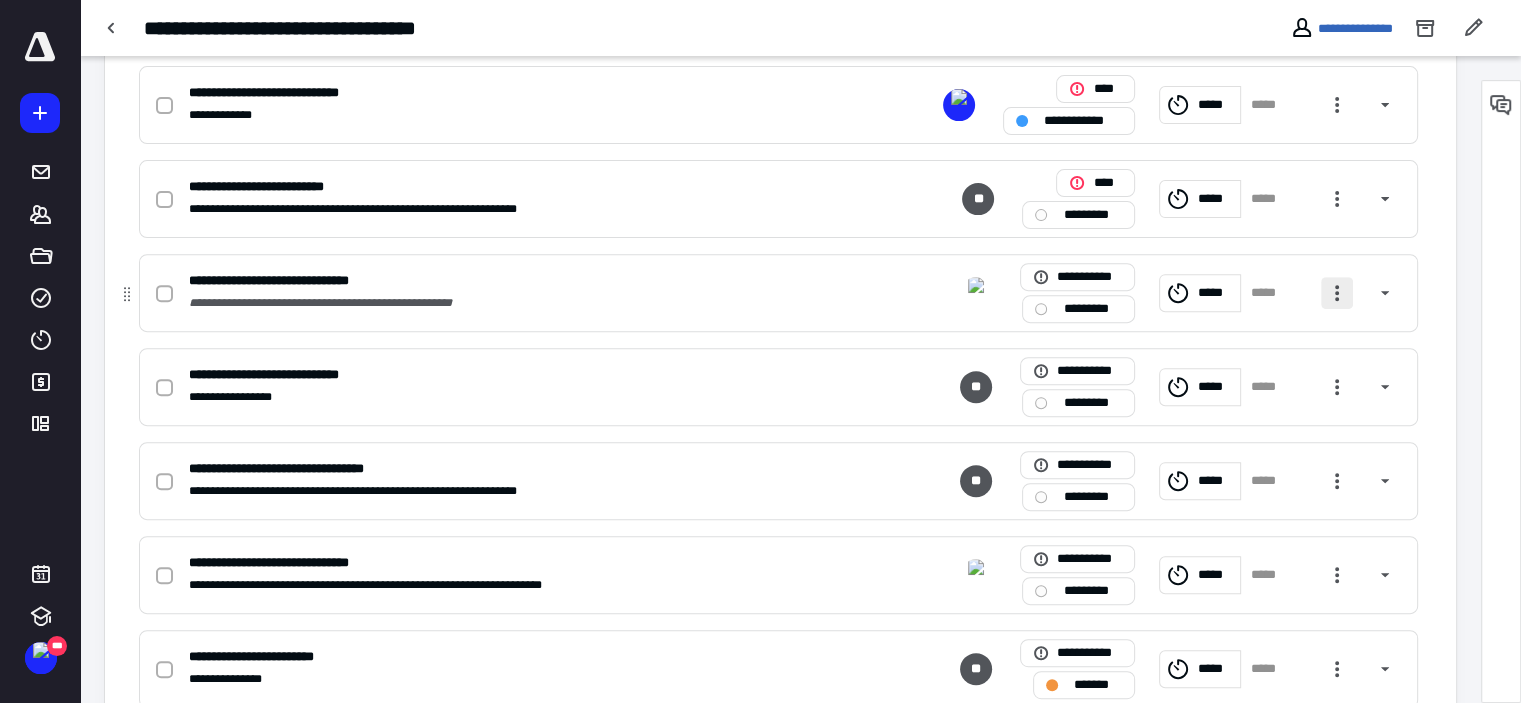 click at bounding box center [1337, 293] 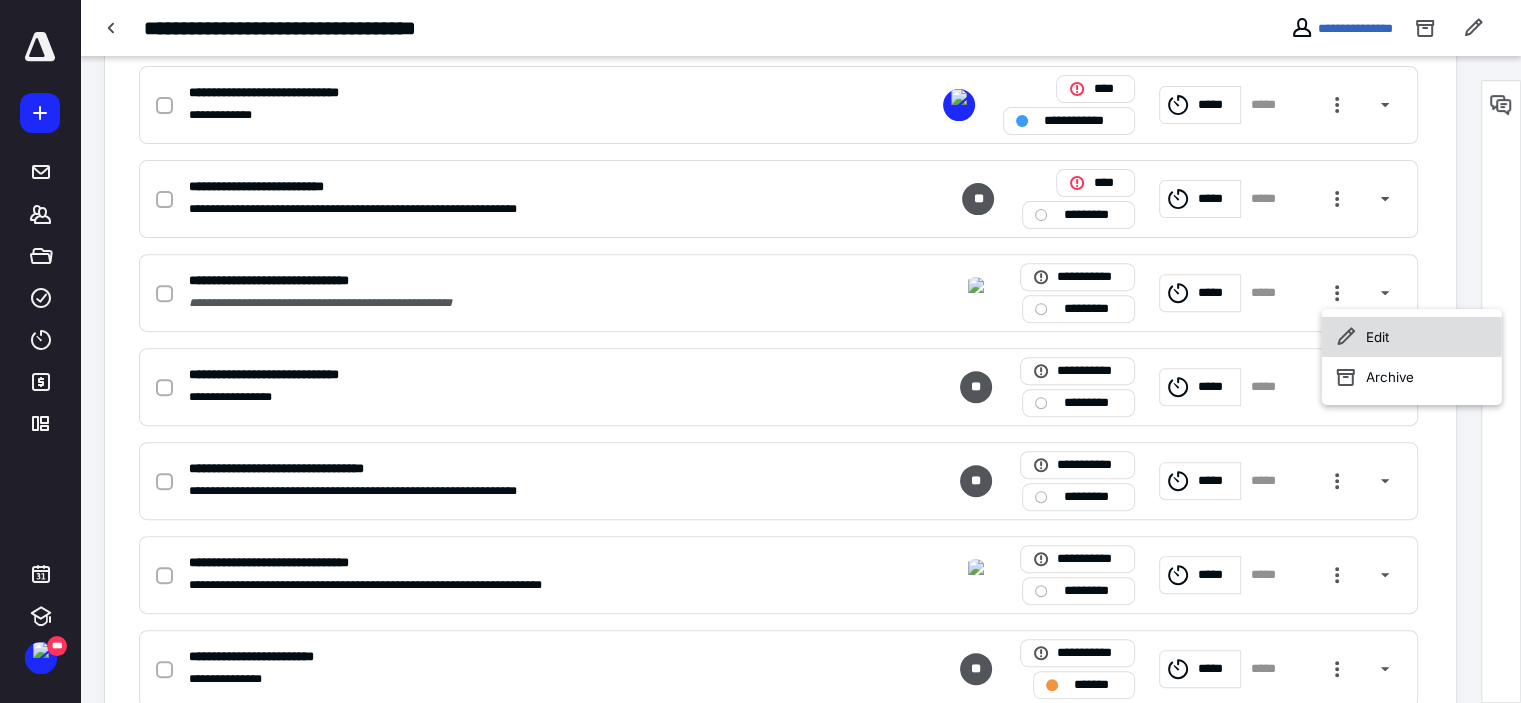 click 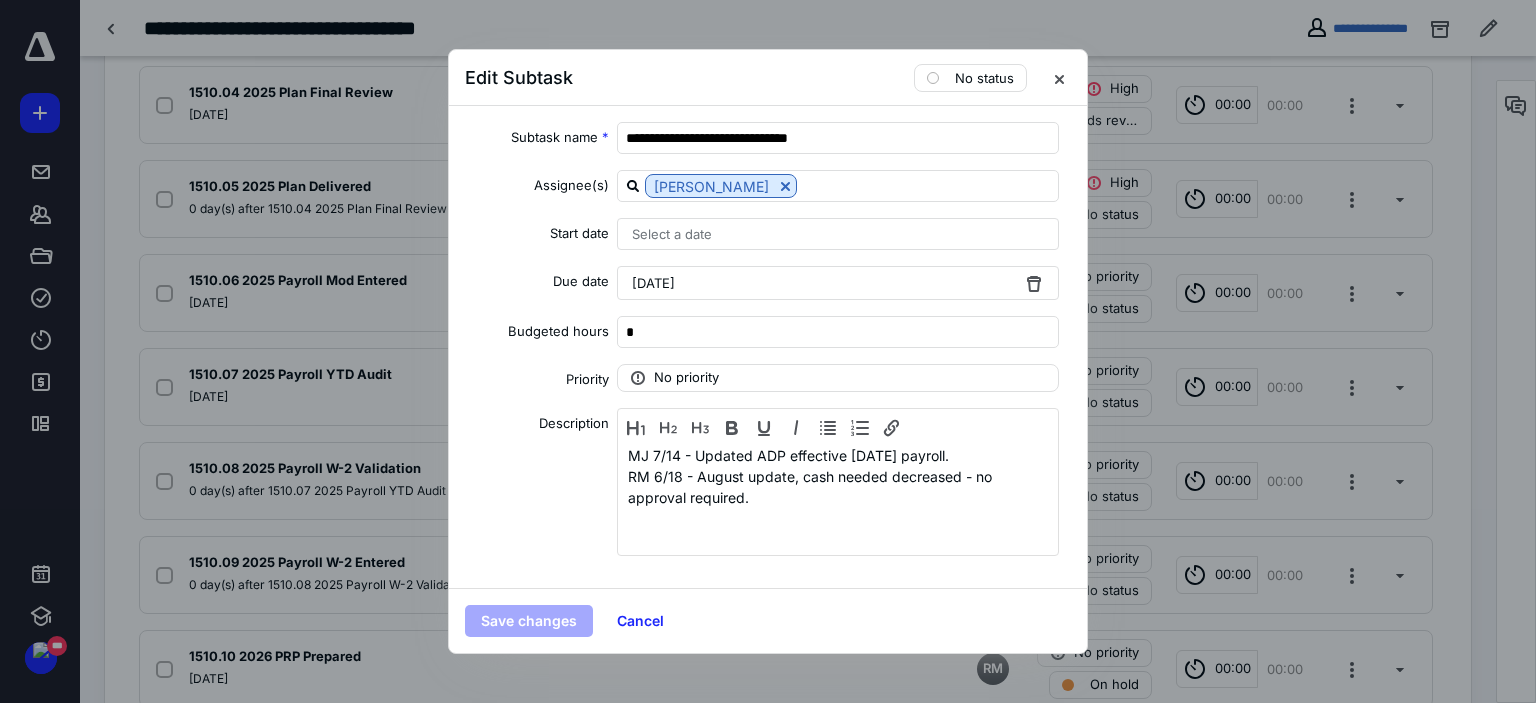 click on "MJ 7/14 -
Updated ADP effective [DATE] payroll.
RM 6/18 - August update, cash needed decreased - no approval required." at bounding box center (838, 497) 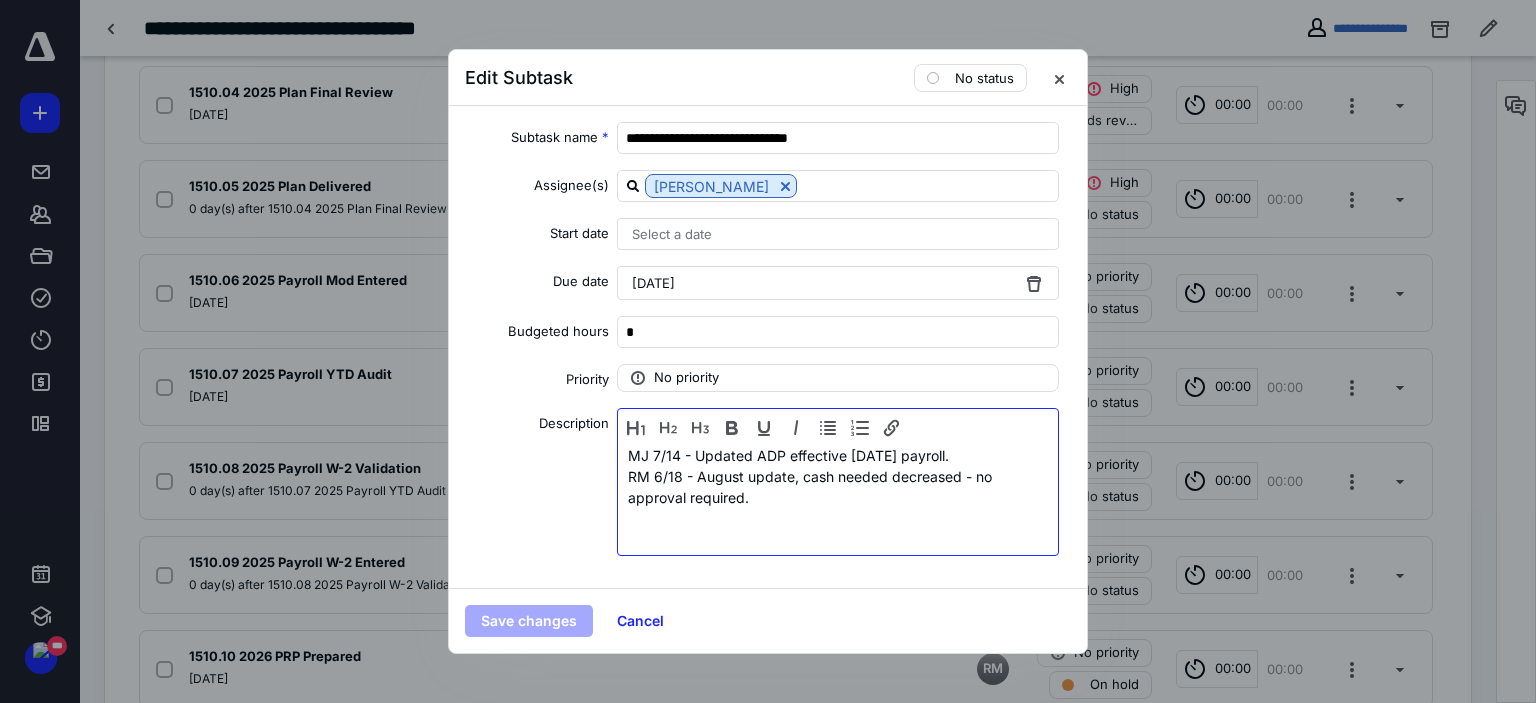 click on "MJ 7/14 -
Updated ADP effective [DATE] payroll." at bounding box center (838, 455) 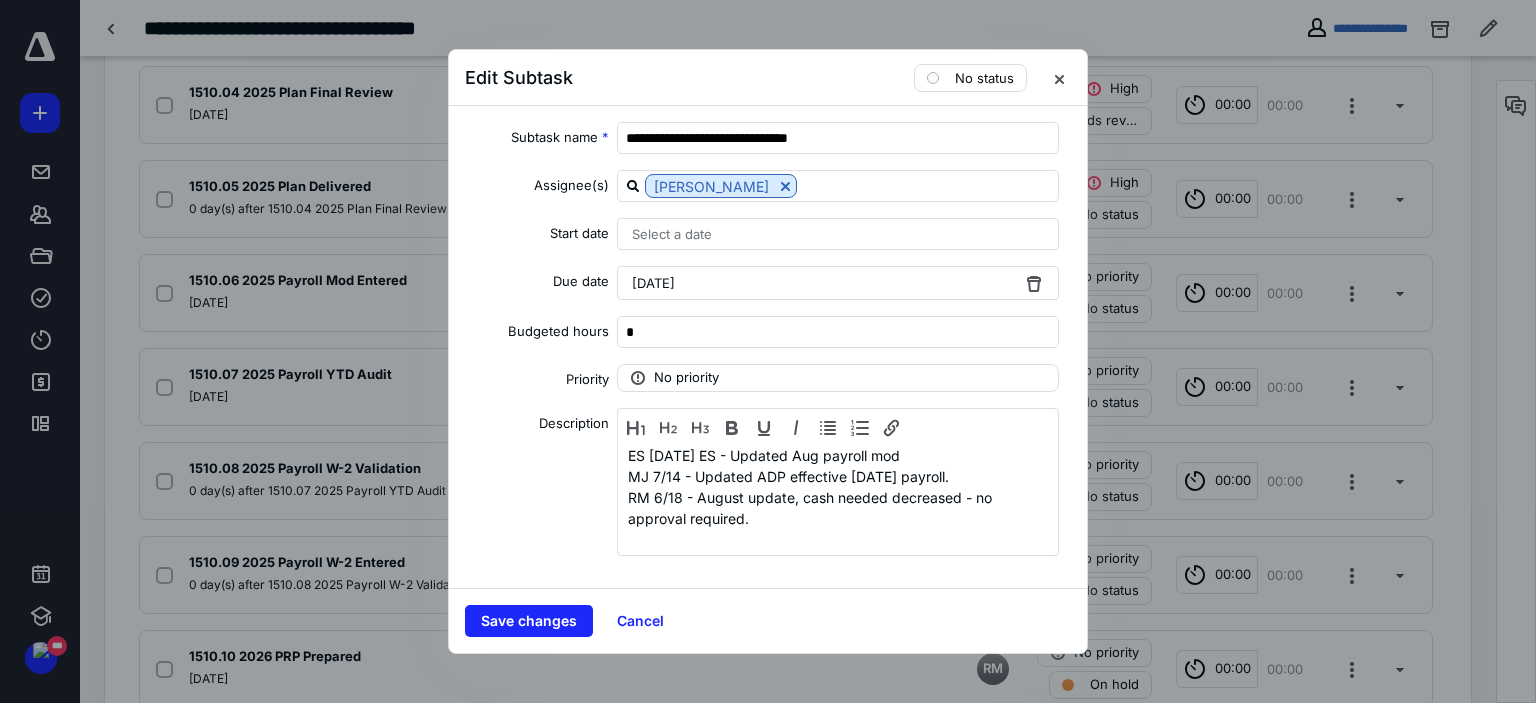 click on "[DATE]" at bounding box center (838, 283) 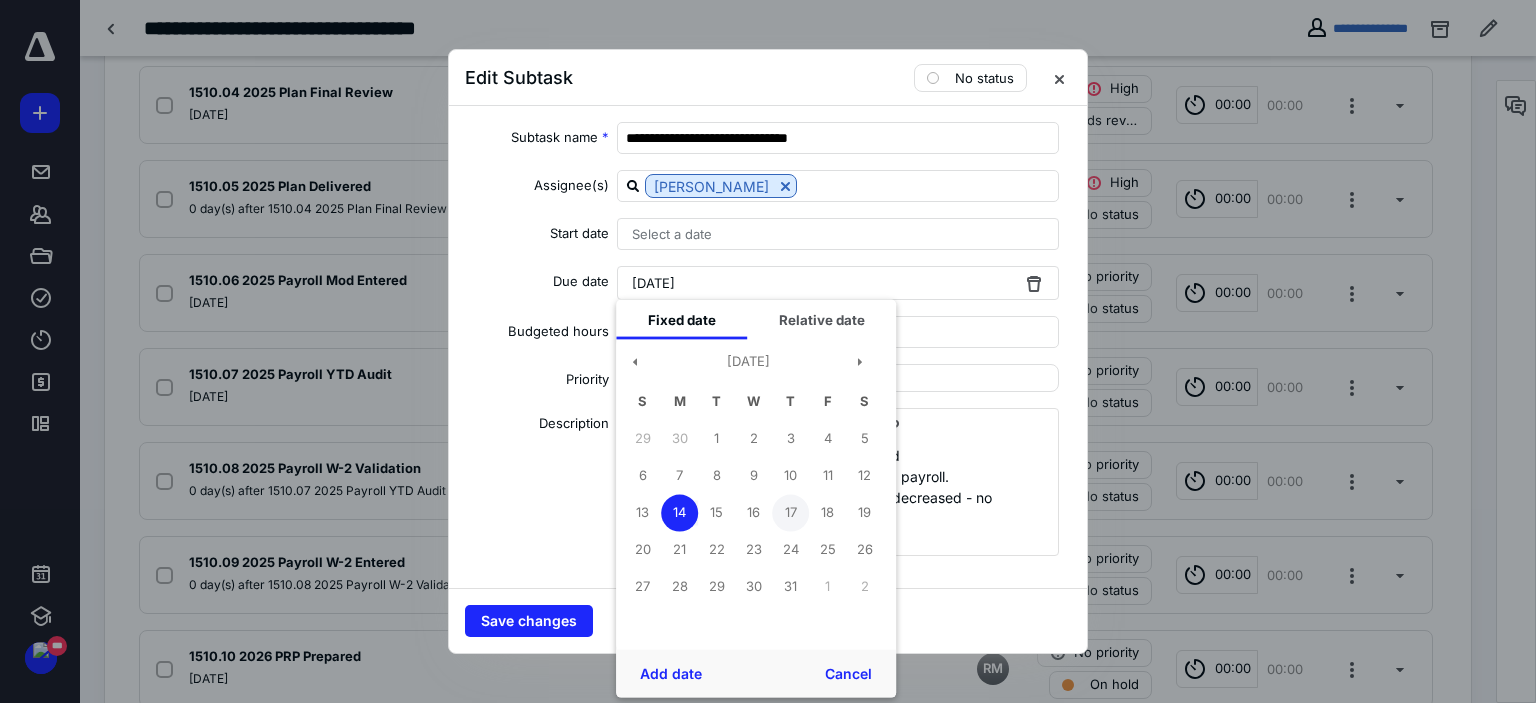 click on "17" at bounding box center [790, 512] 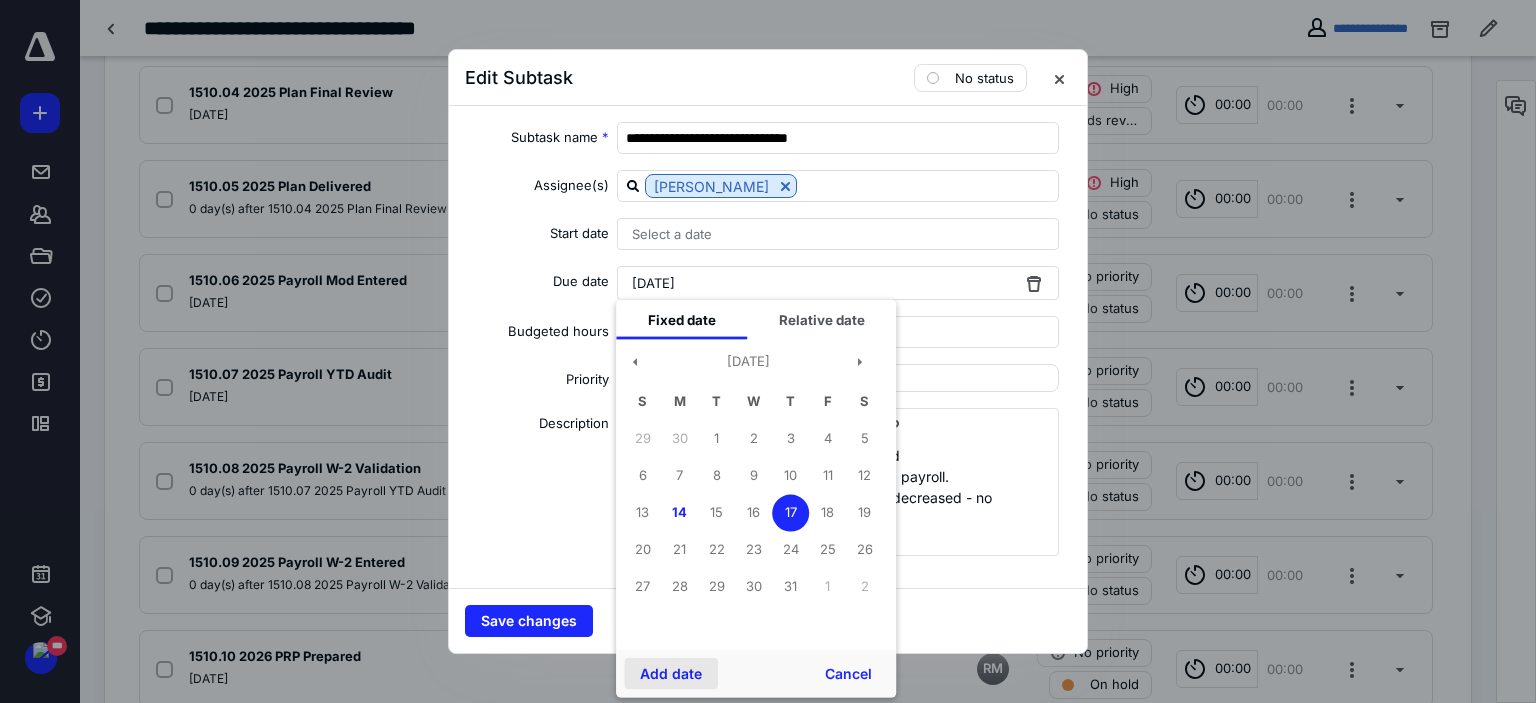 click on "Add date" at bounding box center (671, 674) 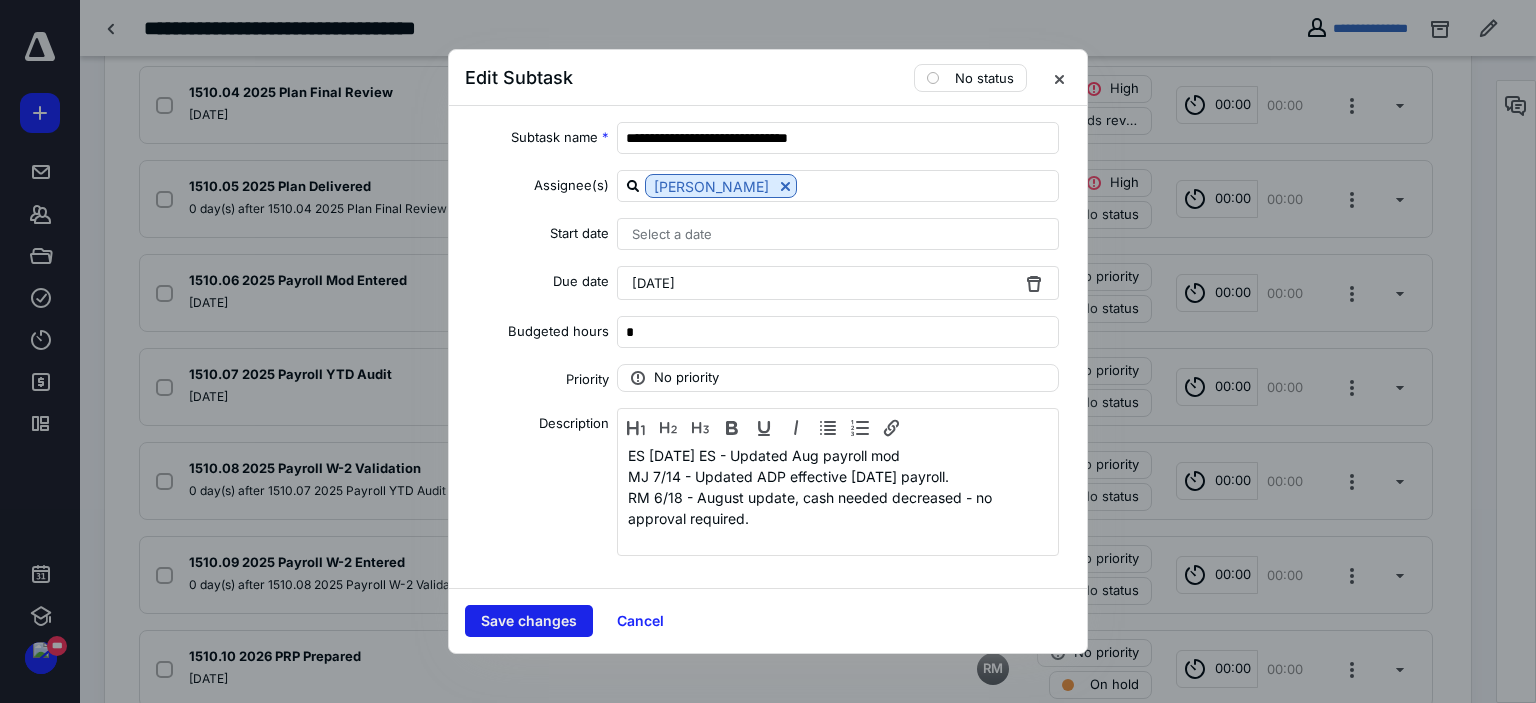 click on "Save changes" at bounding box center [529, 621] 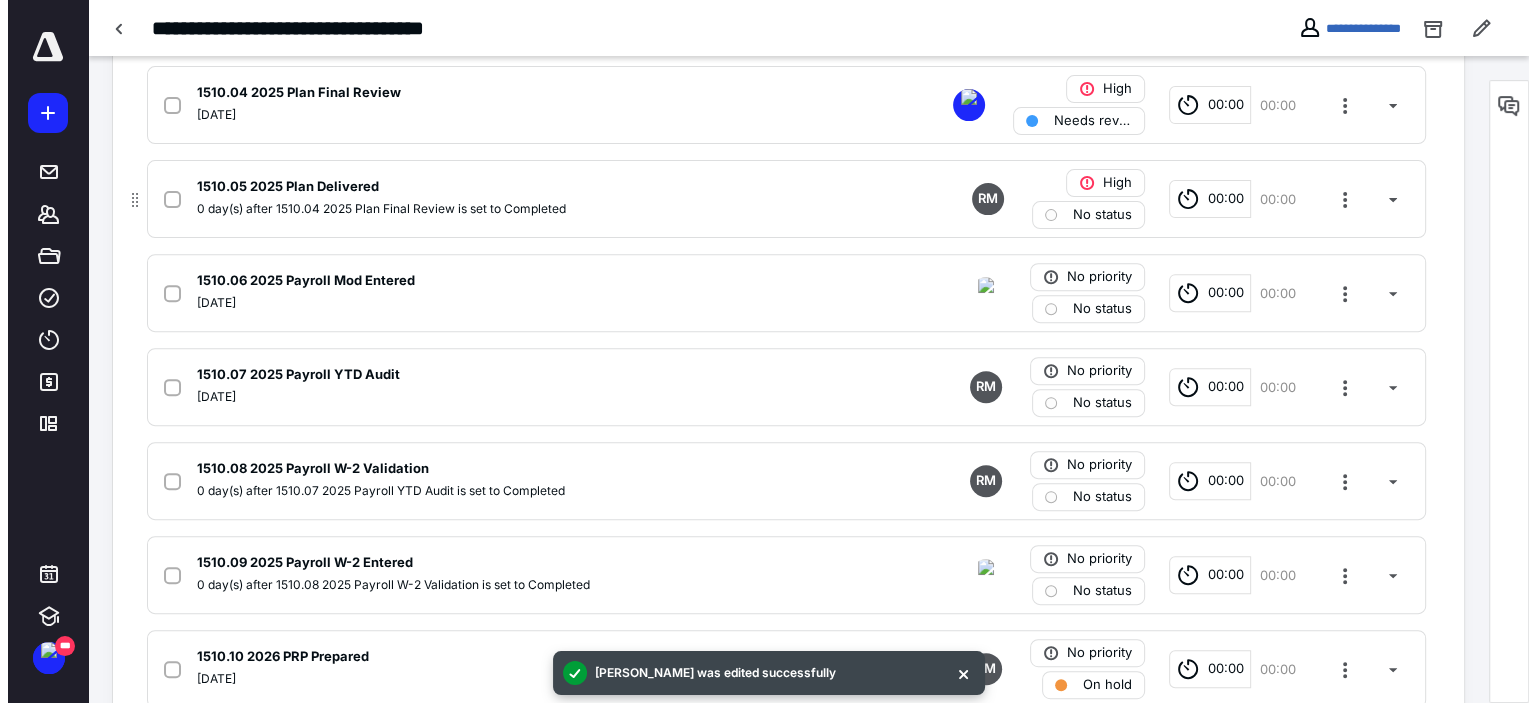 scroll, scrollTop: 600, scrollLeft: 0, axis: vertical 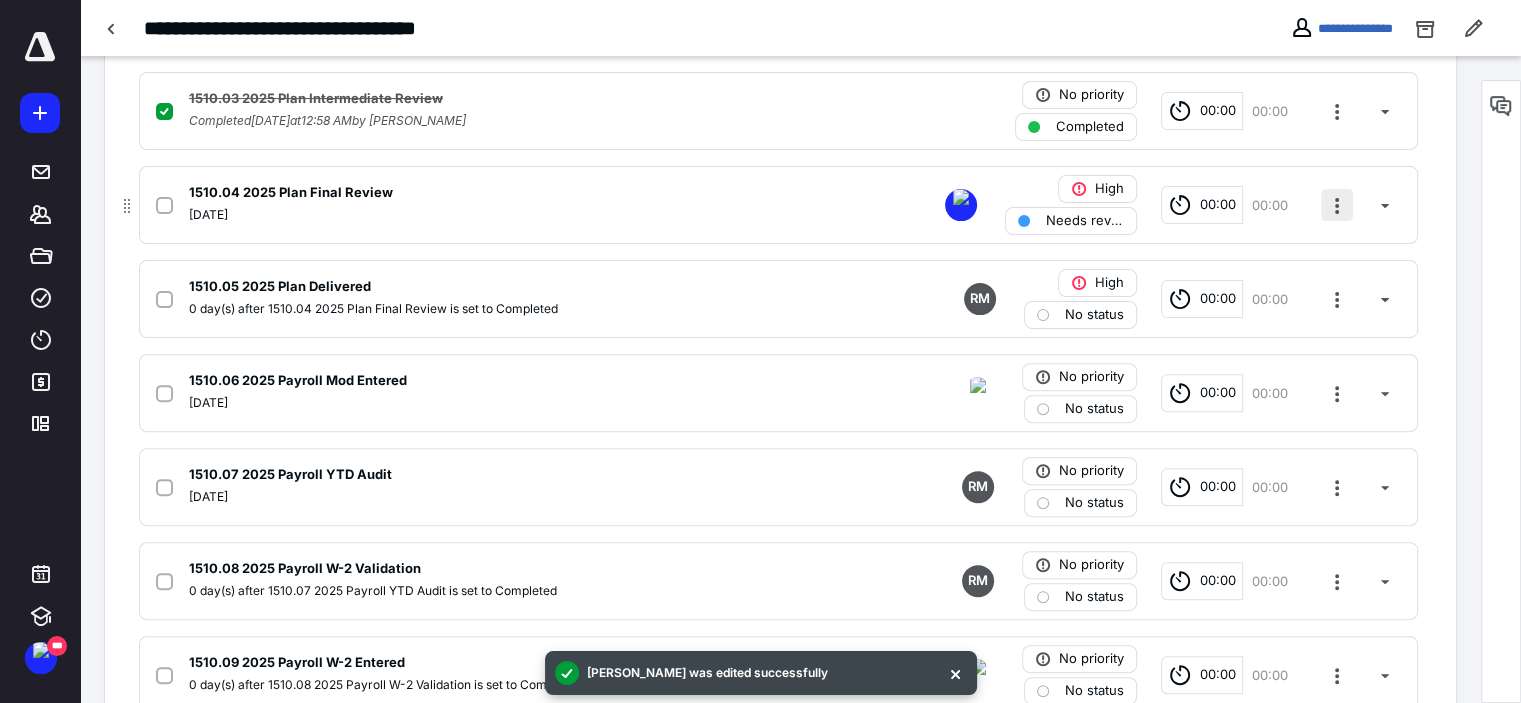 click at bounding box center [1337, 205] 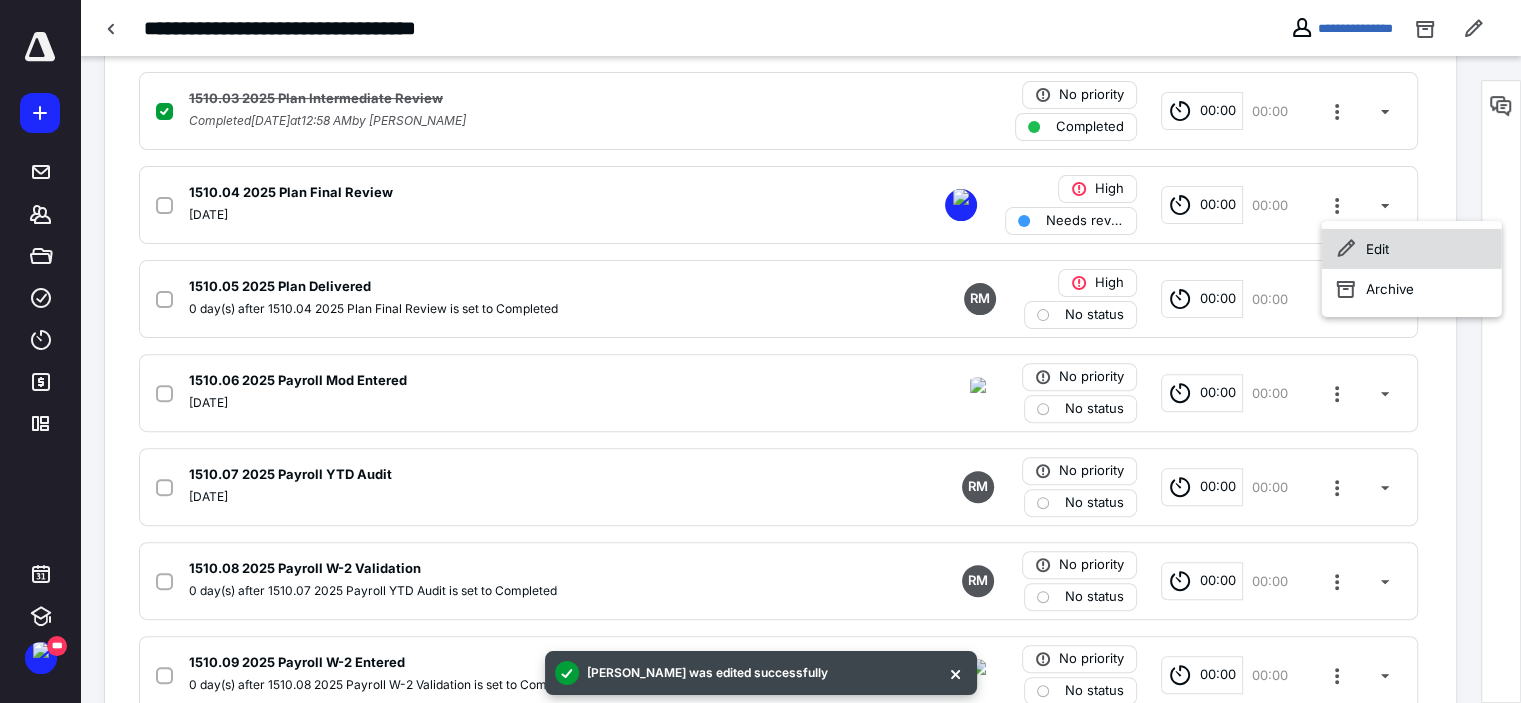 click 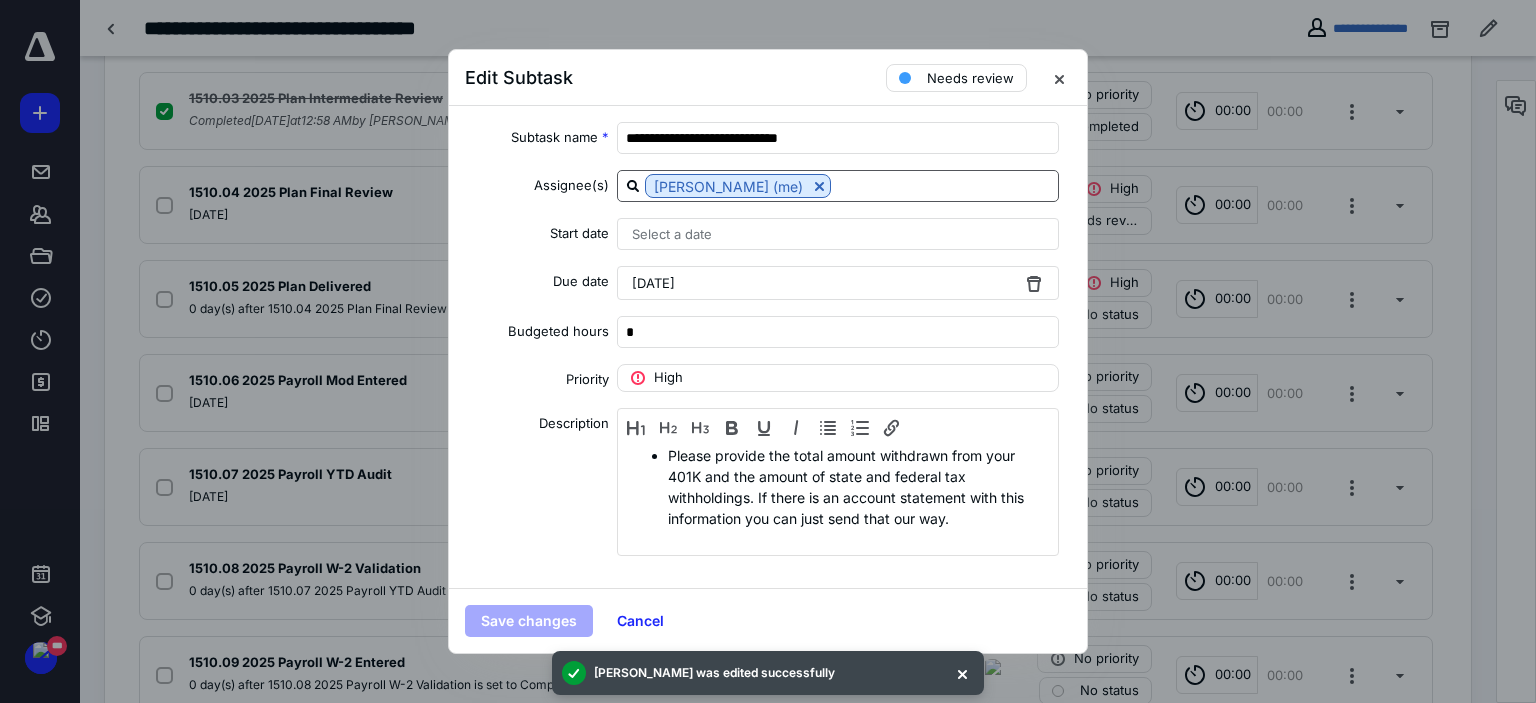 click at bounding box center (944, 185) 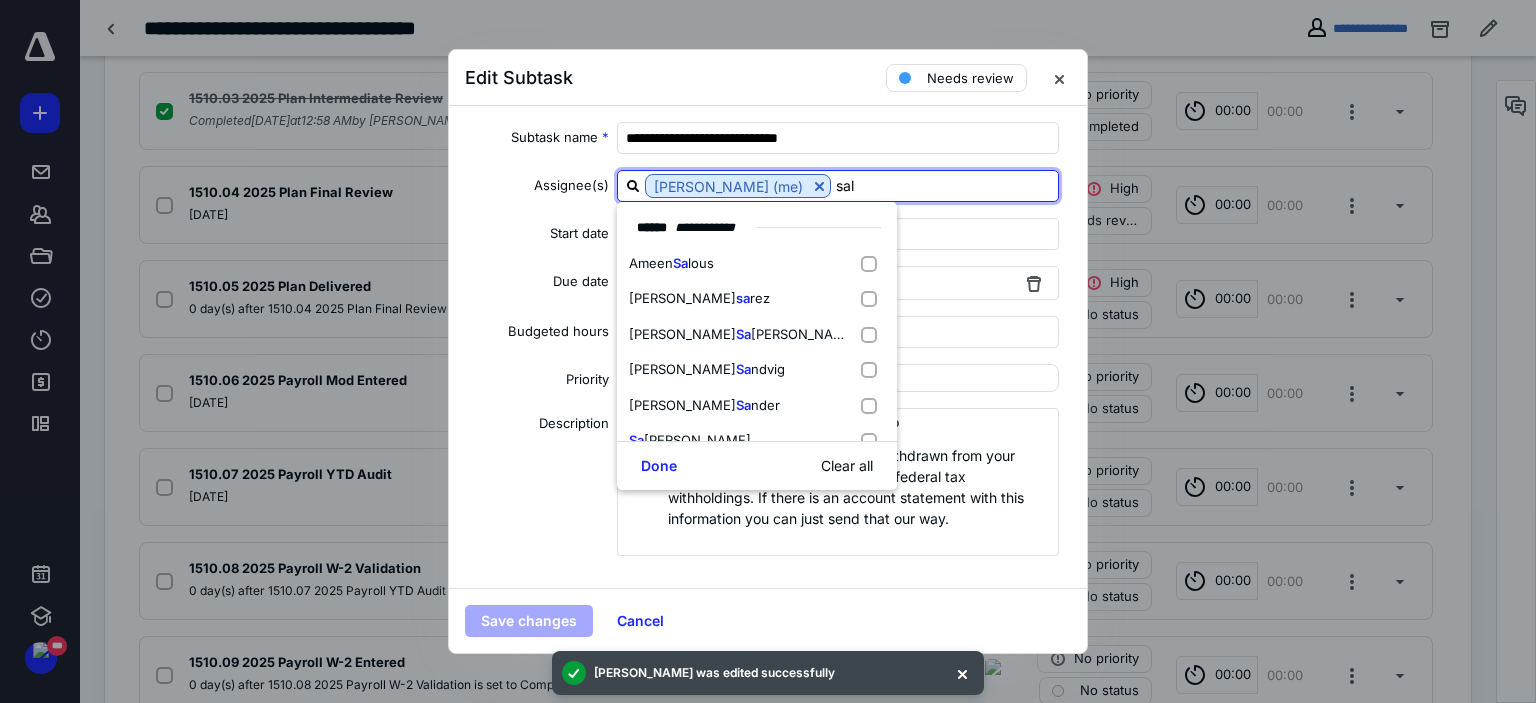 type on "[PERSON_NAME]" 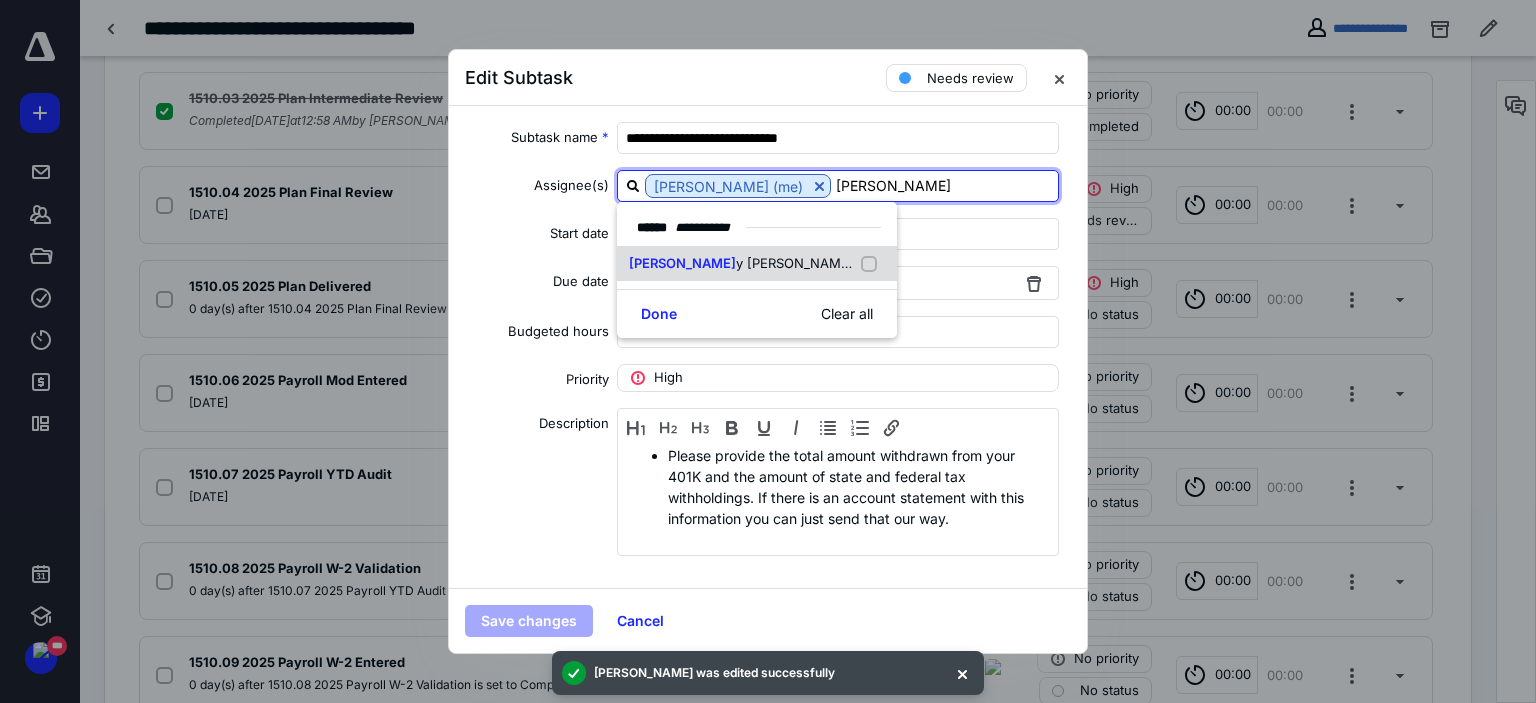 click on "[PERSON_NAME]" at bounding box center [757, 264] 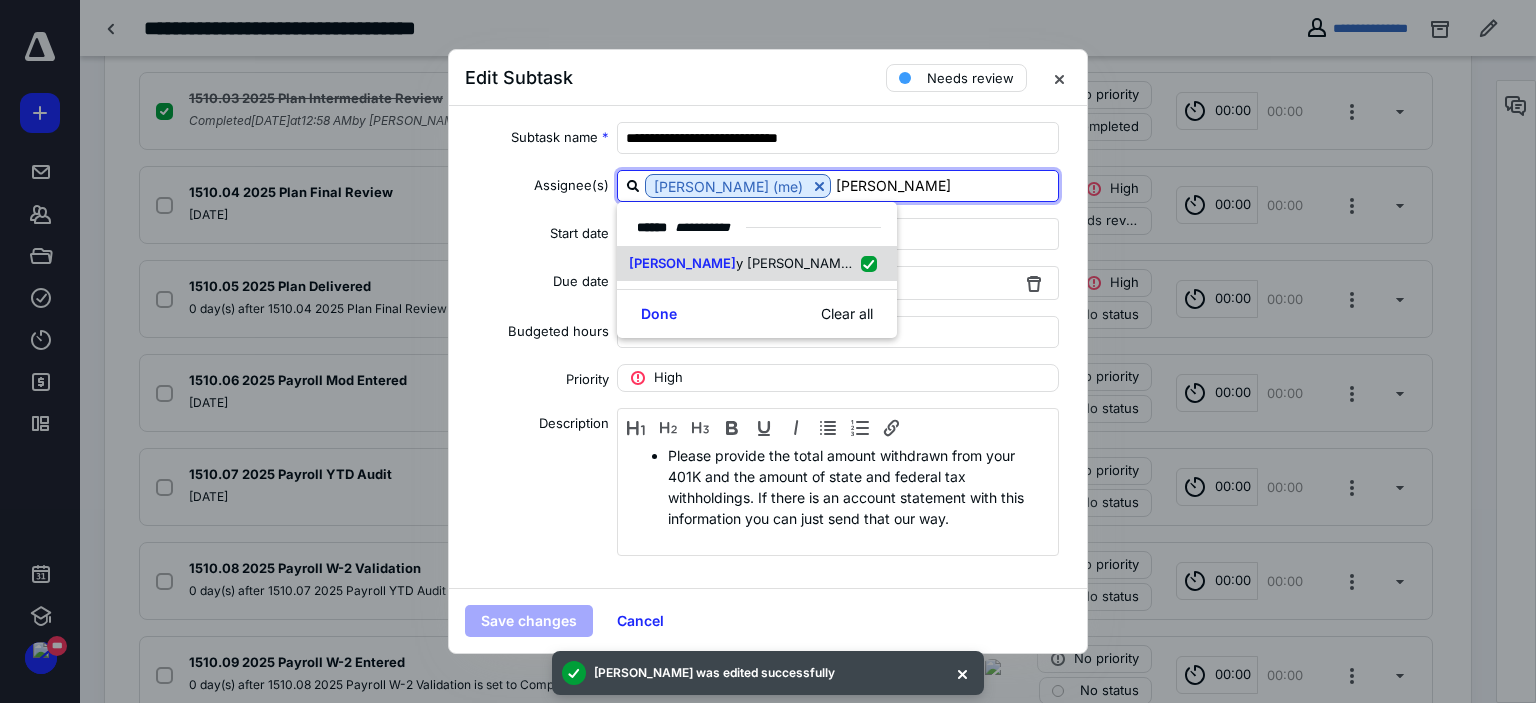 checkbox on "true" 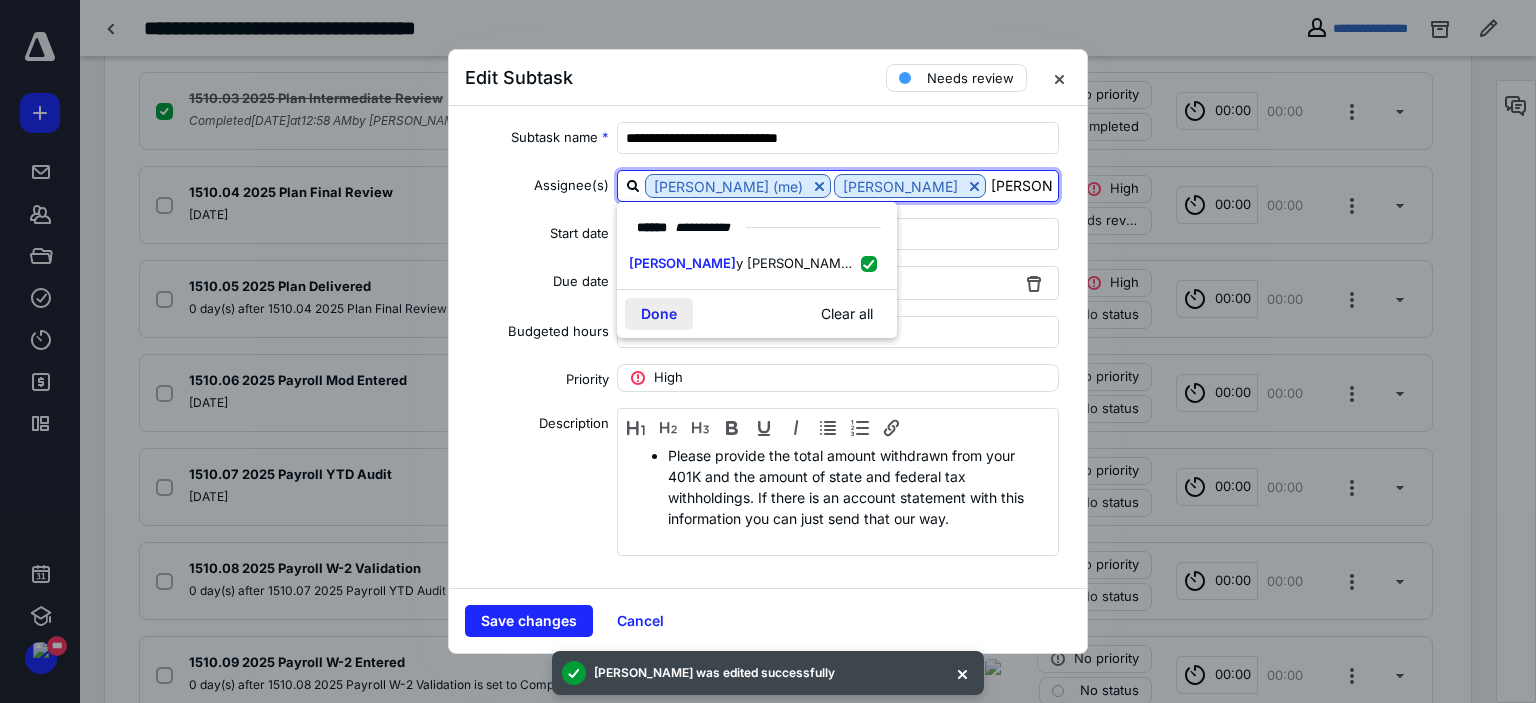 type on "[PERSON_NAME]" 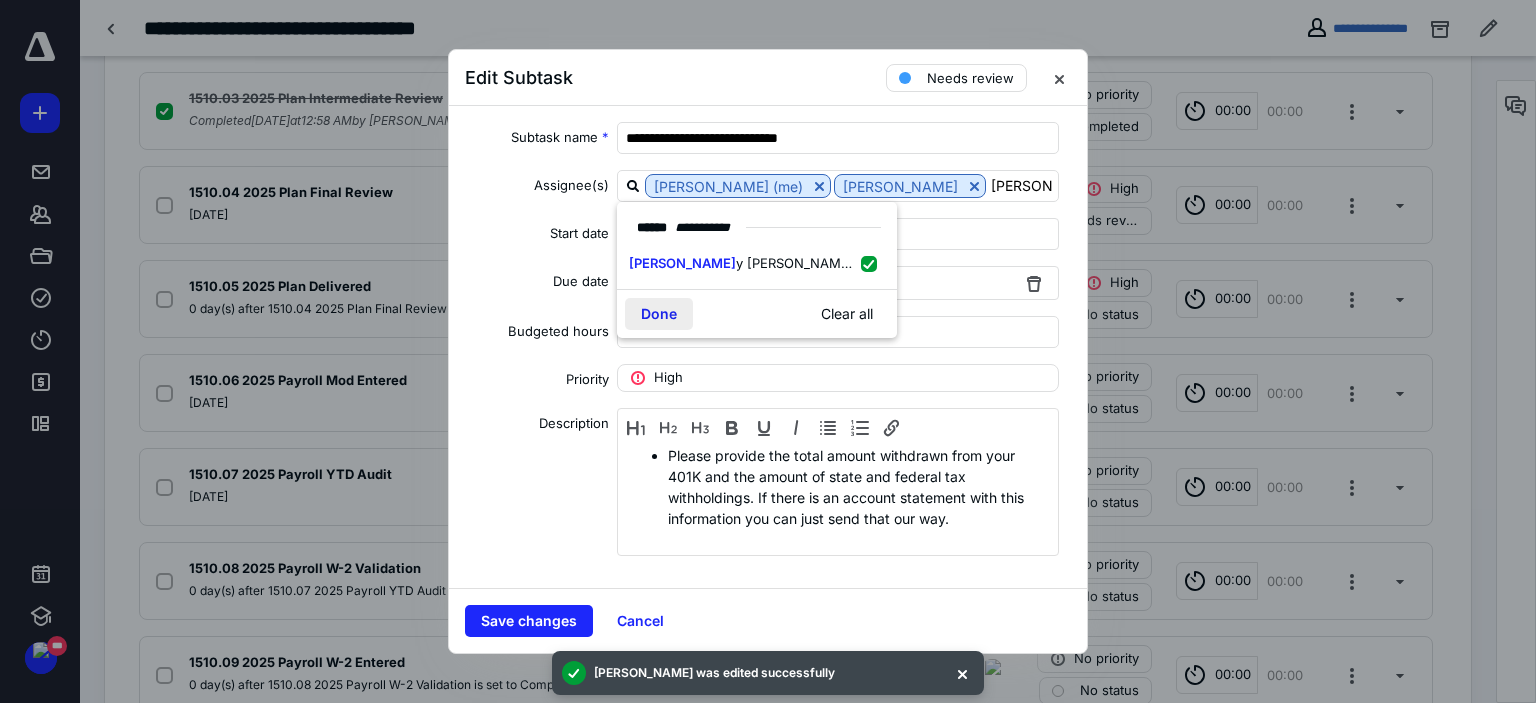 click on "Done" at bounding box center (659, 314) 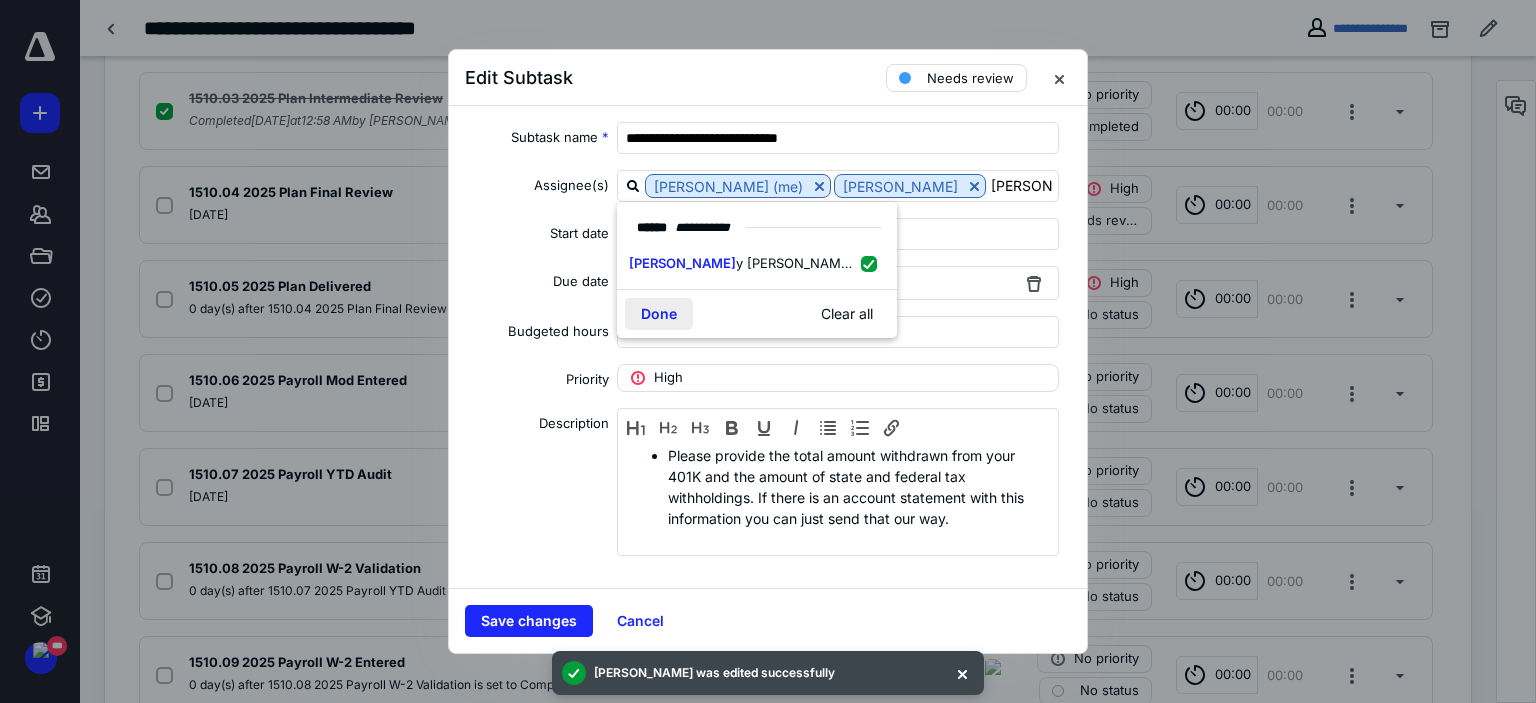type 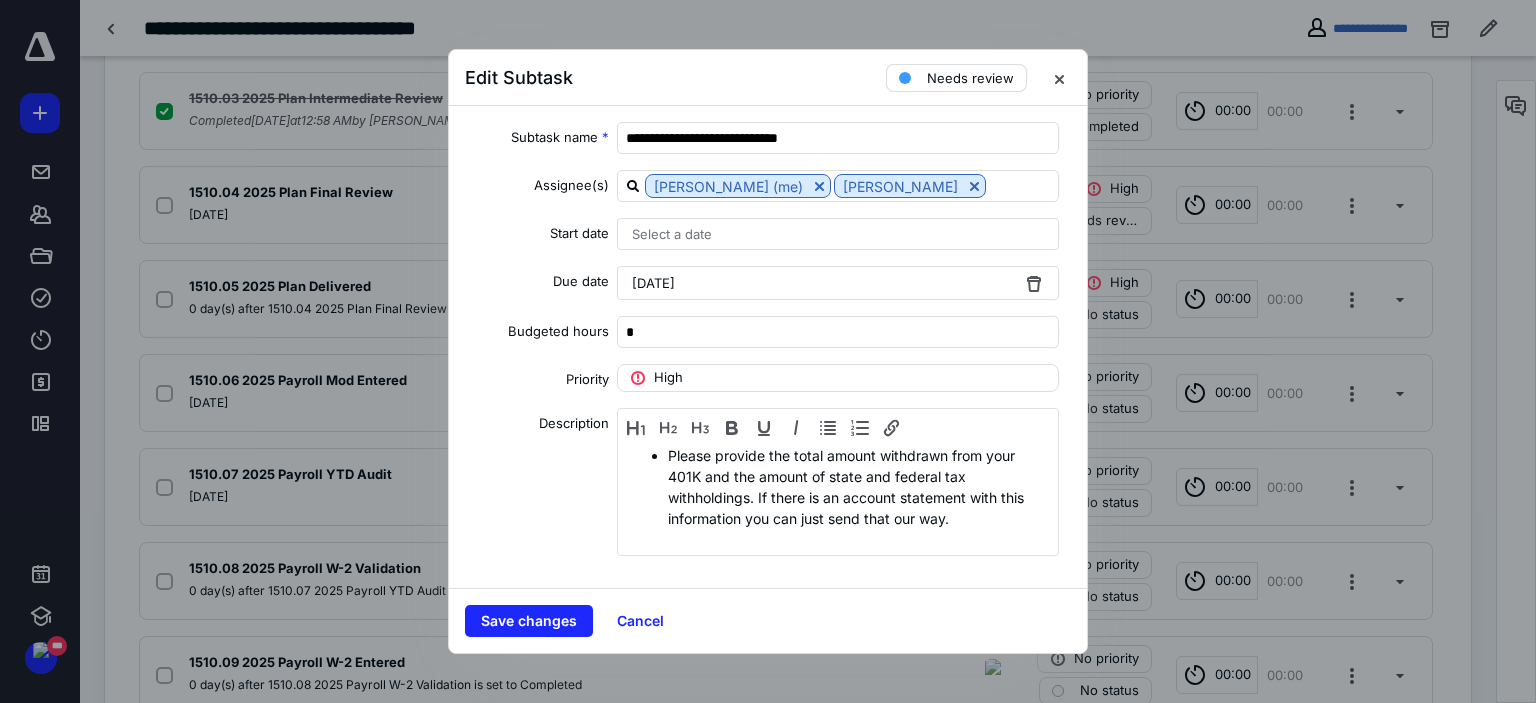 click on "Needs review" at bounding box center [970, 78] 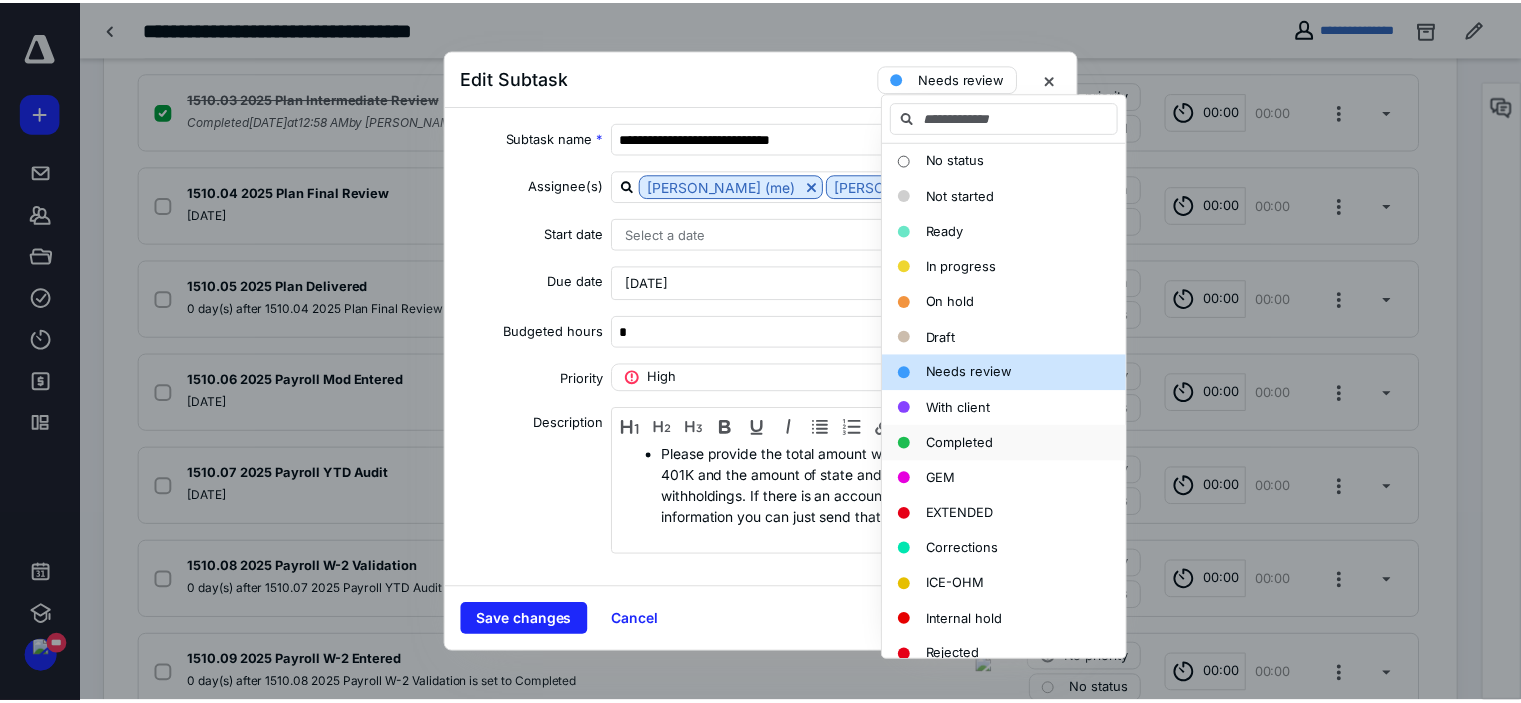 scroll, scrollTop: 100, scrollLeft: 0, axis: vertical 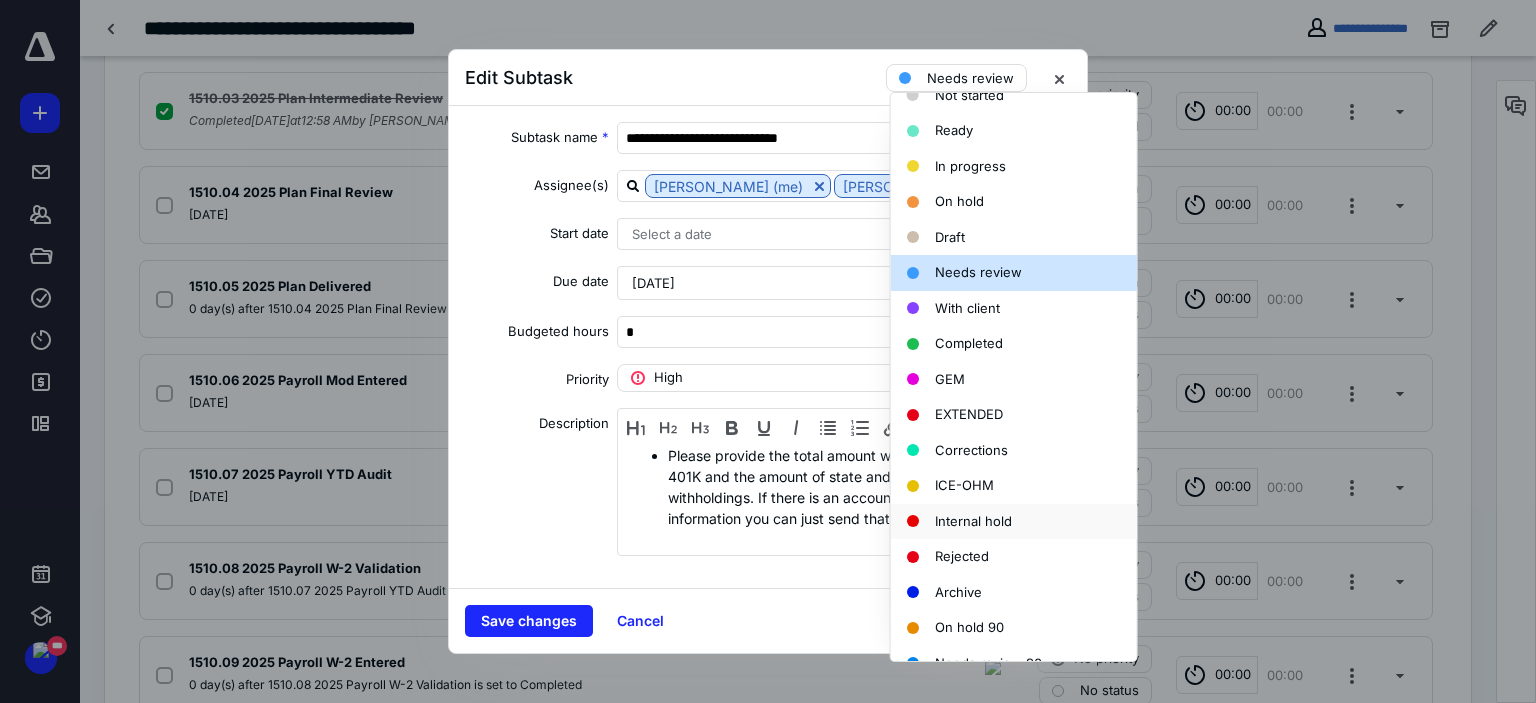 click on "Internal hold" at bounding box center [973, 521] 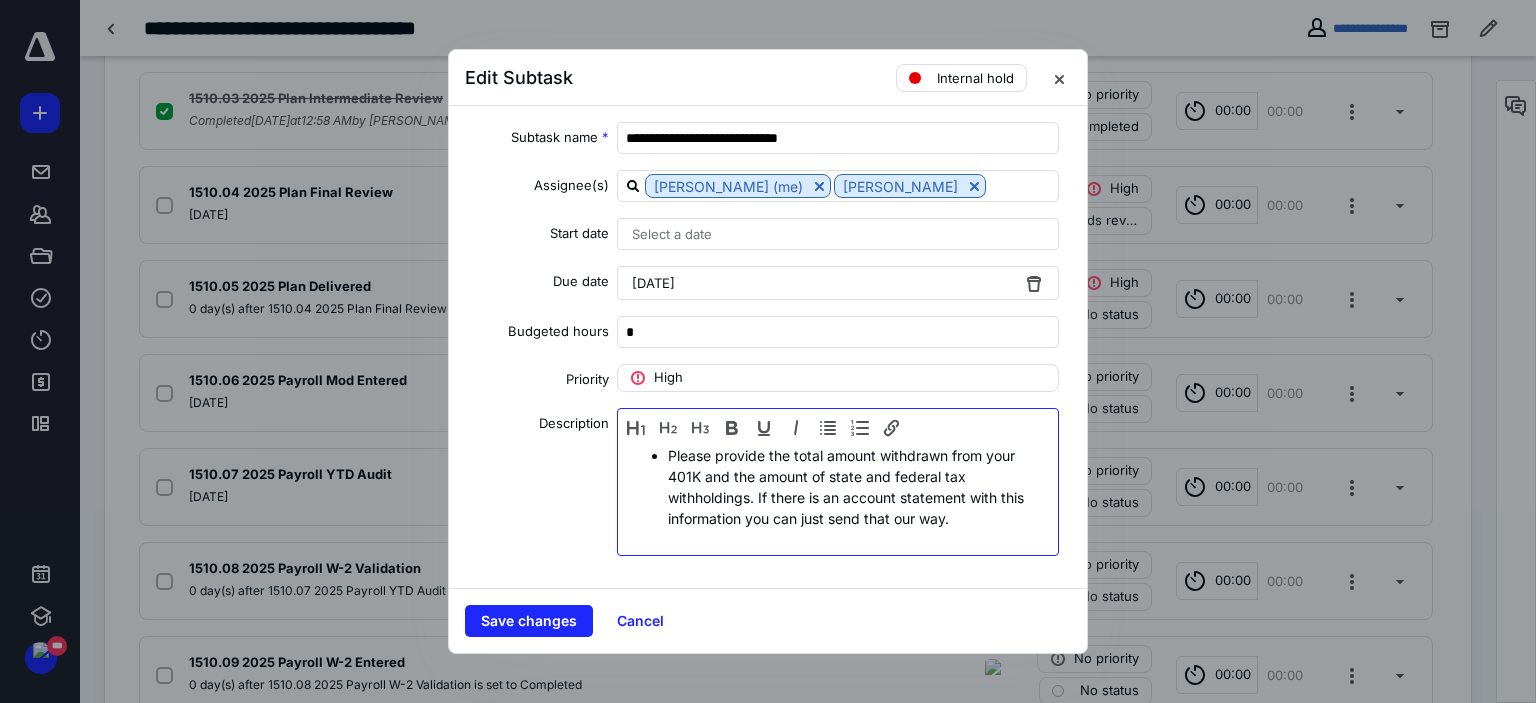 drag, startPoint x: 921, startPoint y: 522, endPoint x: 546, endPoint y: 442, distance: 383.4384 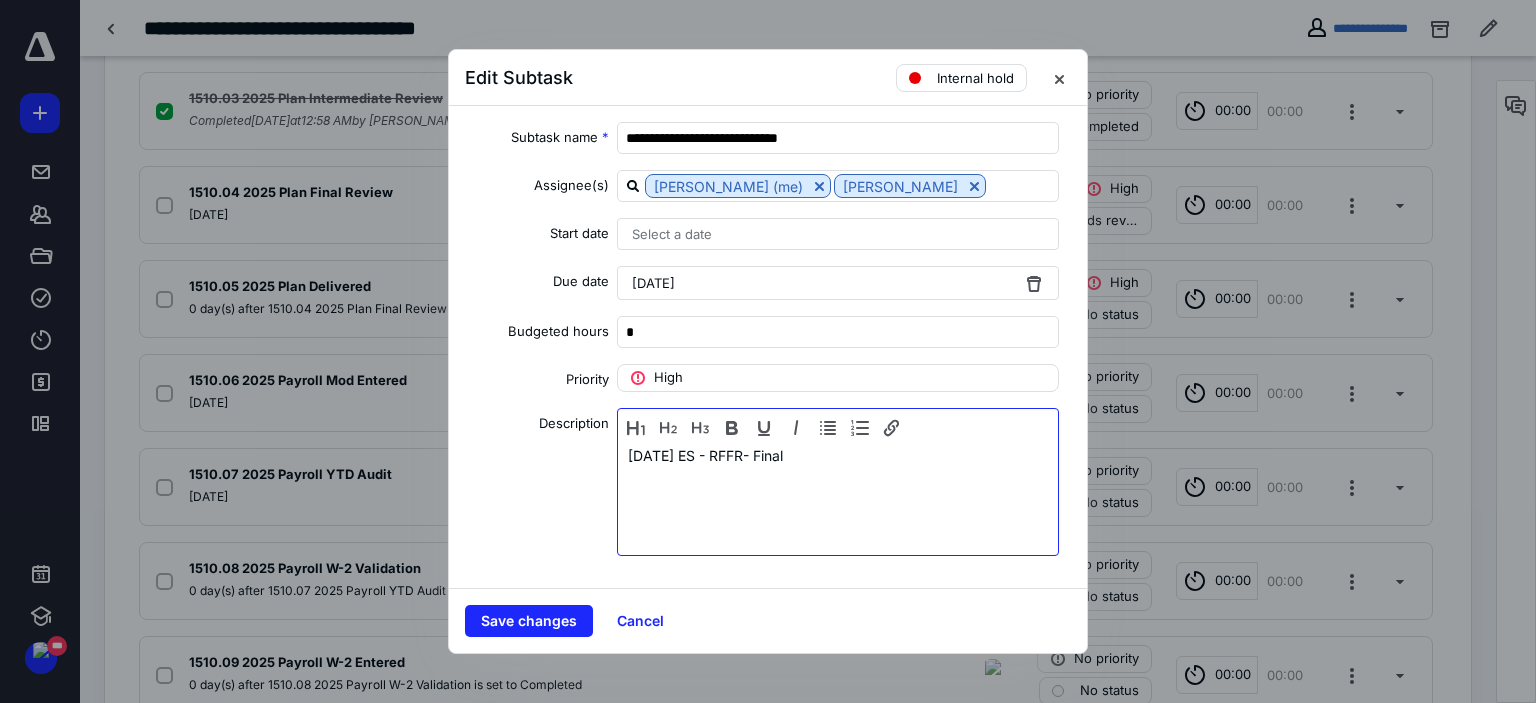drag, startPoint x: 825, startPoint y: 453, endPoint x: 710, endPoint y: 455, distance: 115.01739 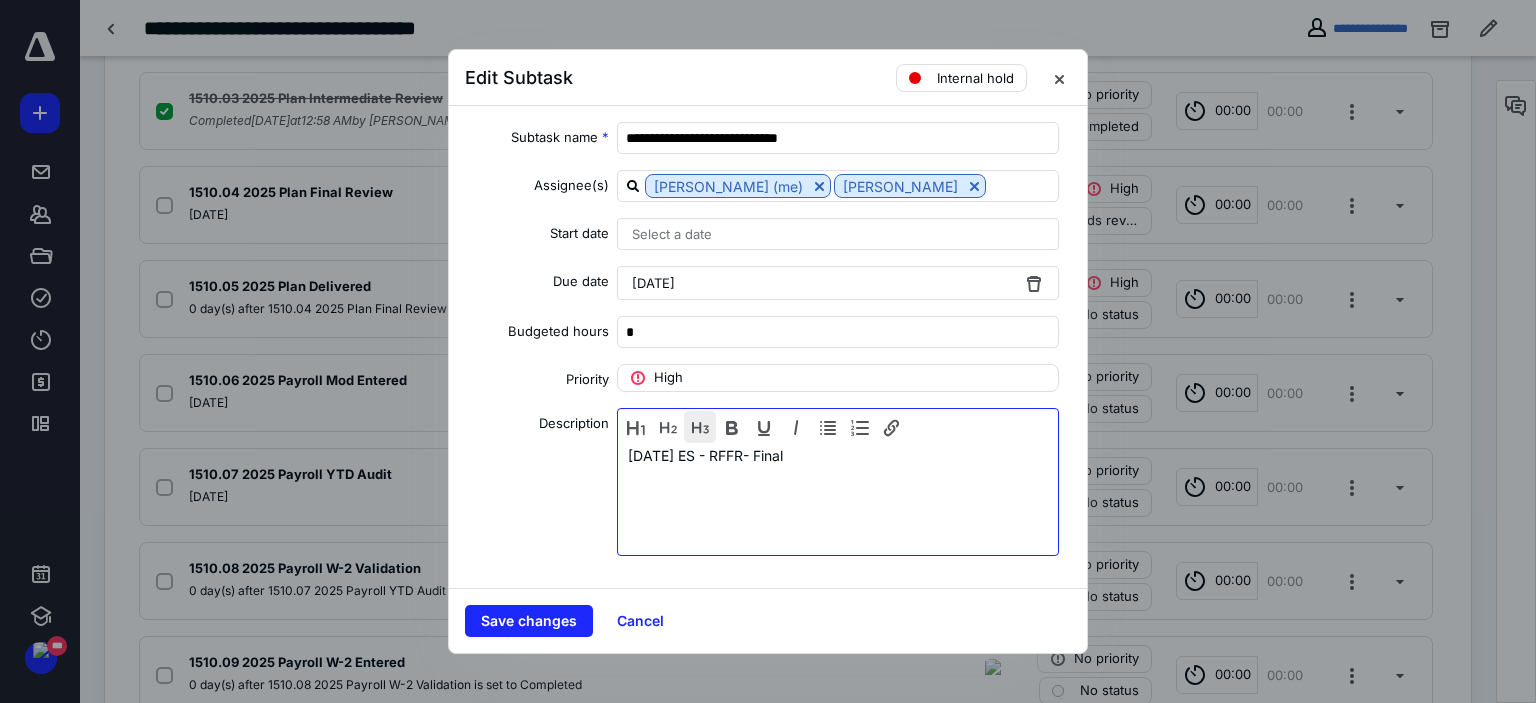 copy on "RFFR- Final" 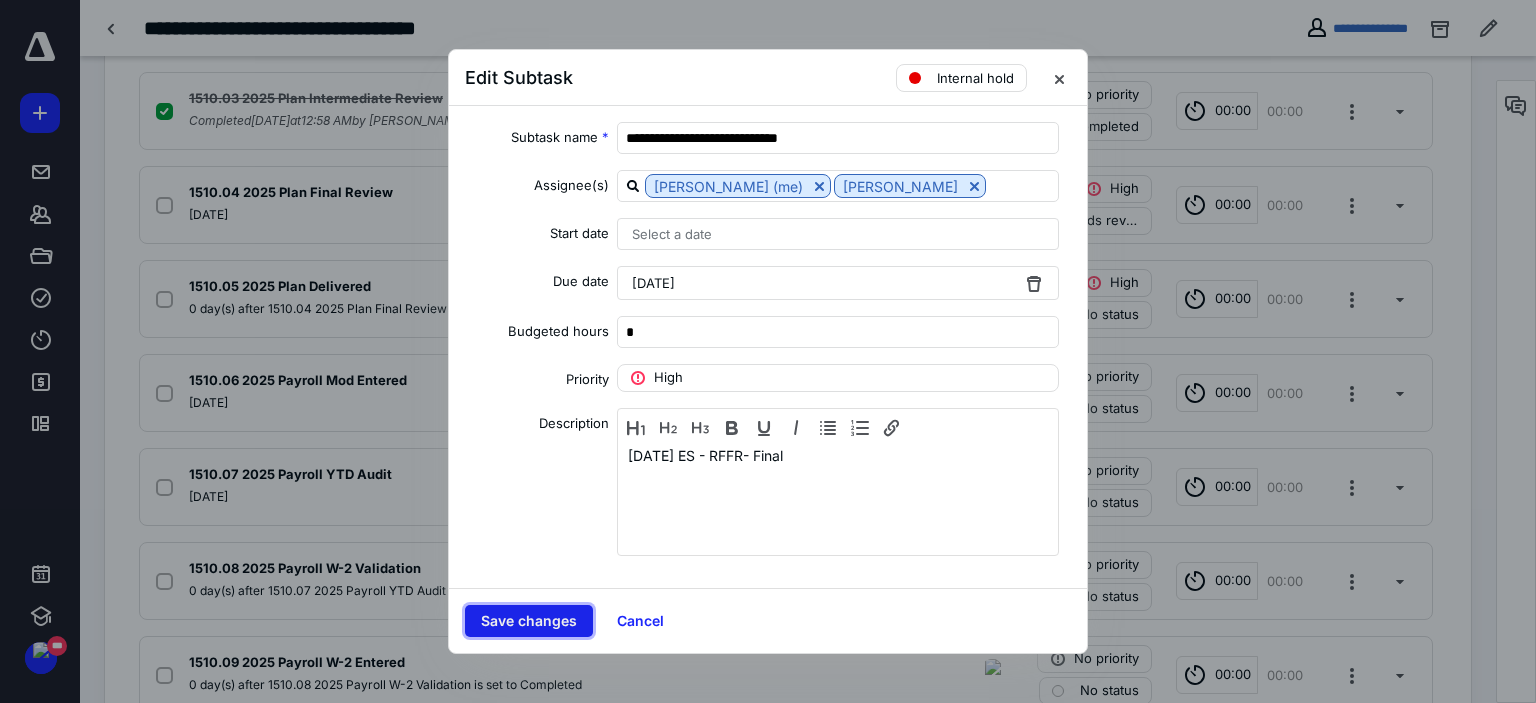 click on "Save changes" at bounding box center (529, 621) 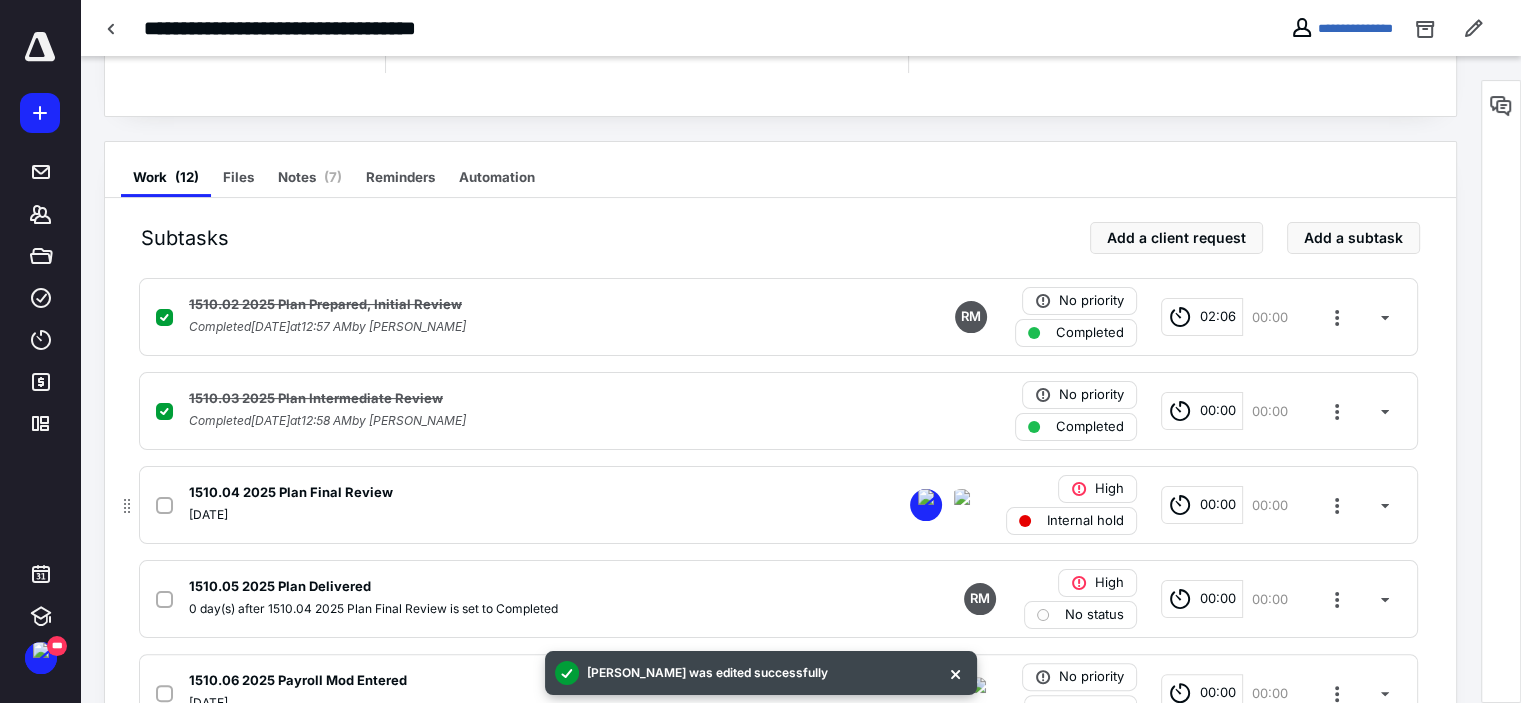 scroll, scrollTop: 100, scrollLeft: 0, axis: vertical 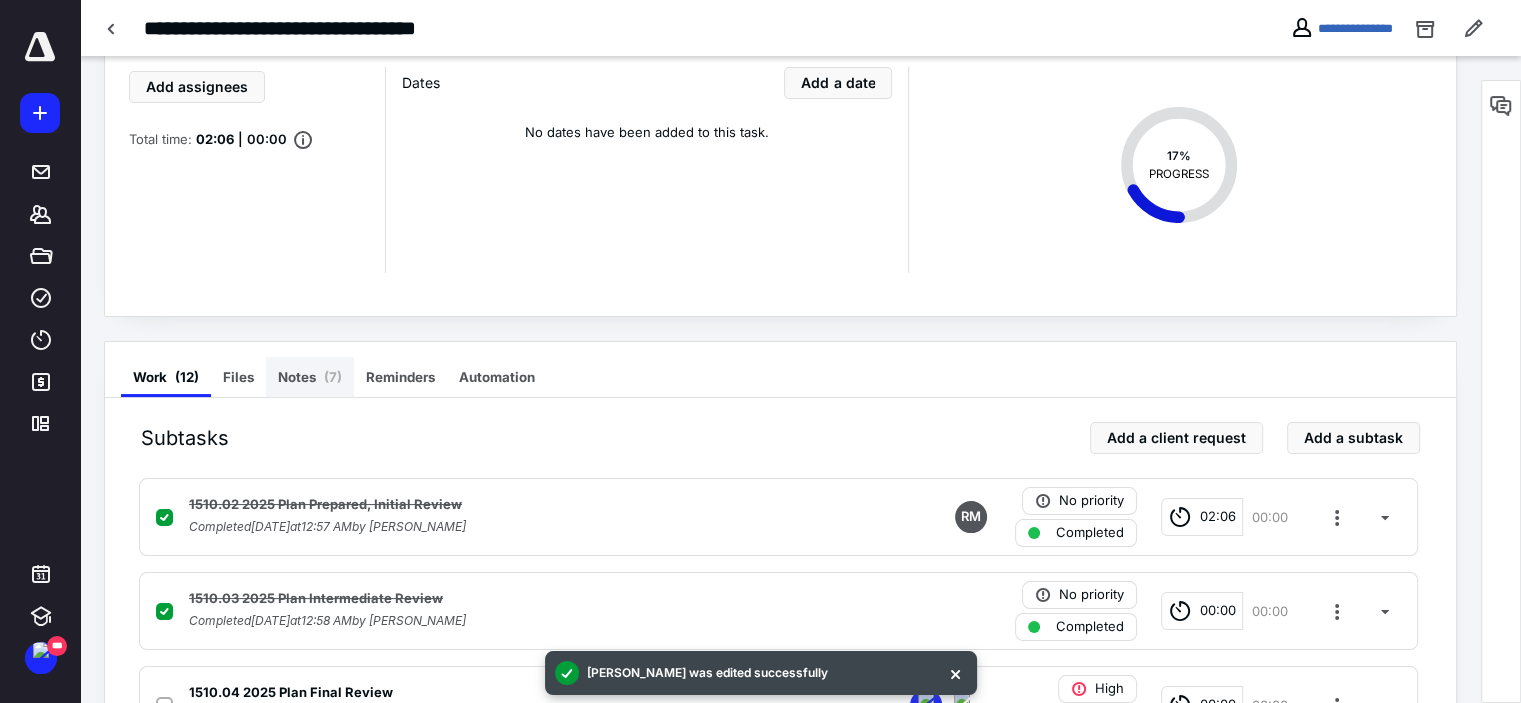 click on "Notes ( 7 )" at bounding box center [310, 377] 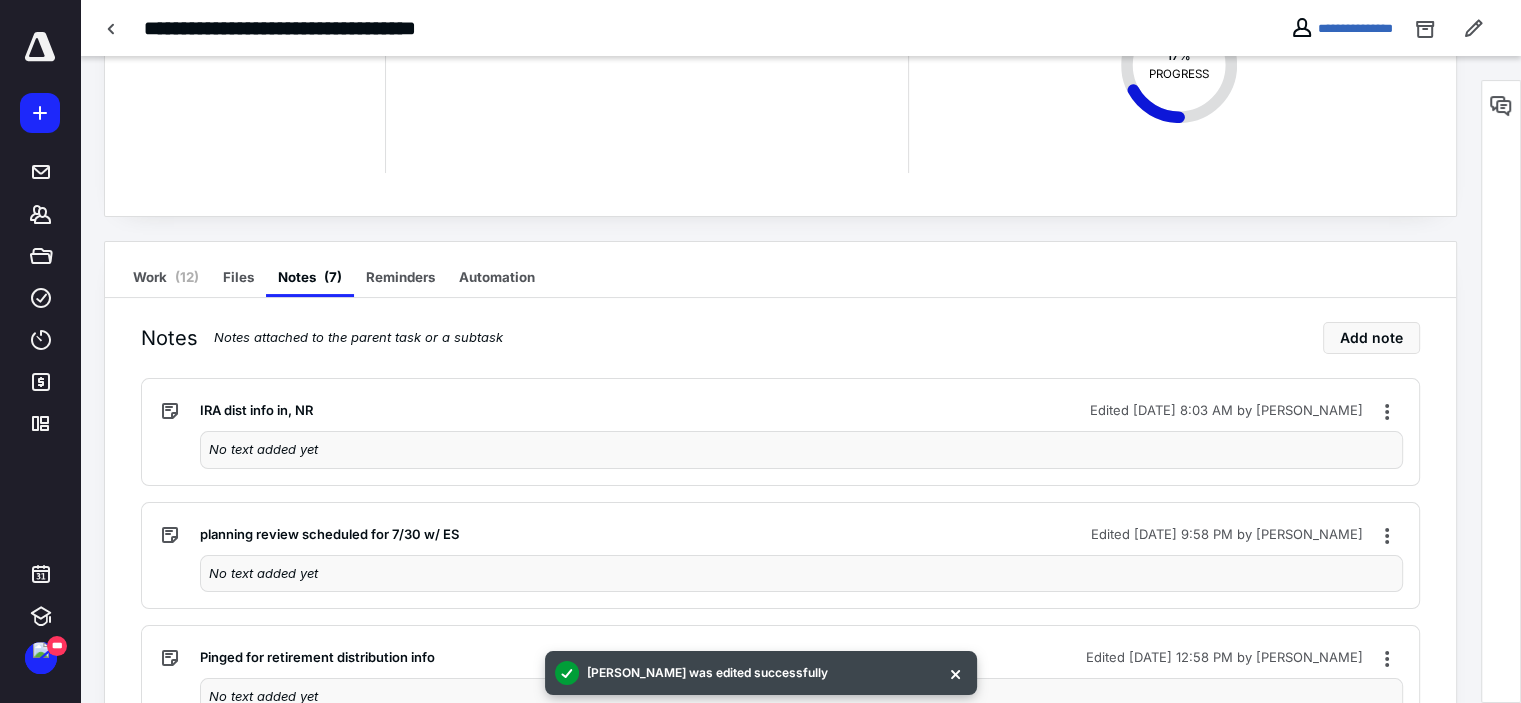 scroll, scrollTop: 300, scrollLeft: 0, axis: vertical 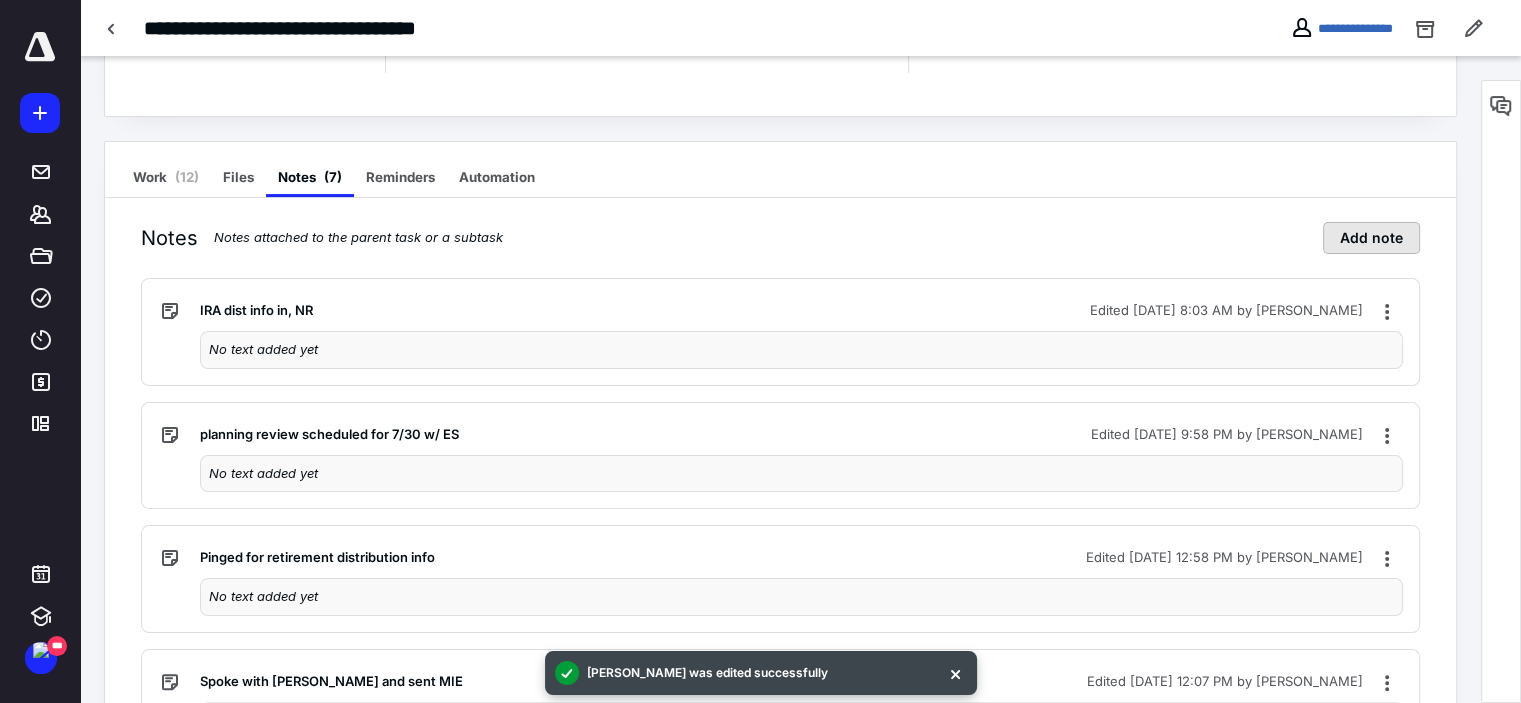 click on "Add note" at bounding box center [1371, 238] 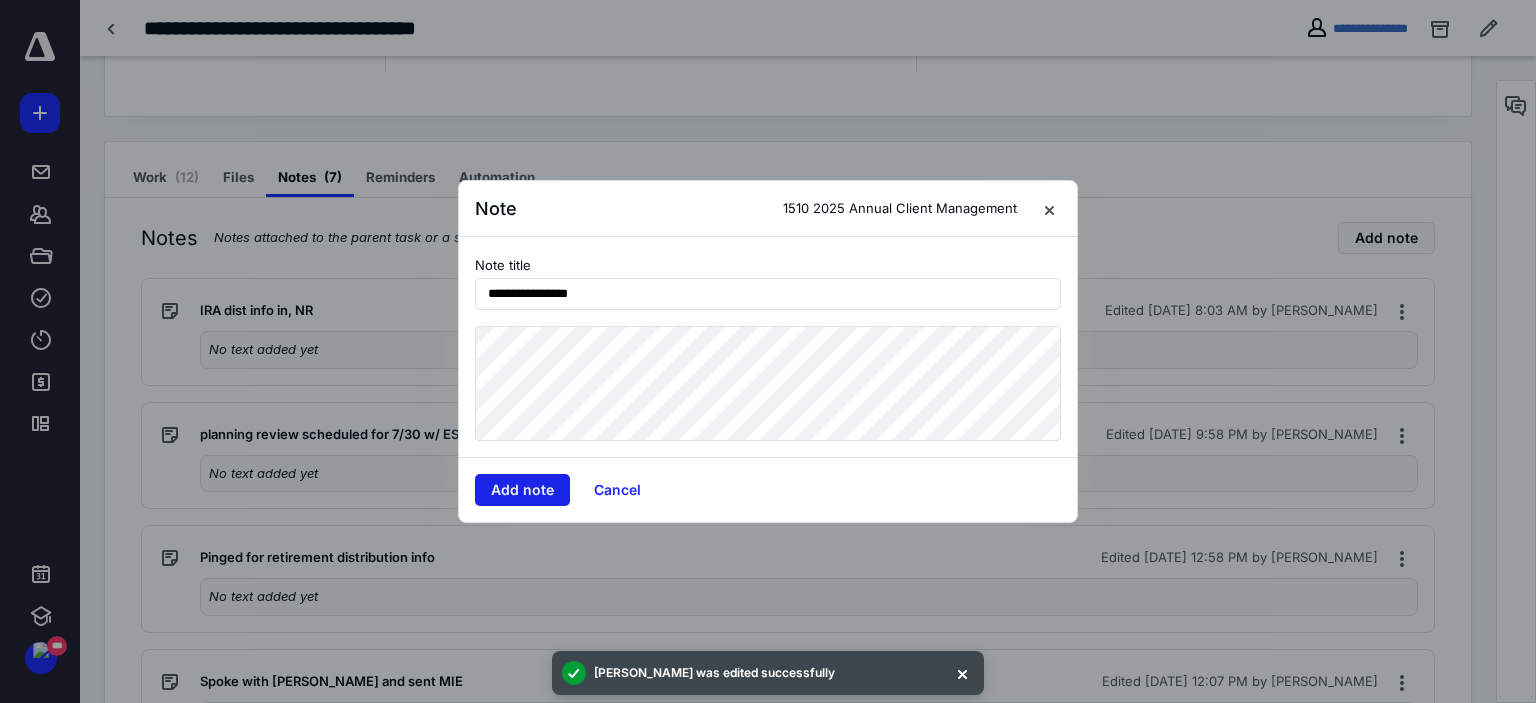 type on "**********" 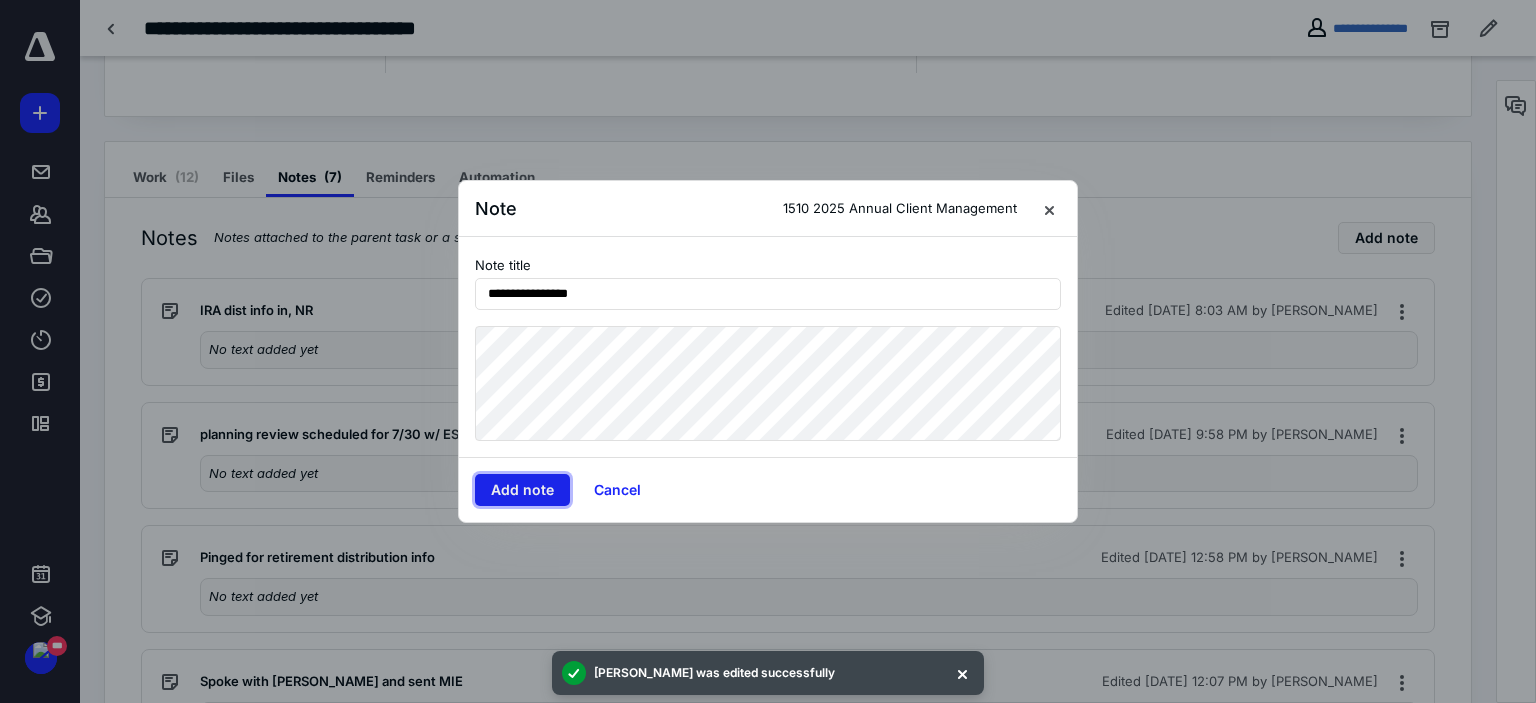 click on "Add note" at bounding box center (522, 490) 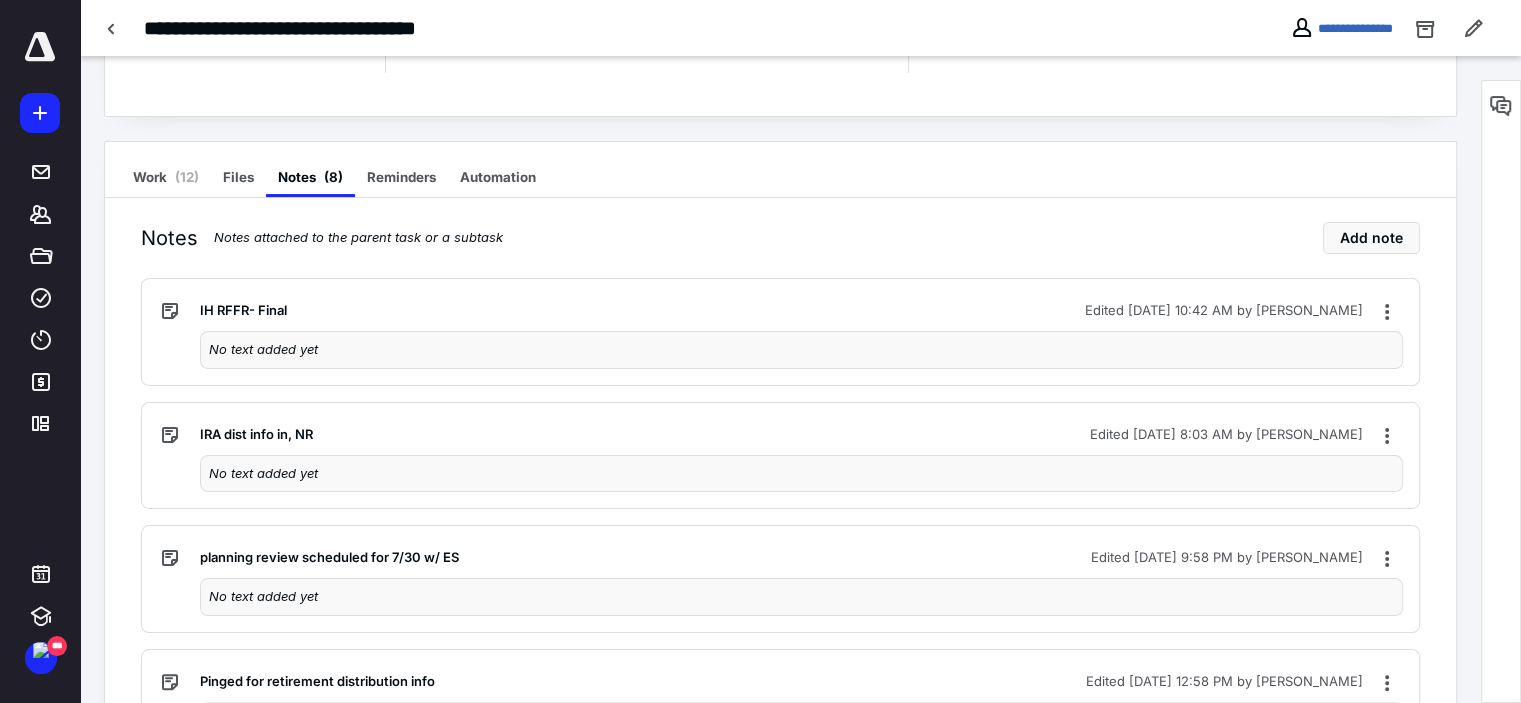 click on "Work ( 12 )" at bounding box center [166, 177] 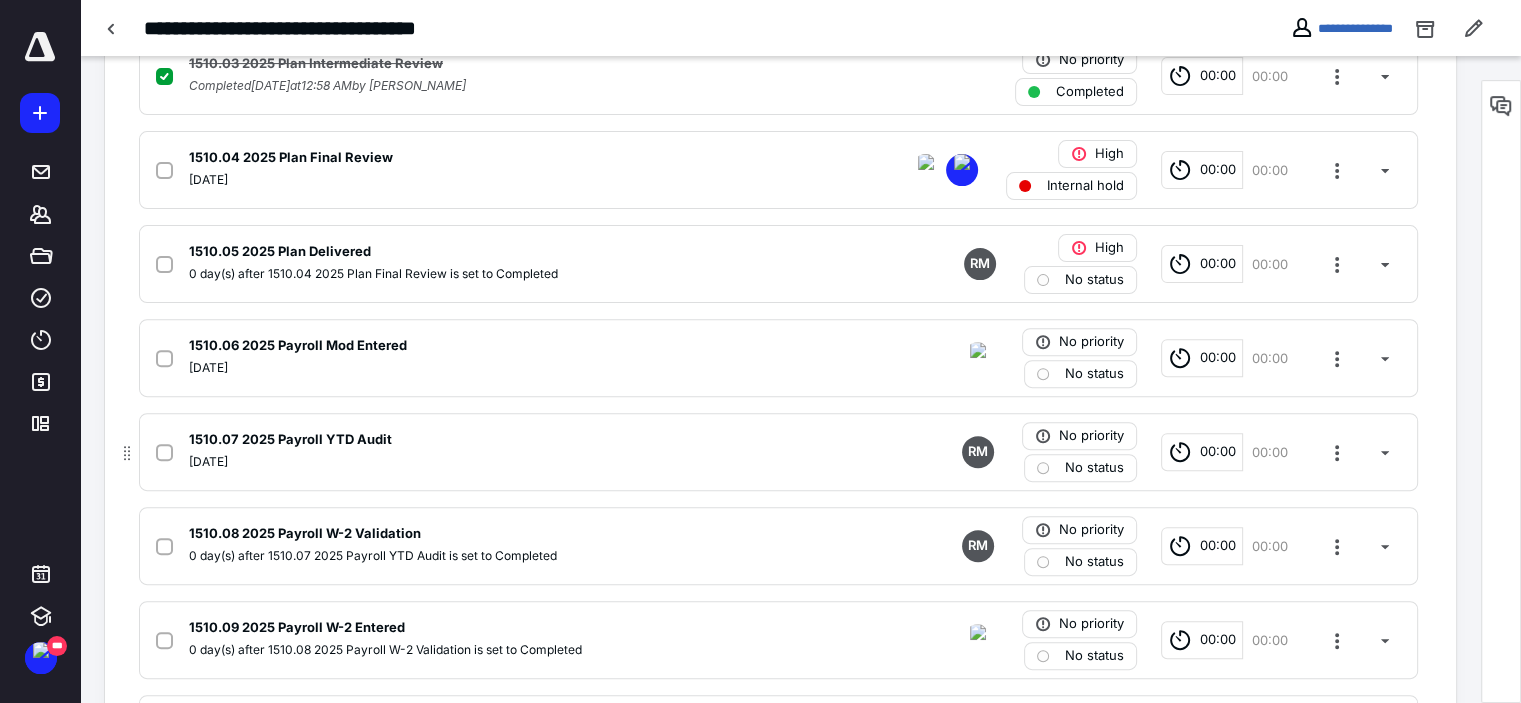 scroll, scrollTop: 735, scrollLeft: 0, axis: vertical 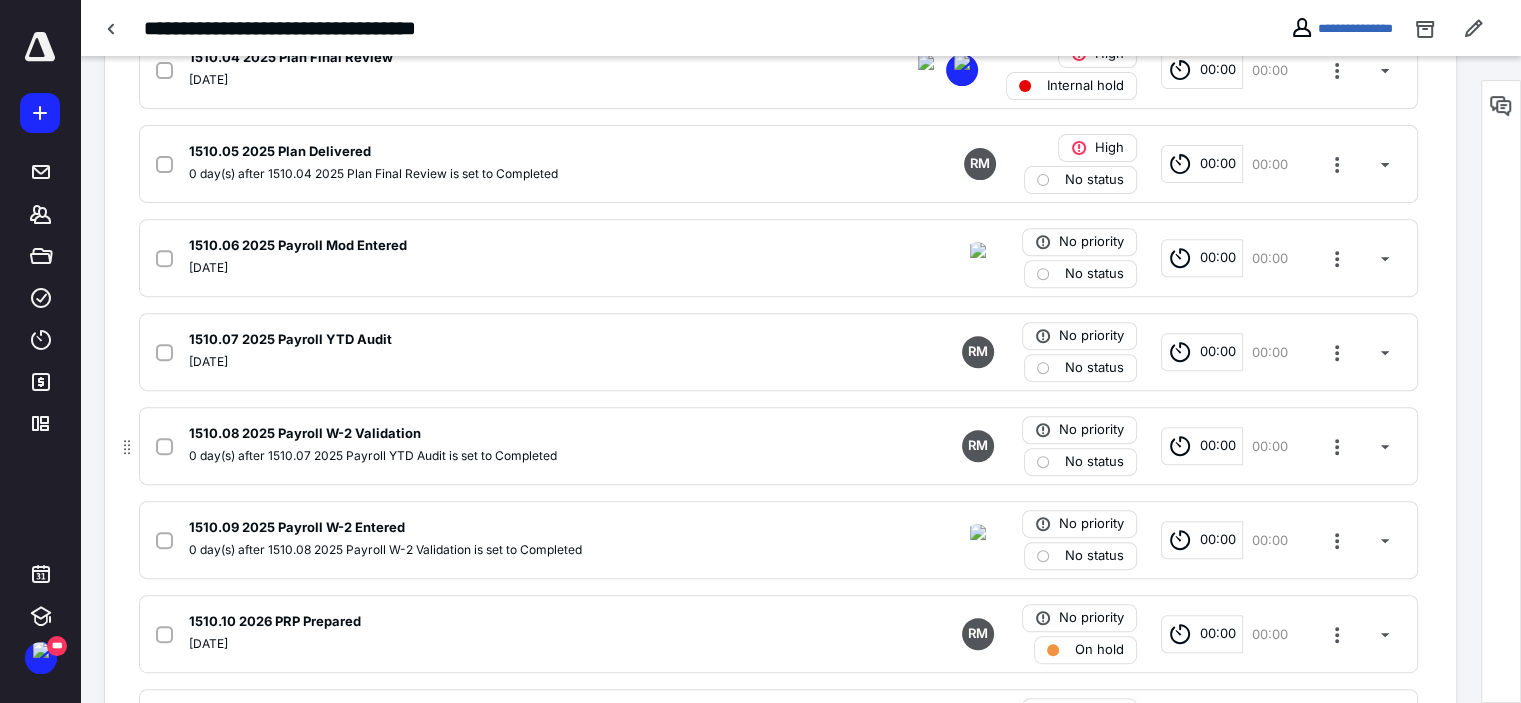 click 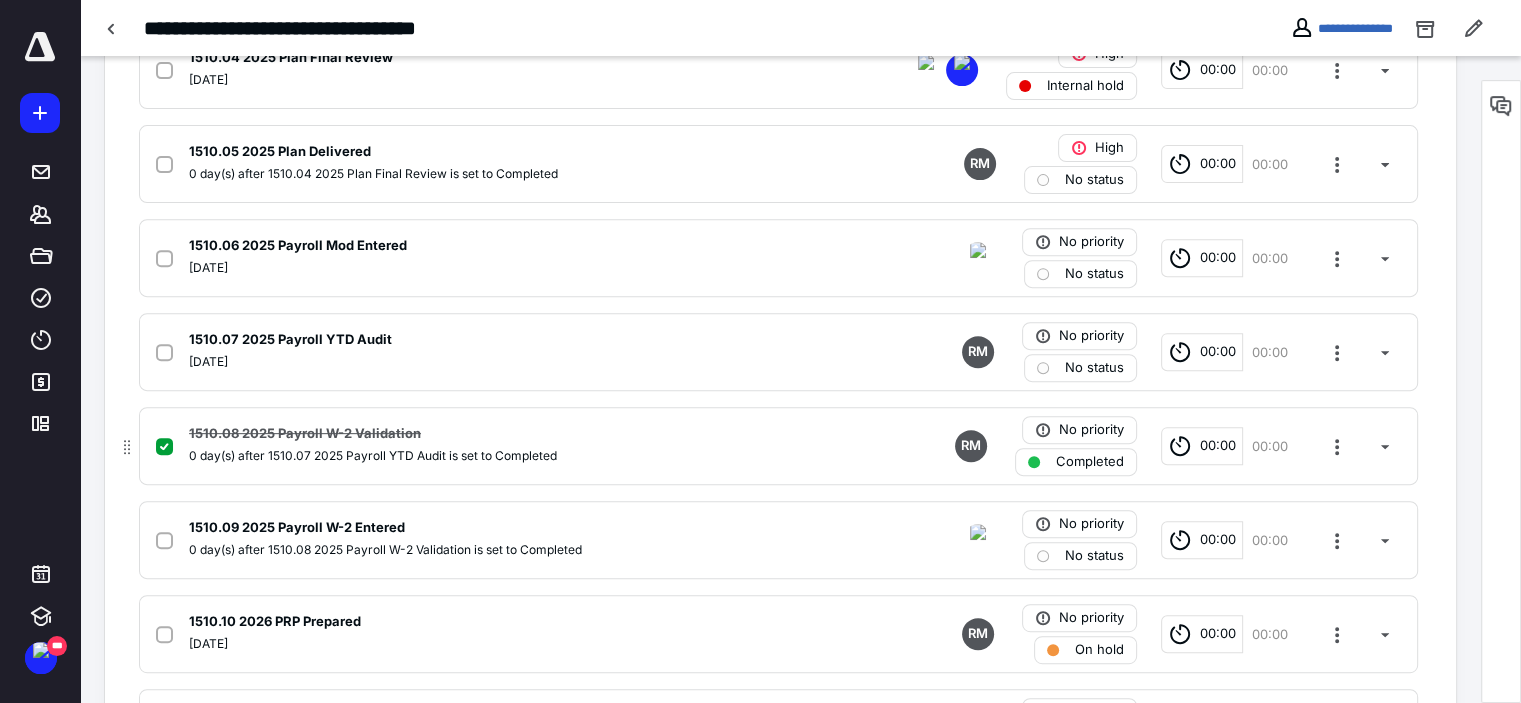 scroll, scrollTop: 835, scrollLeft: 0, axis: vertical 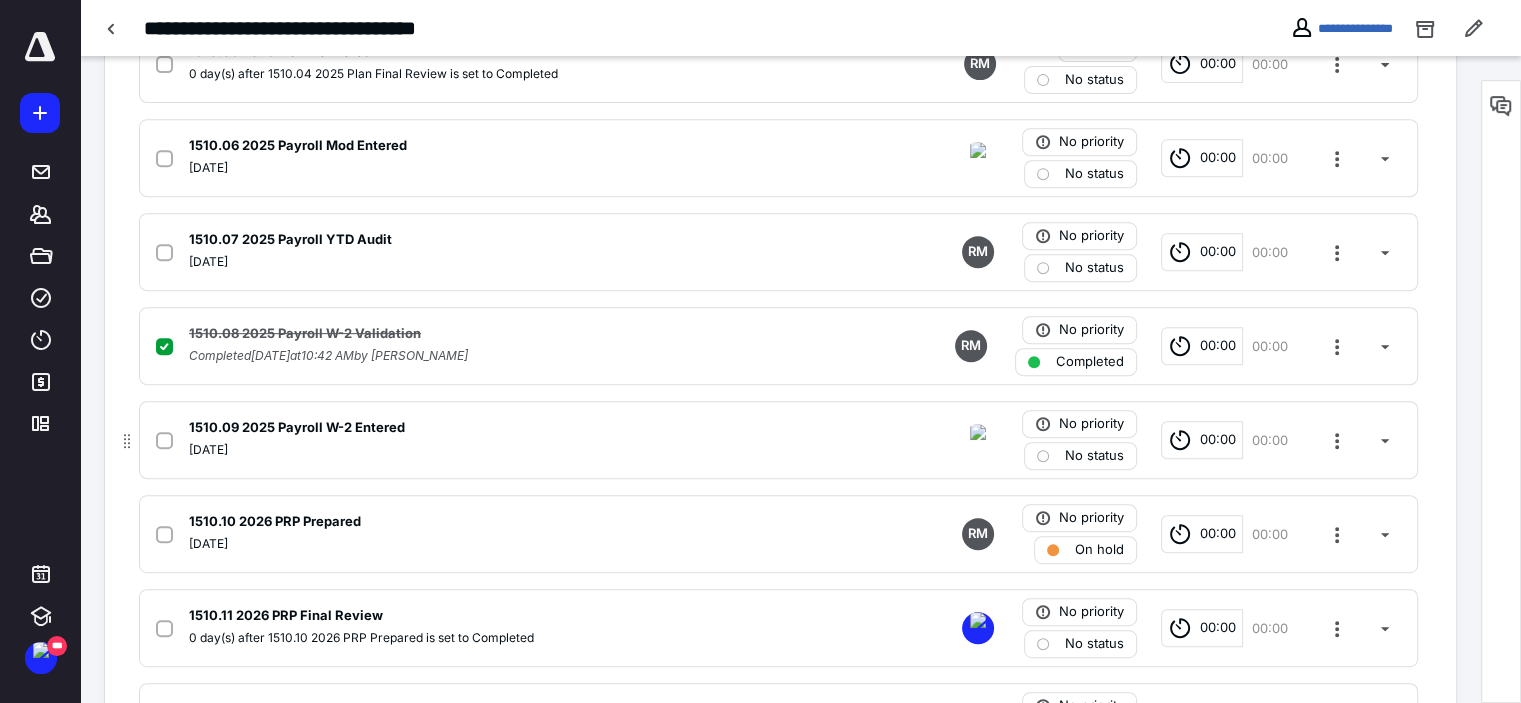 click on "[DATE]" at bounding box center [516, 450] 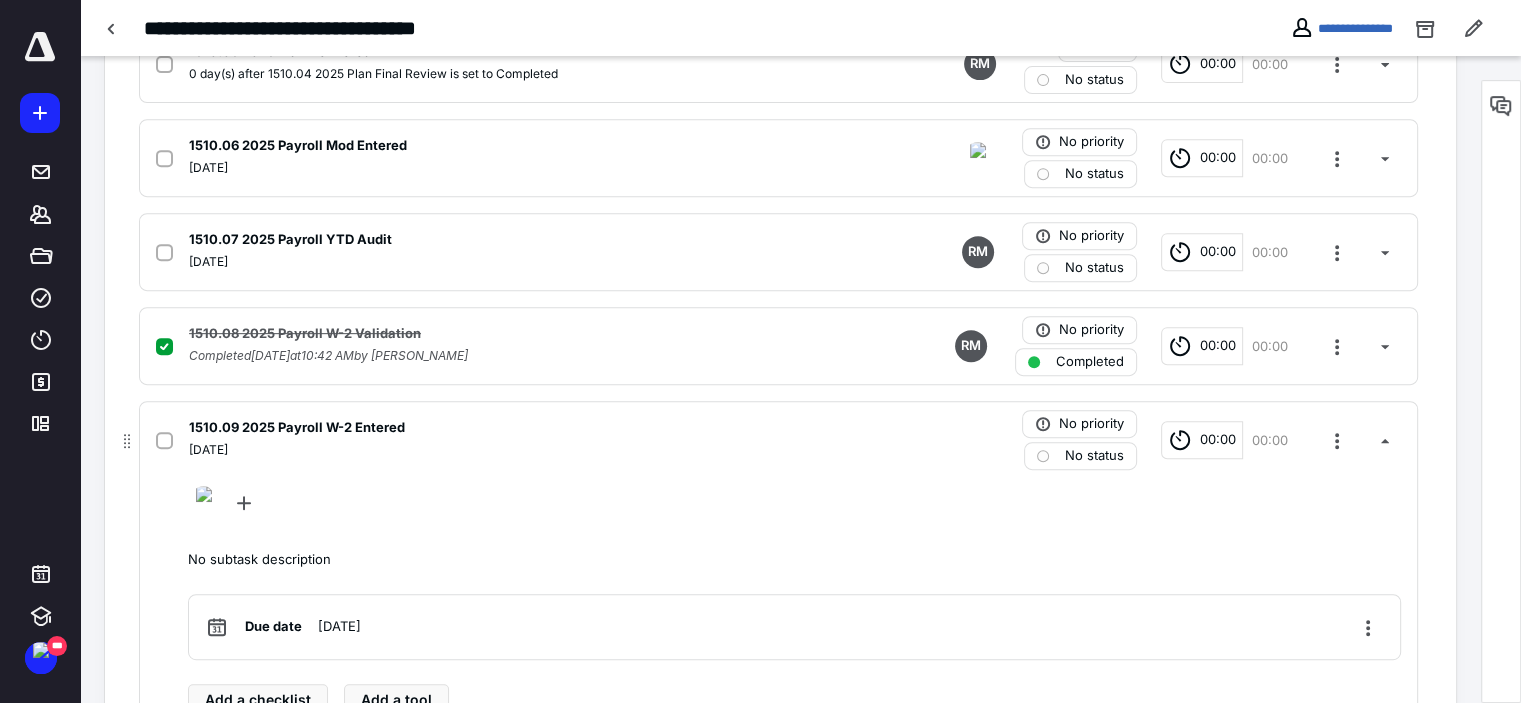 click on "[DATE]" at bounding box center (516, 450) 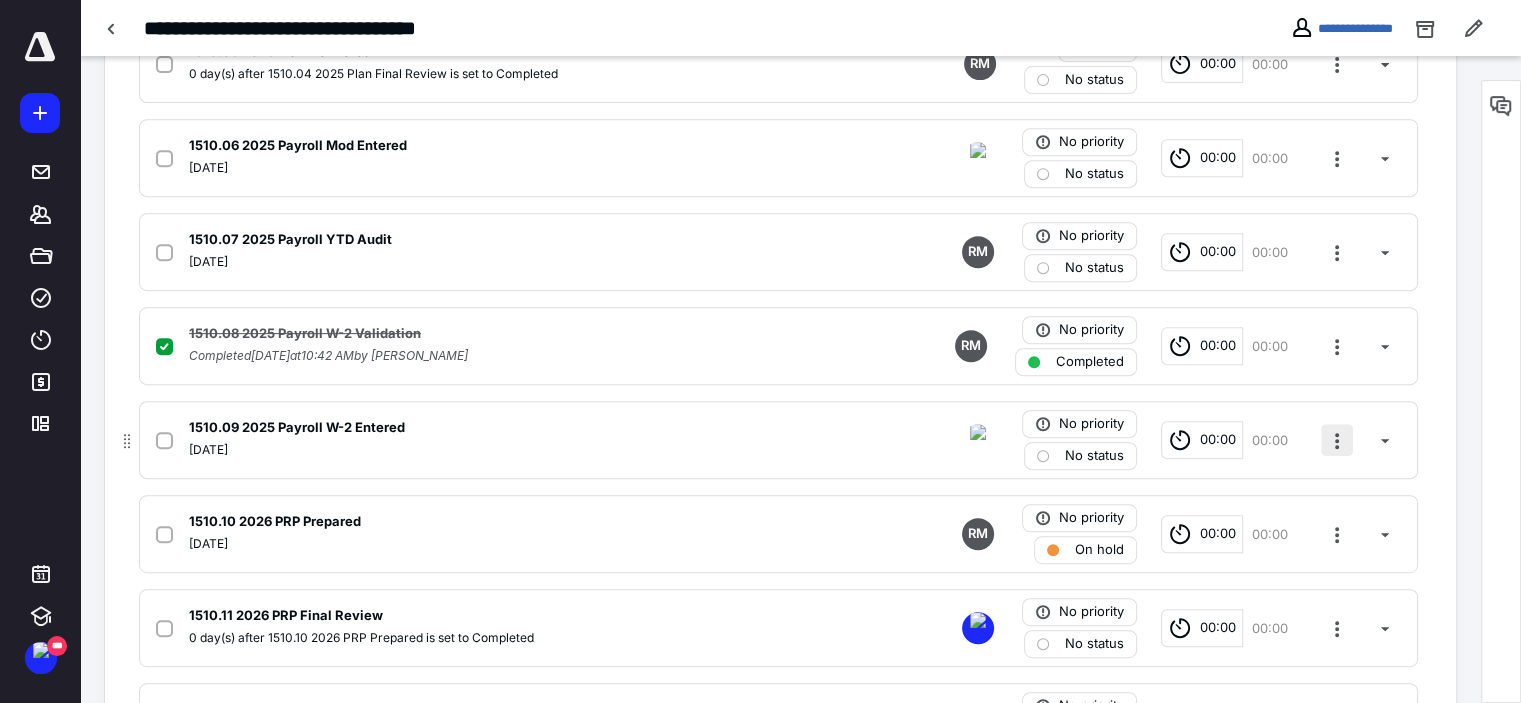 click at bounding box center (1337, 440) 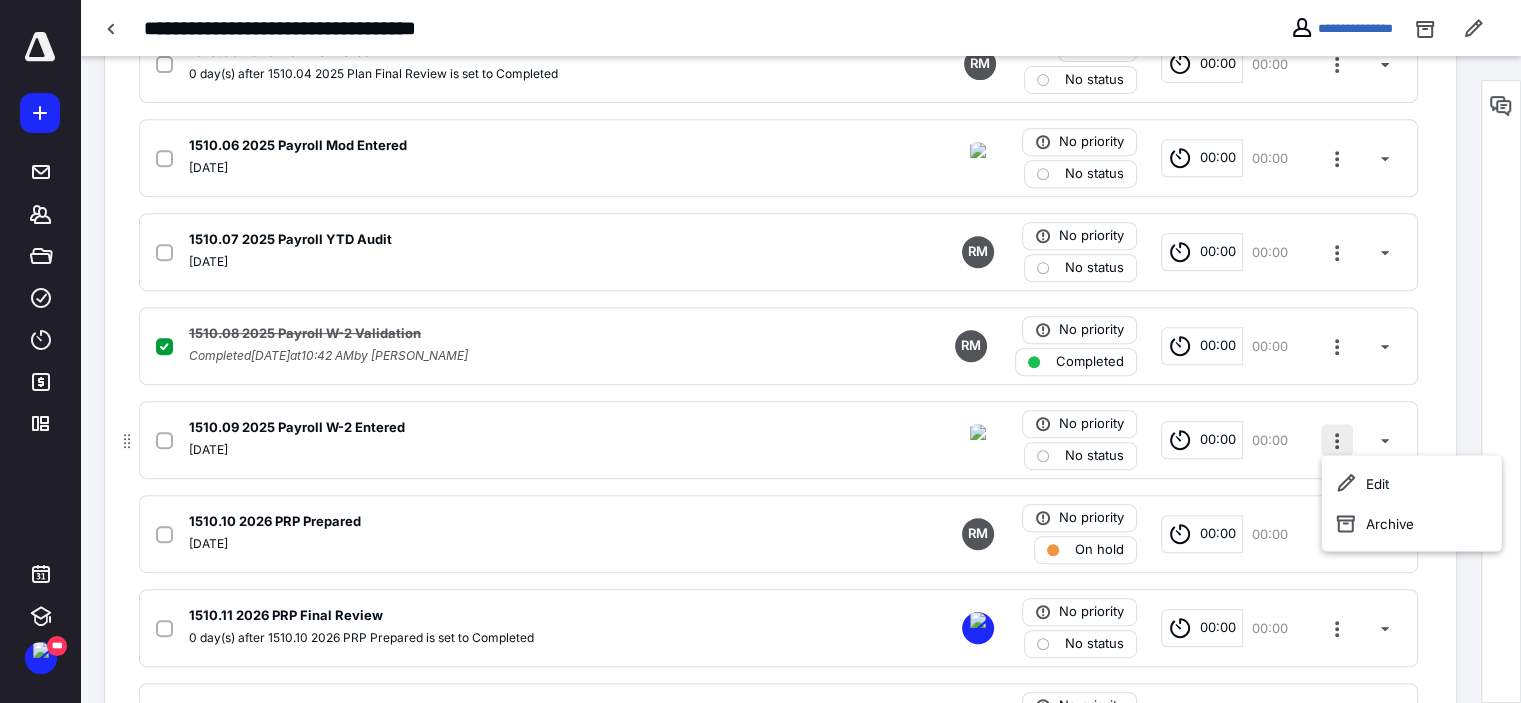 click 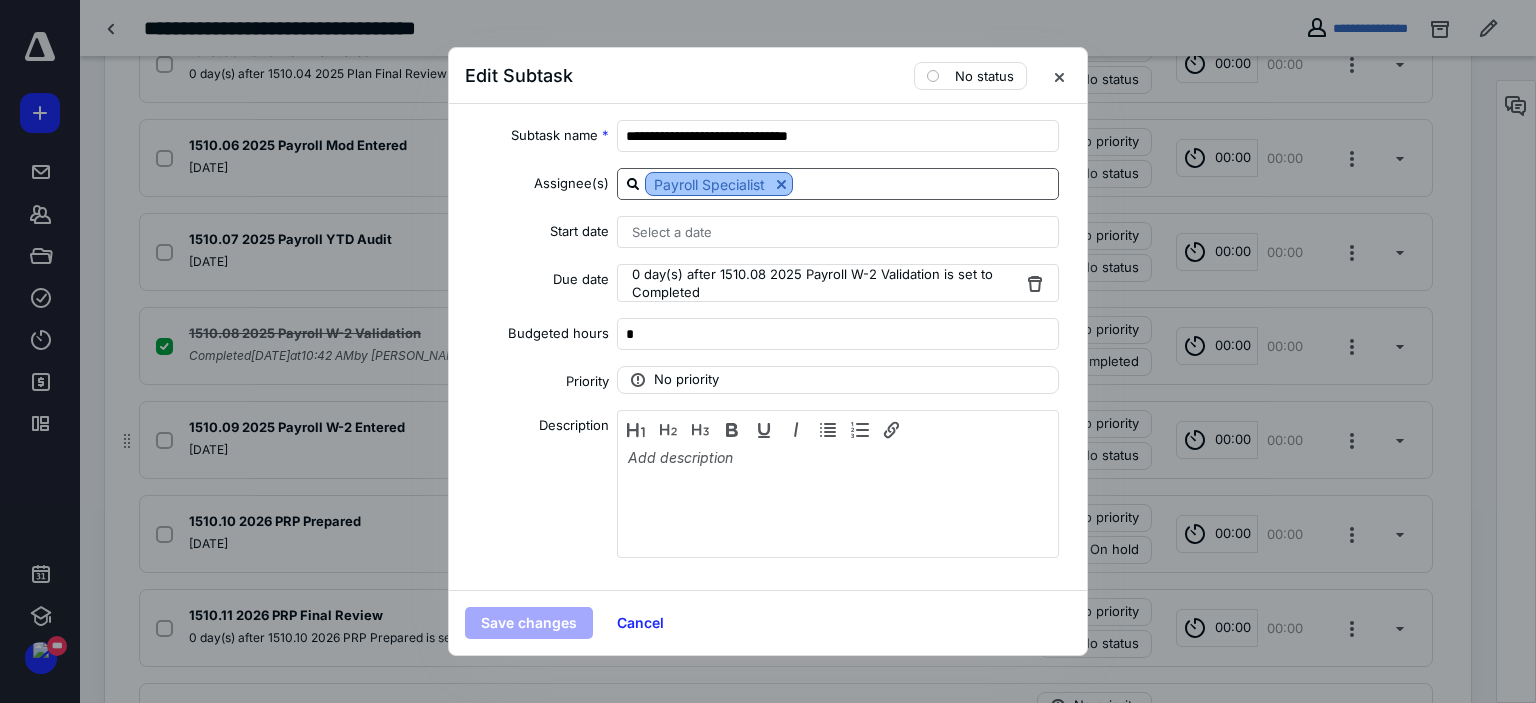 click at bounding box center (781, 184) 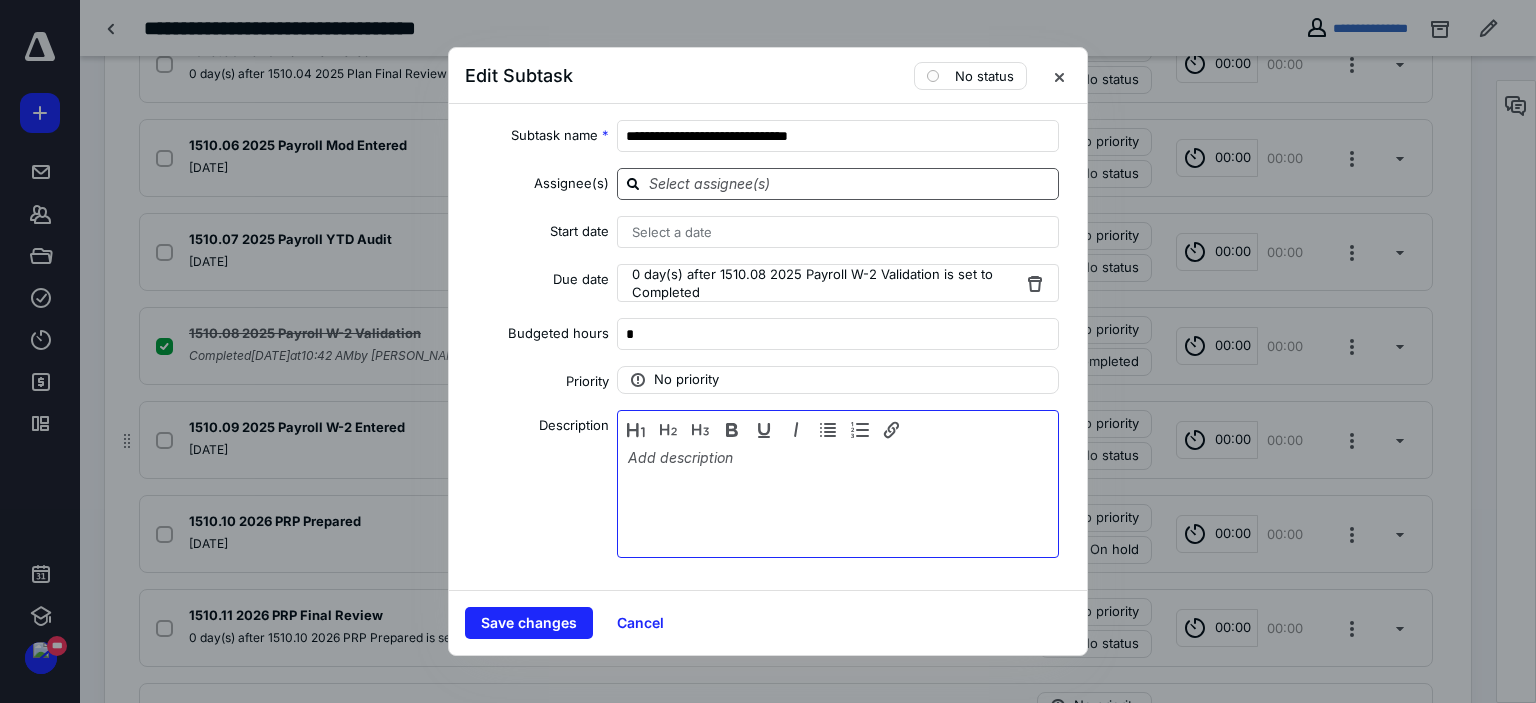 click at bounding box center [838, 499] 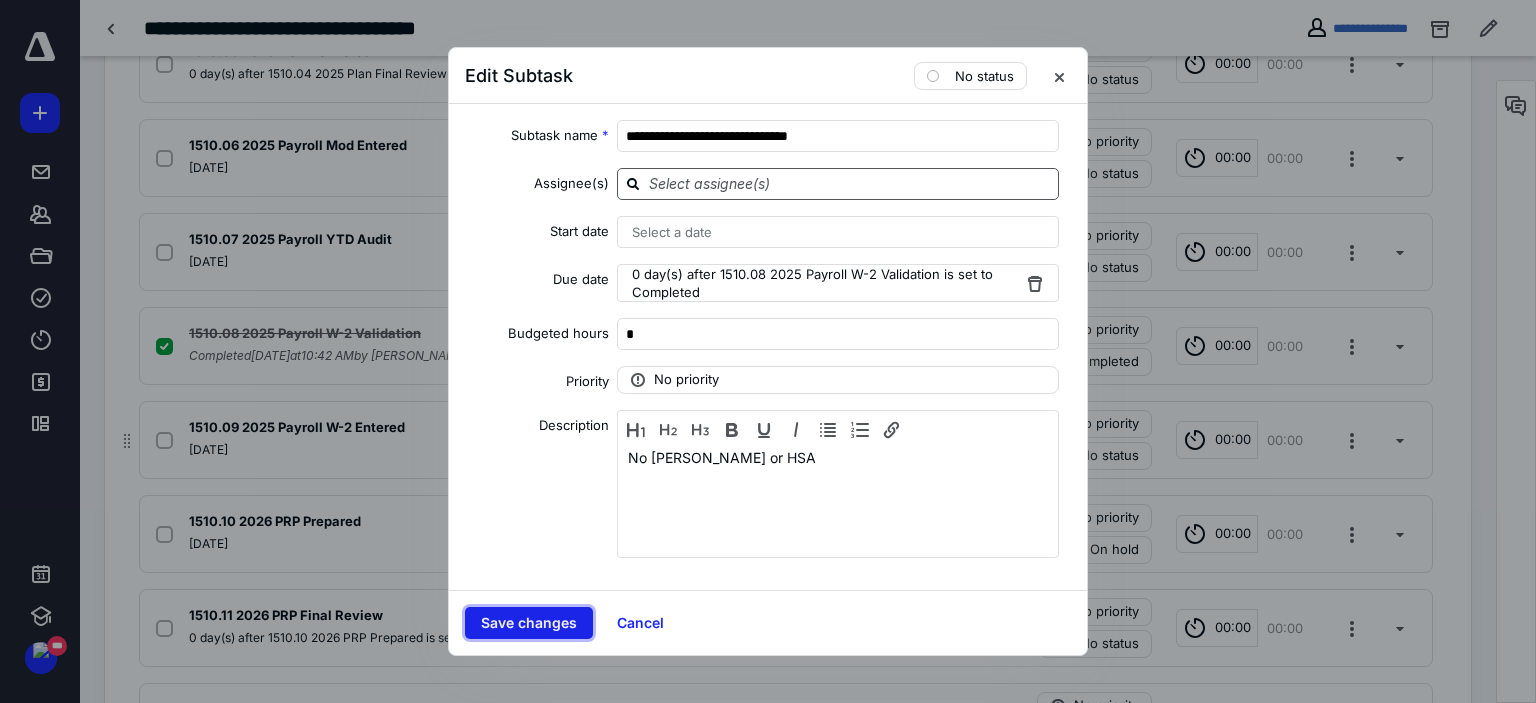 click on "Save changes" at bounding box center (529, 623) 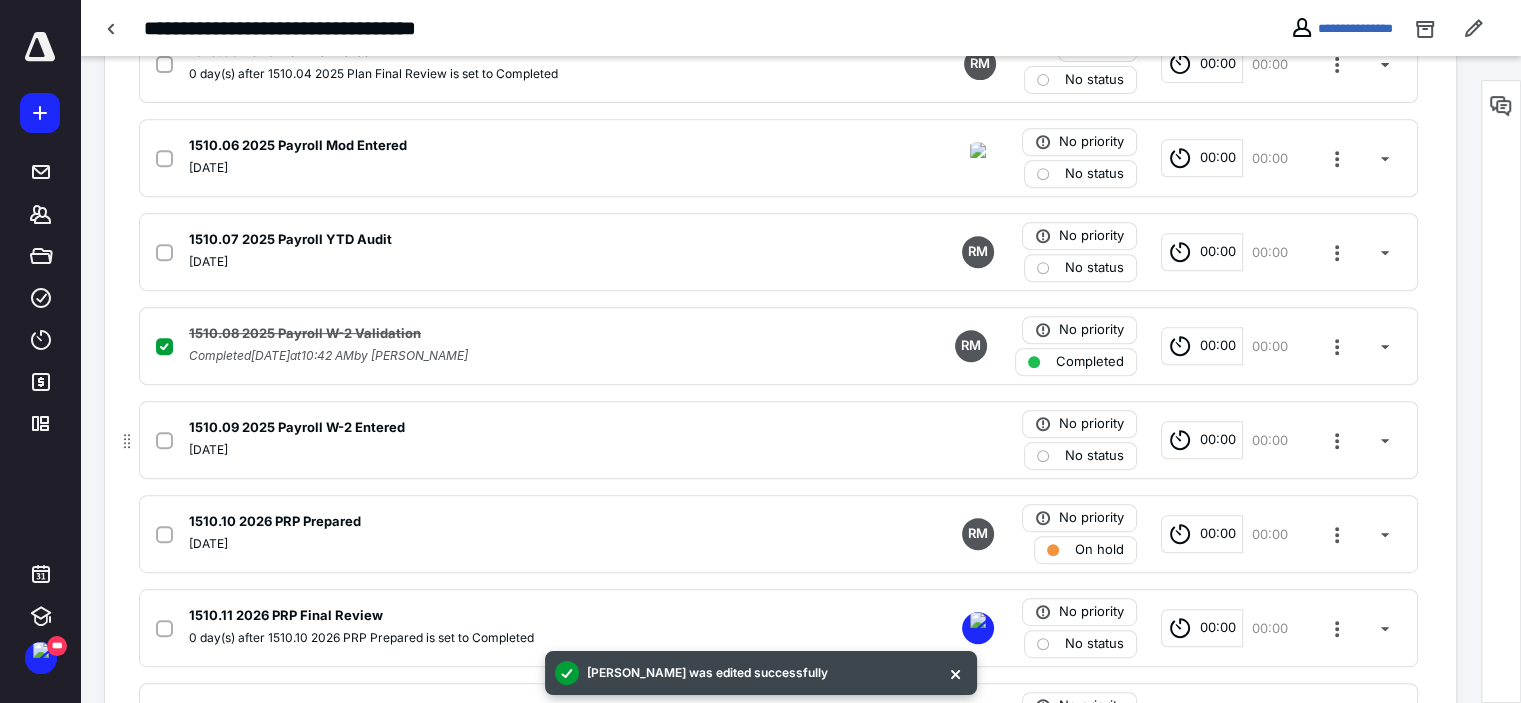 click at bounding box center [164, 441] 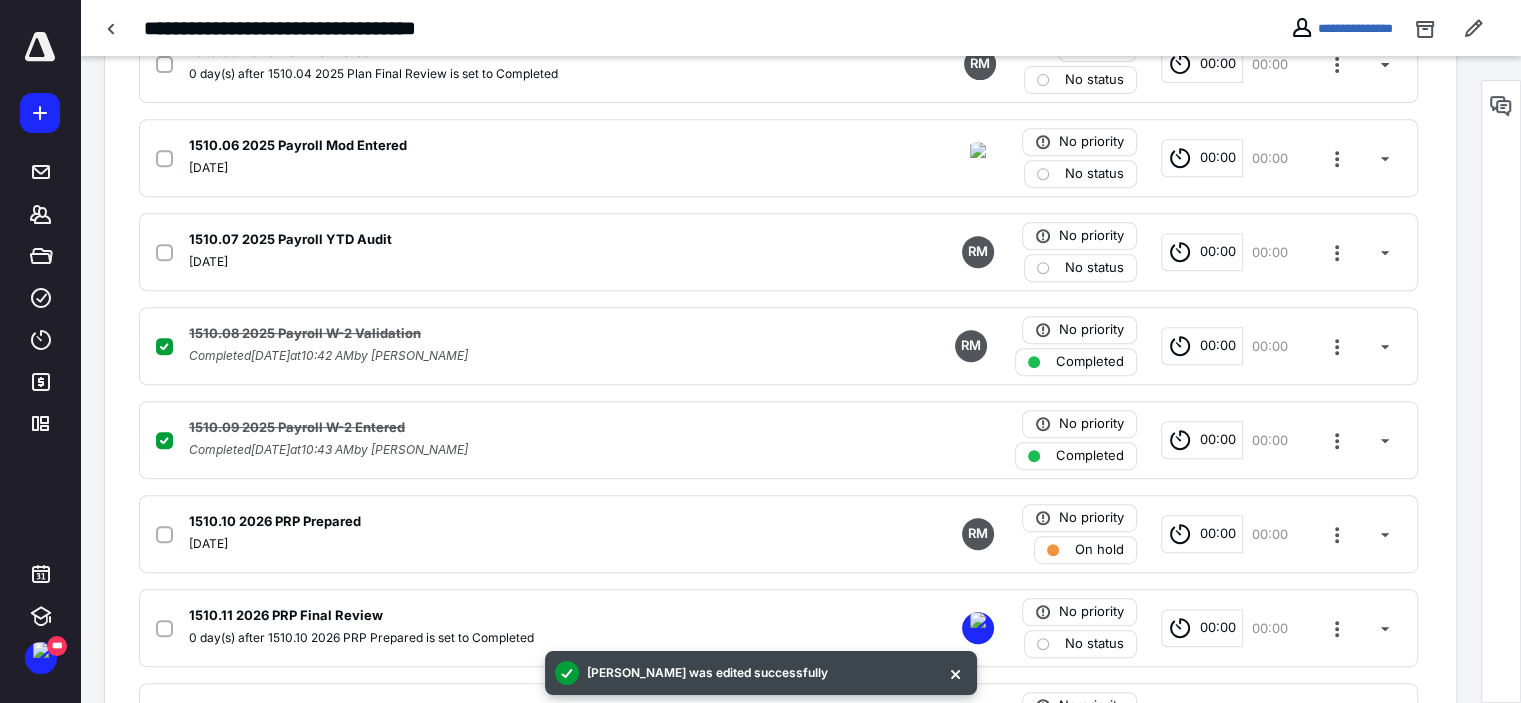 scroll, scrollTop: 735, scrollLeft: 0, axis: vertical 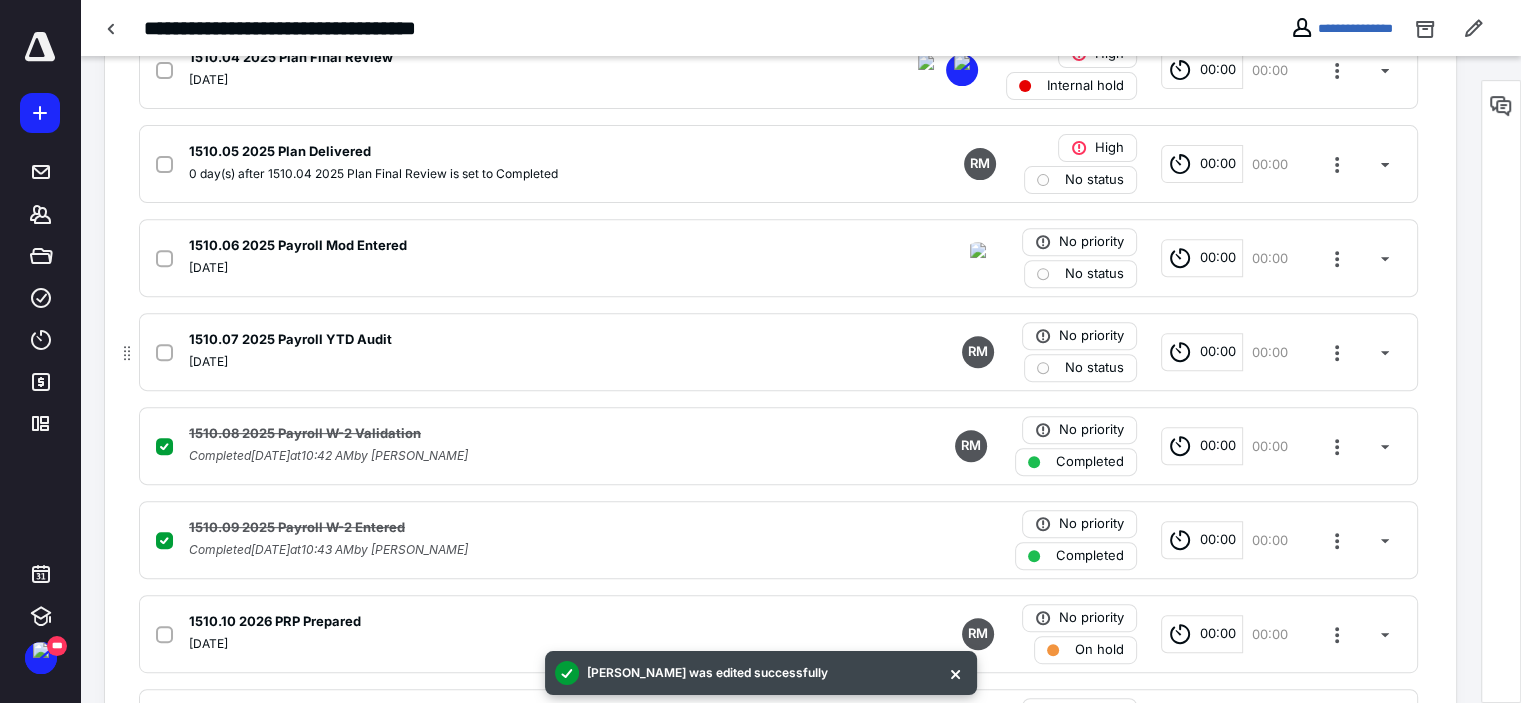 click on "No status" at bounding box center [1094, 368] 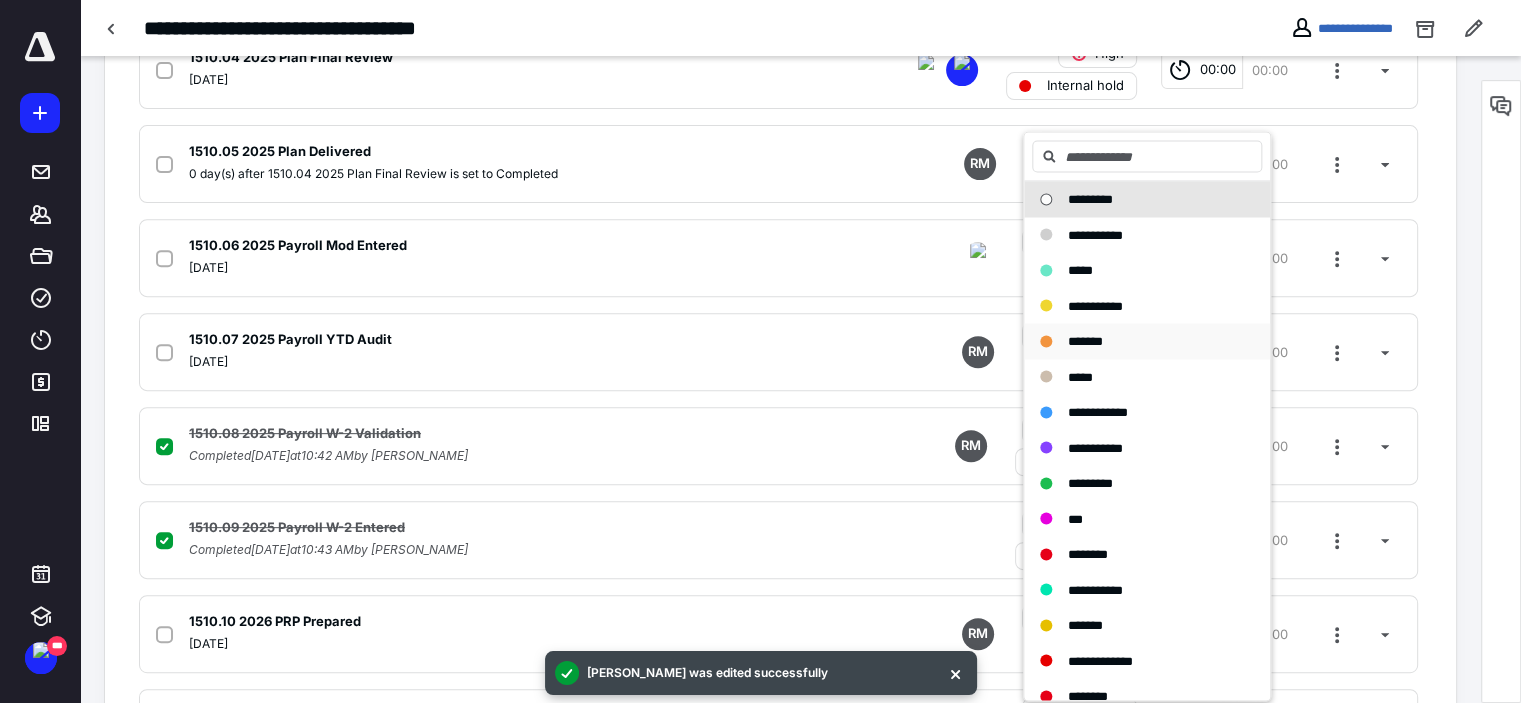 click on "*******" at bounding box center (1135, 341) 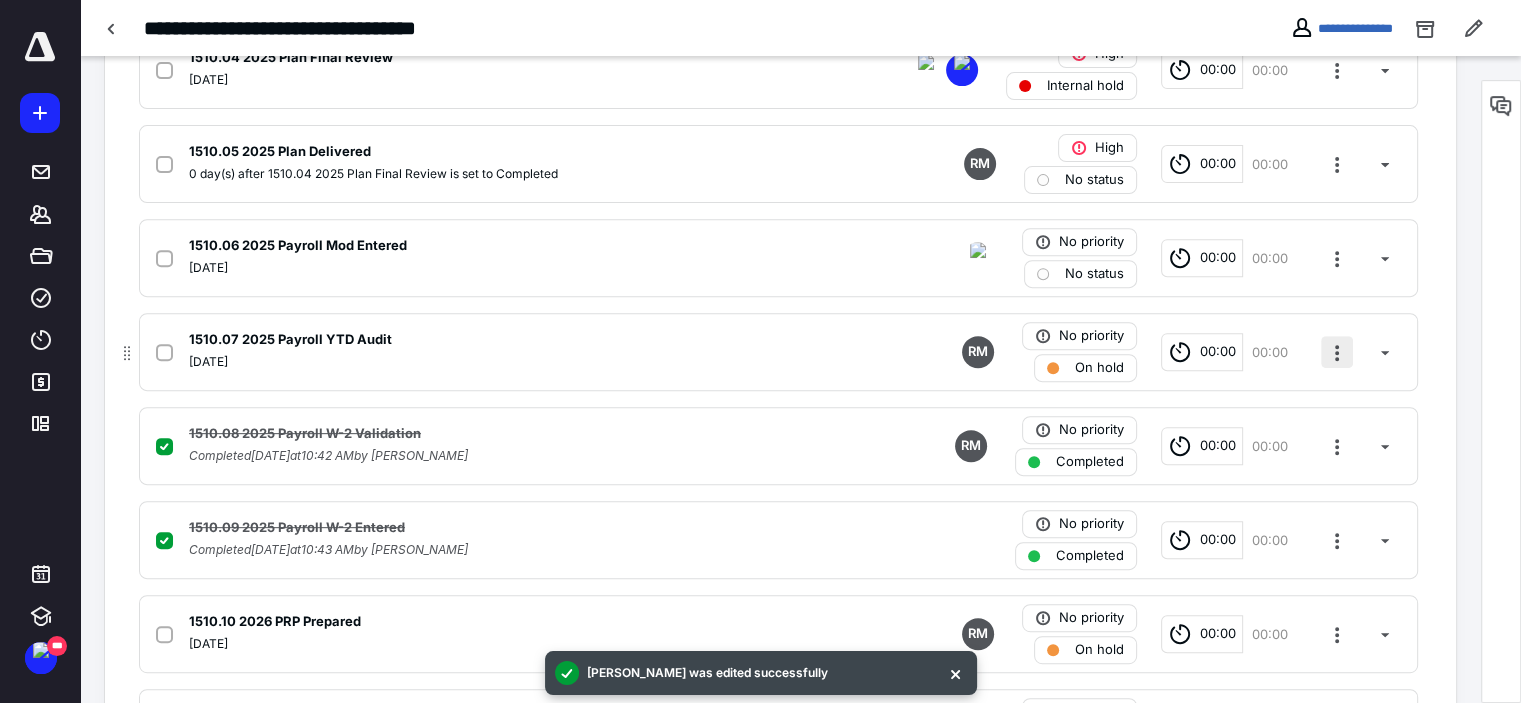 click at bounding box center [1337, 352] 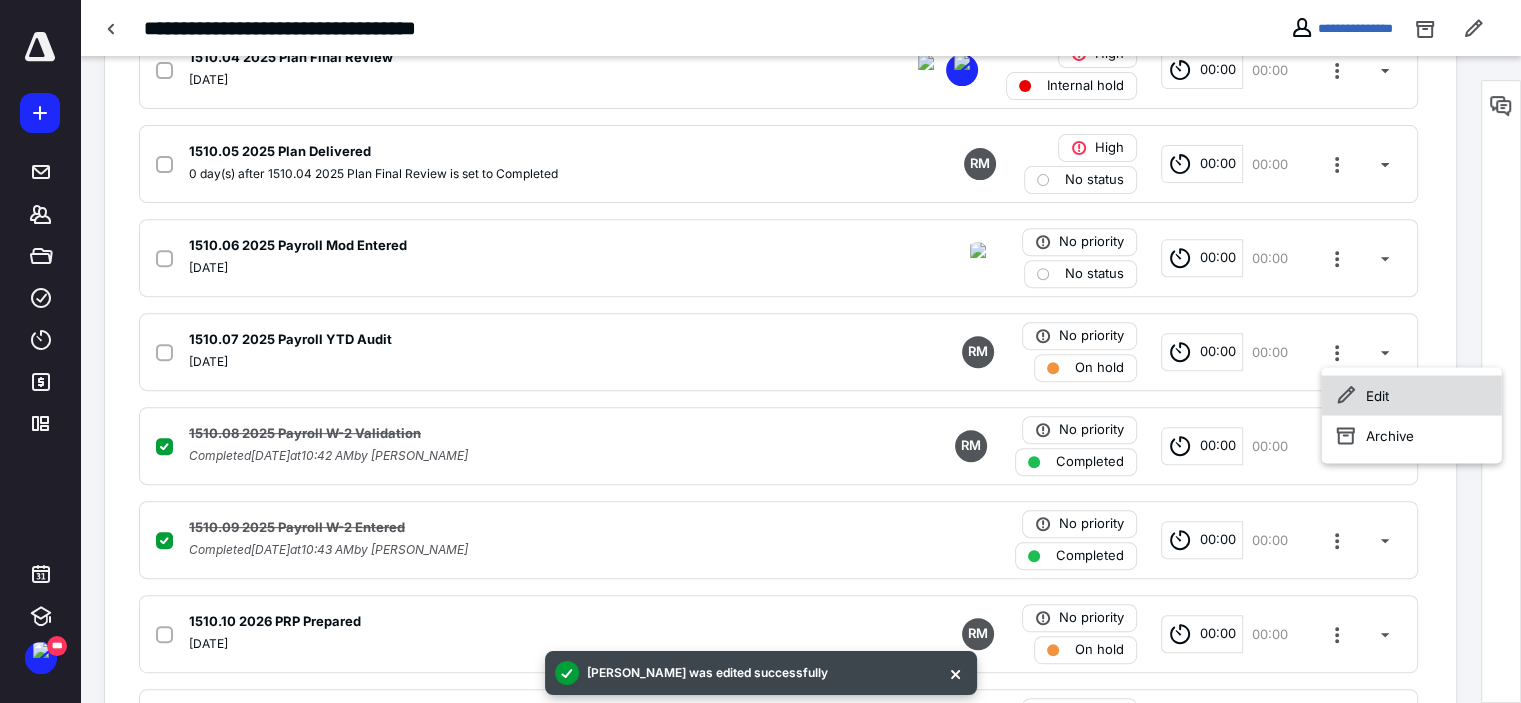 click on "Edit" at bounding box center [1412, 395] 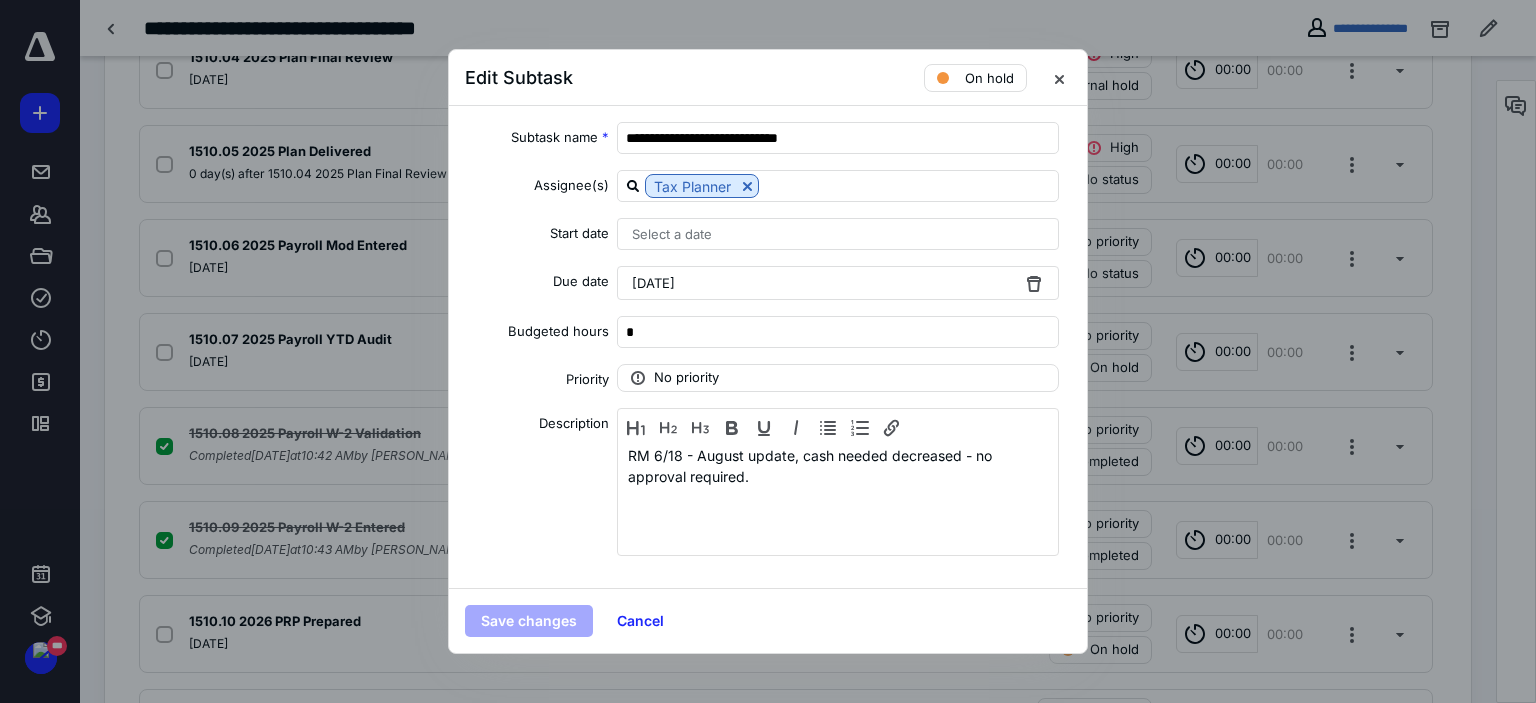 click on "[DATE]" at bounding box center (838, 283) 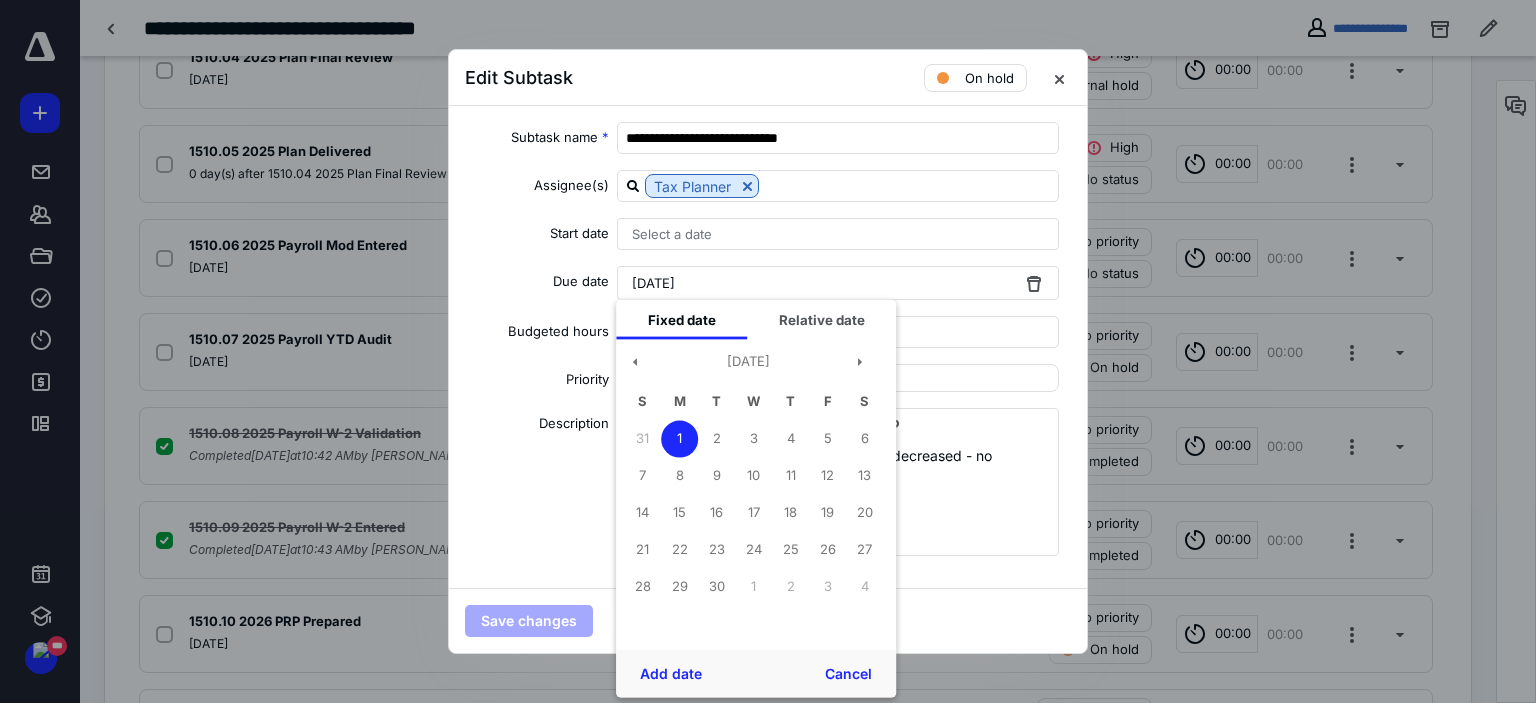 click at bounding box center (768, 351) 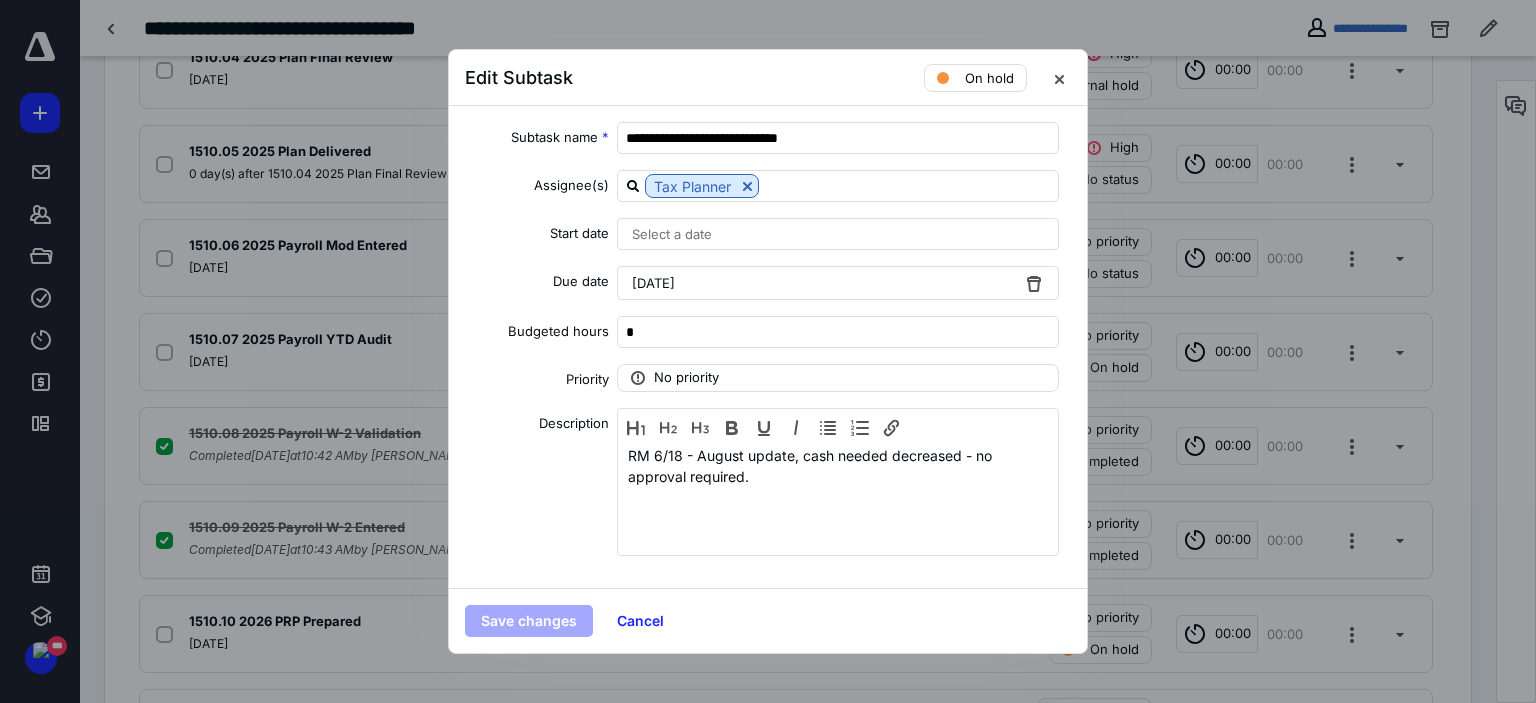 click on "[DATE]" at bounding box center [838, 283] 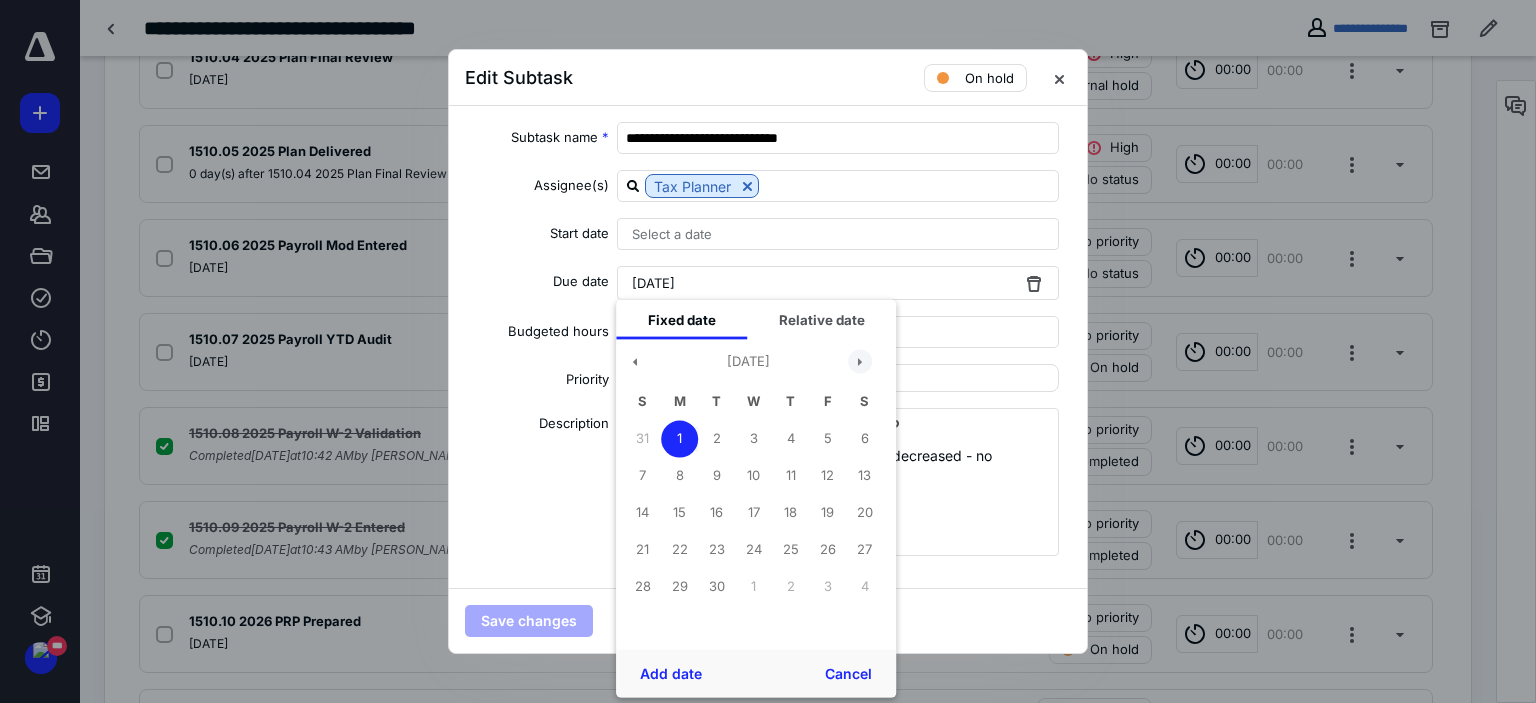 click at bounding box center (860, 361) 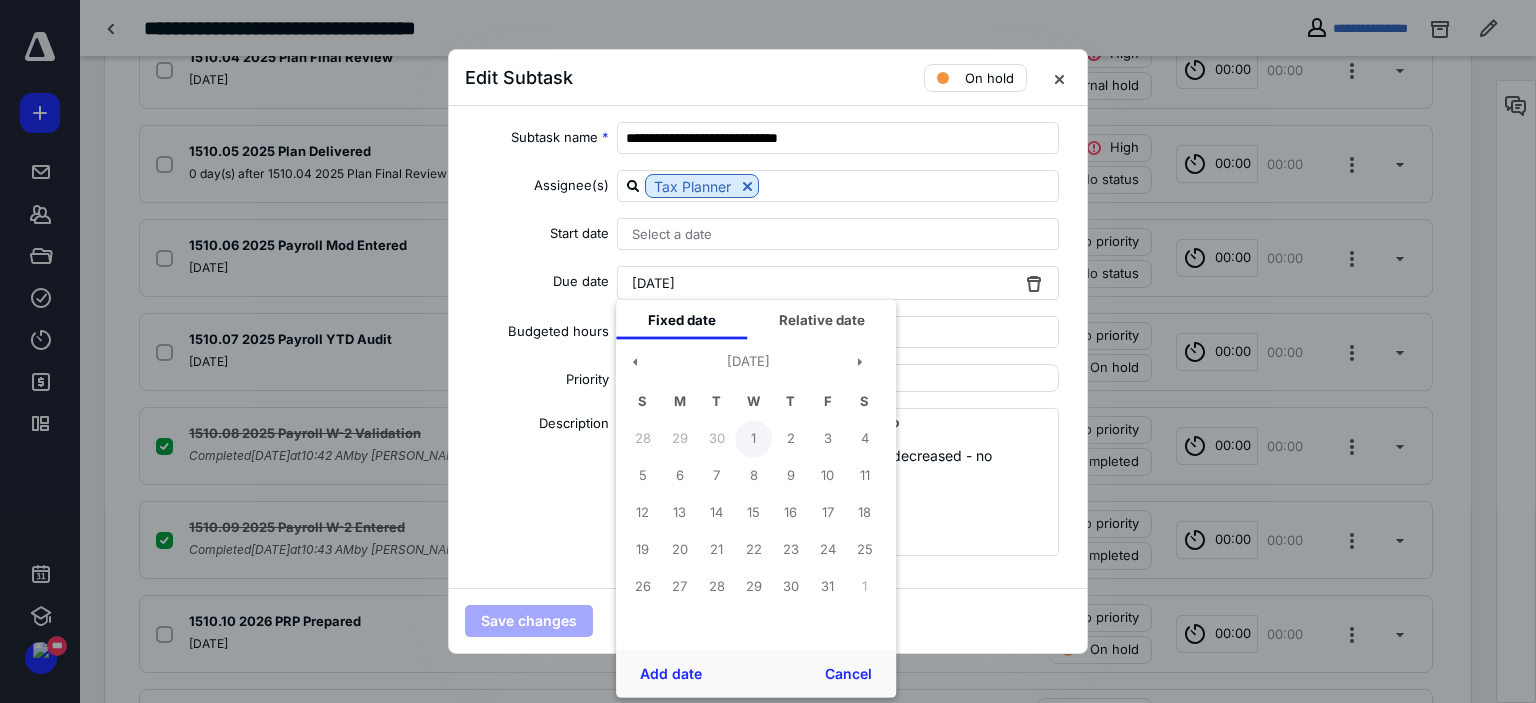 click on "1" at bounding box center [753, 438] 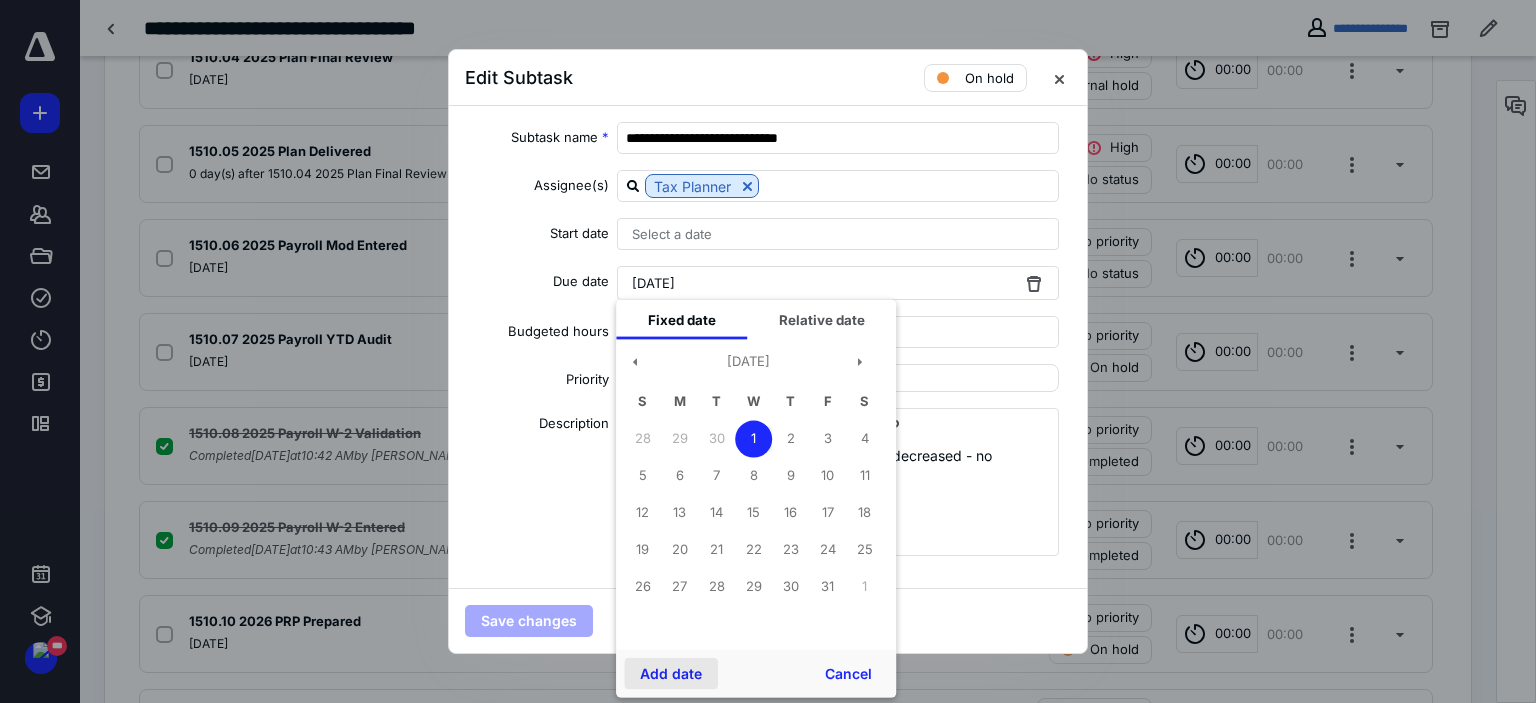 click on "Add date" at bounding box center (671, 674) 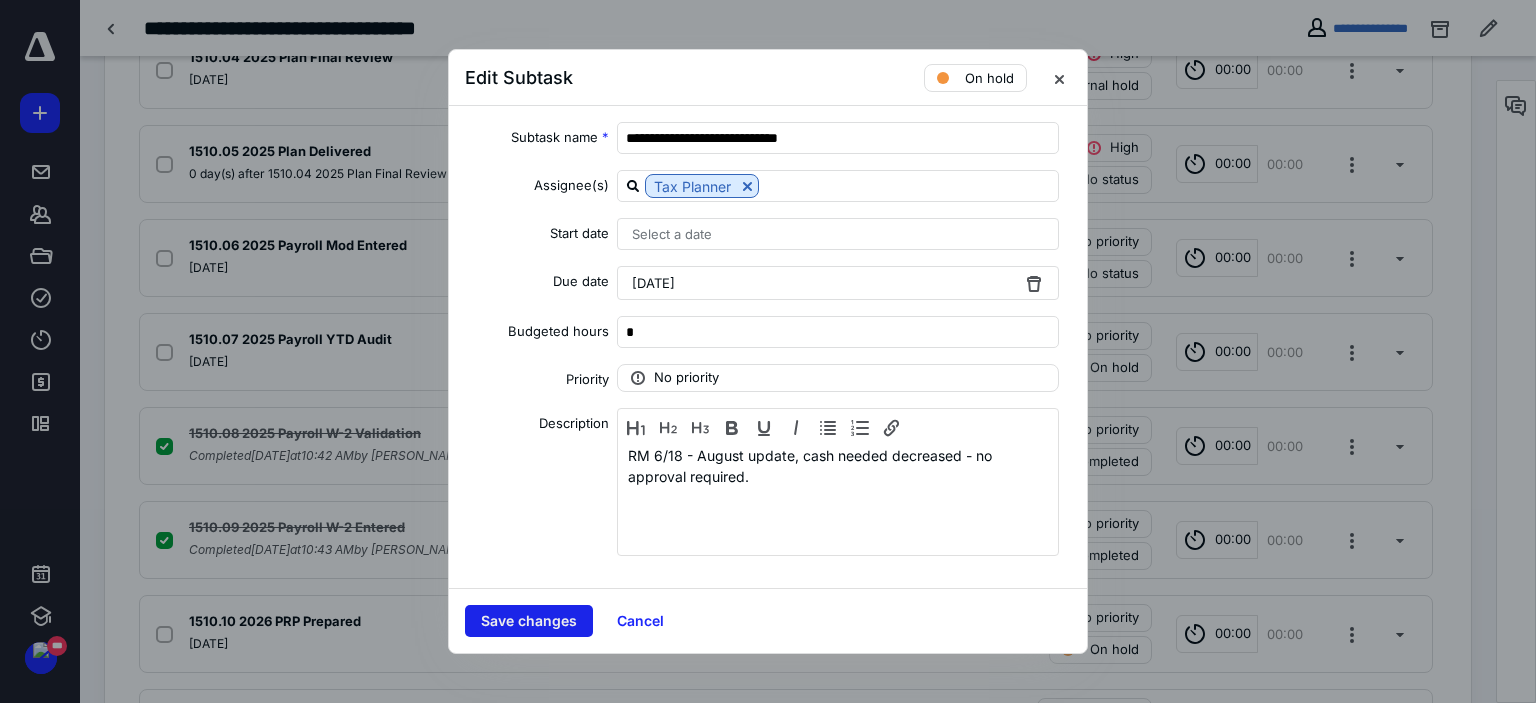 click on "Save changes" at bounding box center [529, 621] 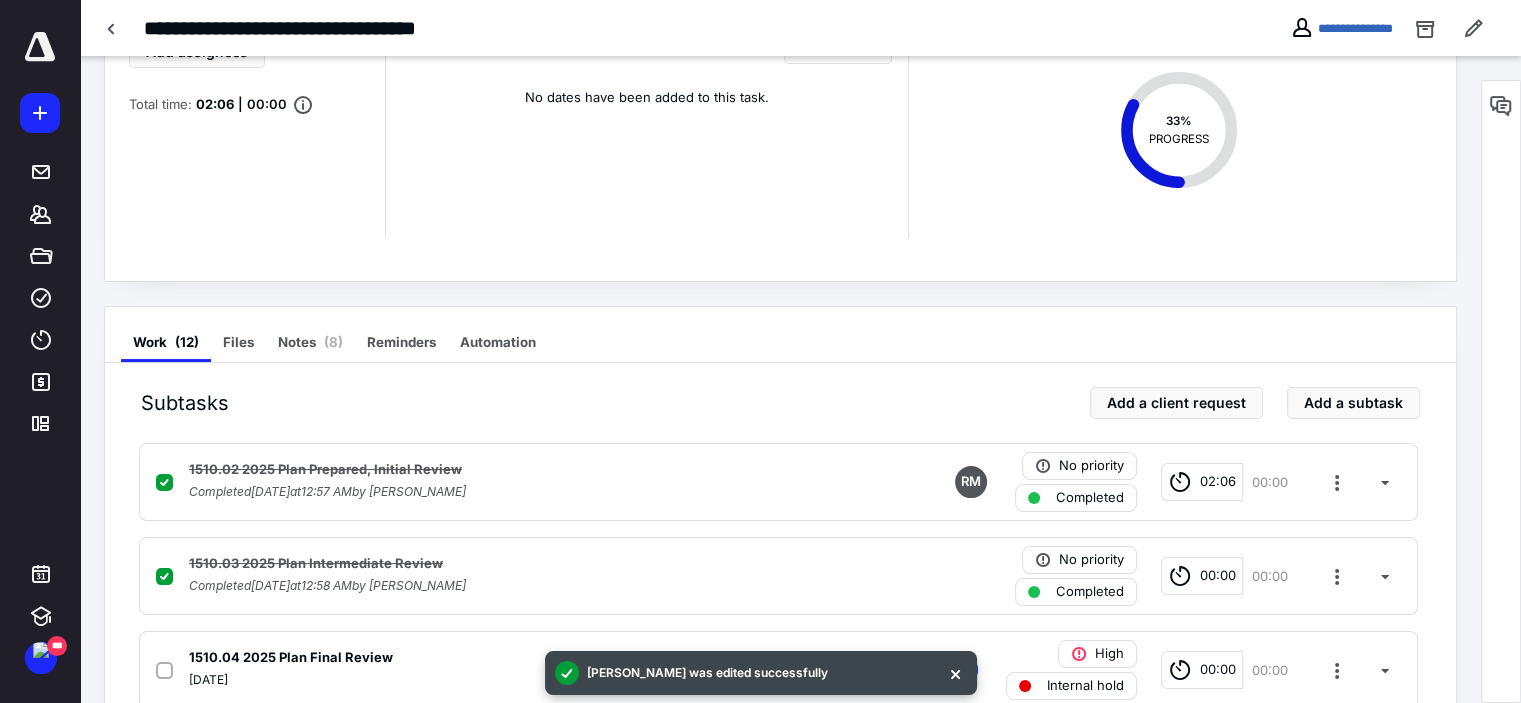 scroll, scrollTop: 0, scrollLeft: 0, axis: both 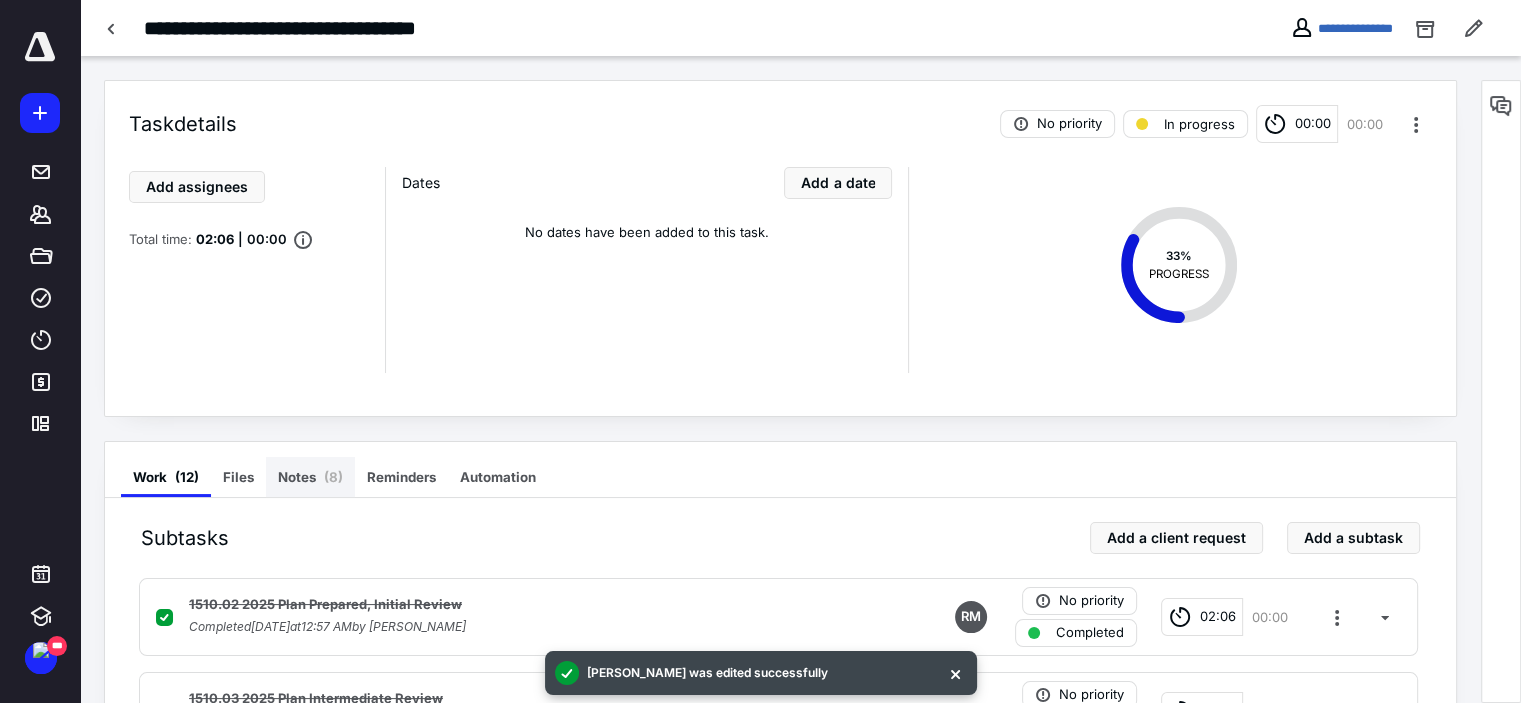 click on "Notes ( 8 )" at bounding box center [310, 477] 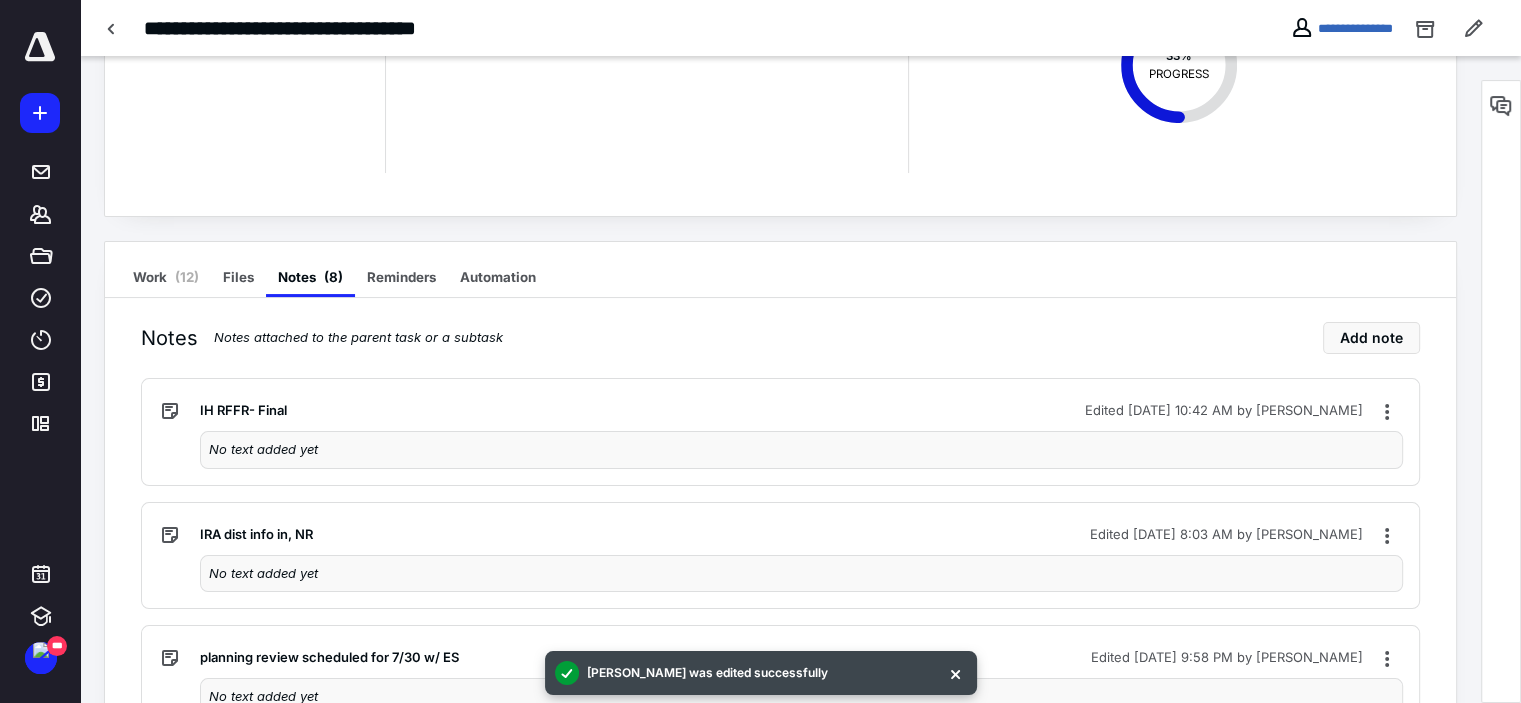 scroll, scrollTop: 300, scrollLeft: 0, axis: vertical 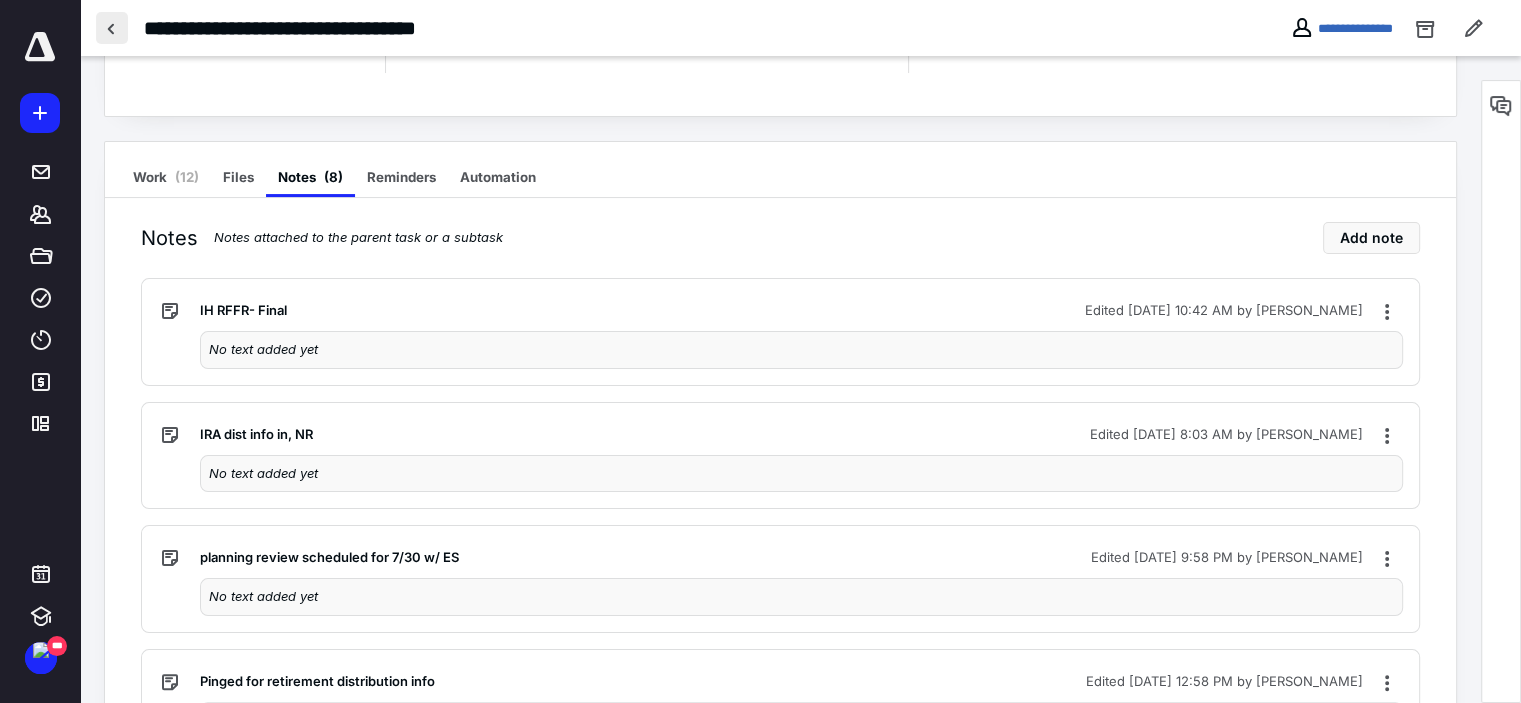 click at bounding box center (112, 28) 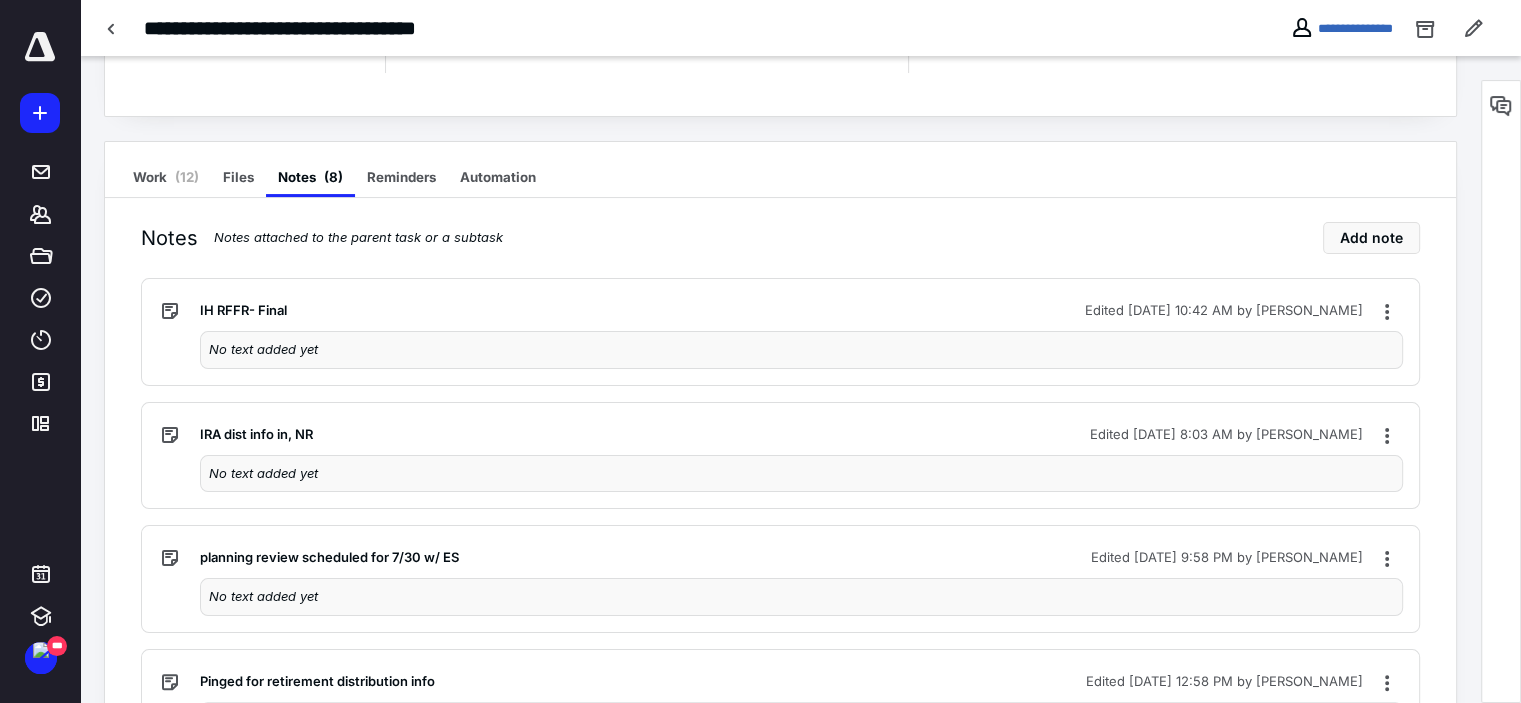 scroll, scrollTop: 0, scrollLeft: 0, axis: both 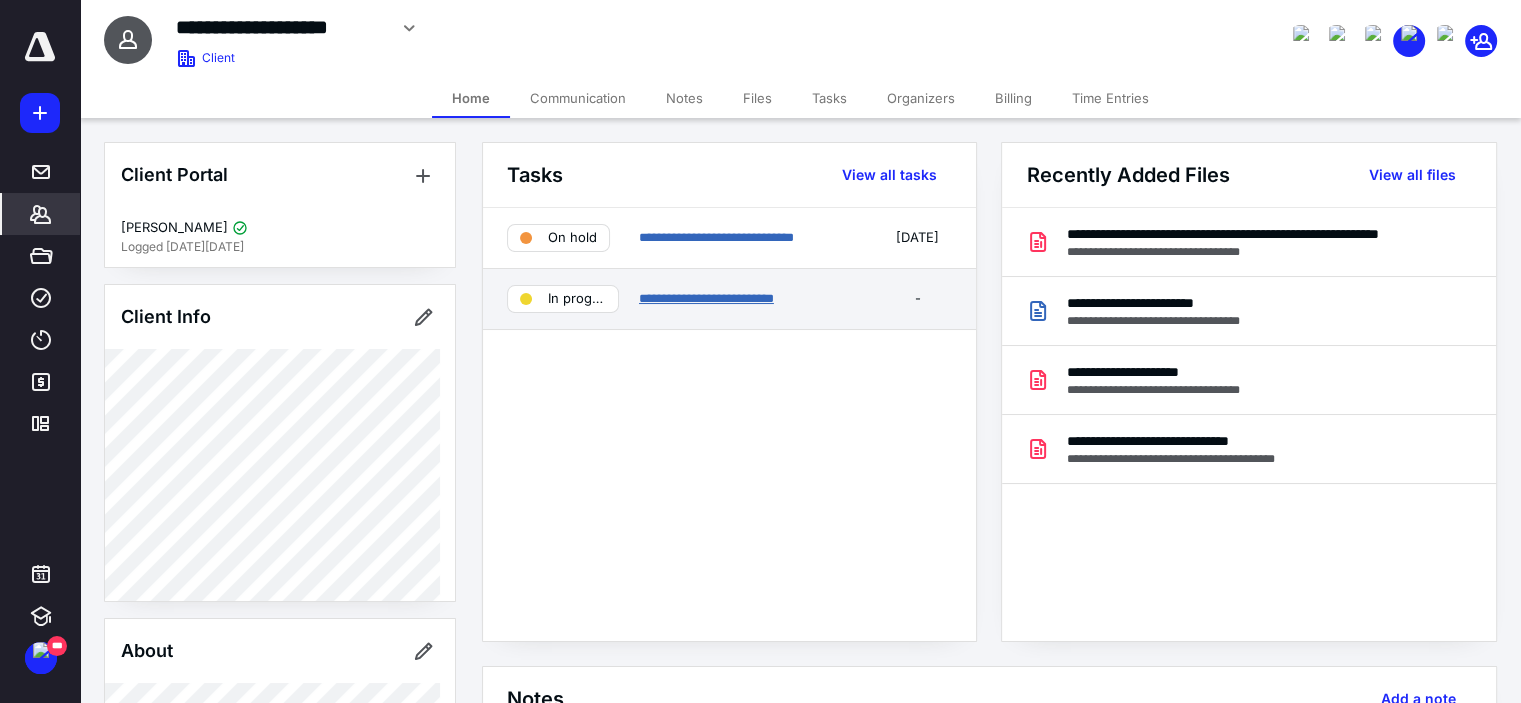 click on "**********" at bounding box center [706, 298] 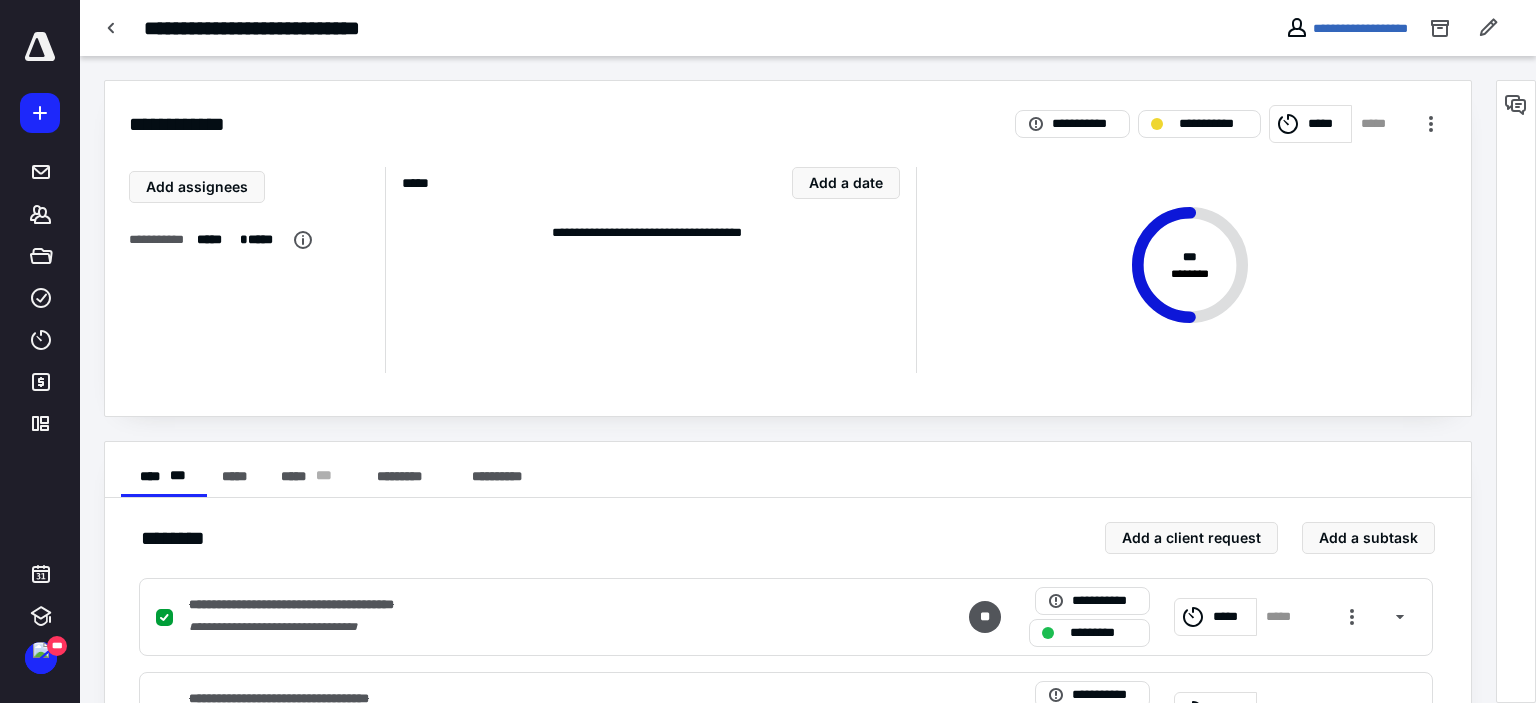scroll, scrollTop: 283, scrollLeft: 0, axis: vertical 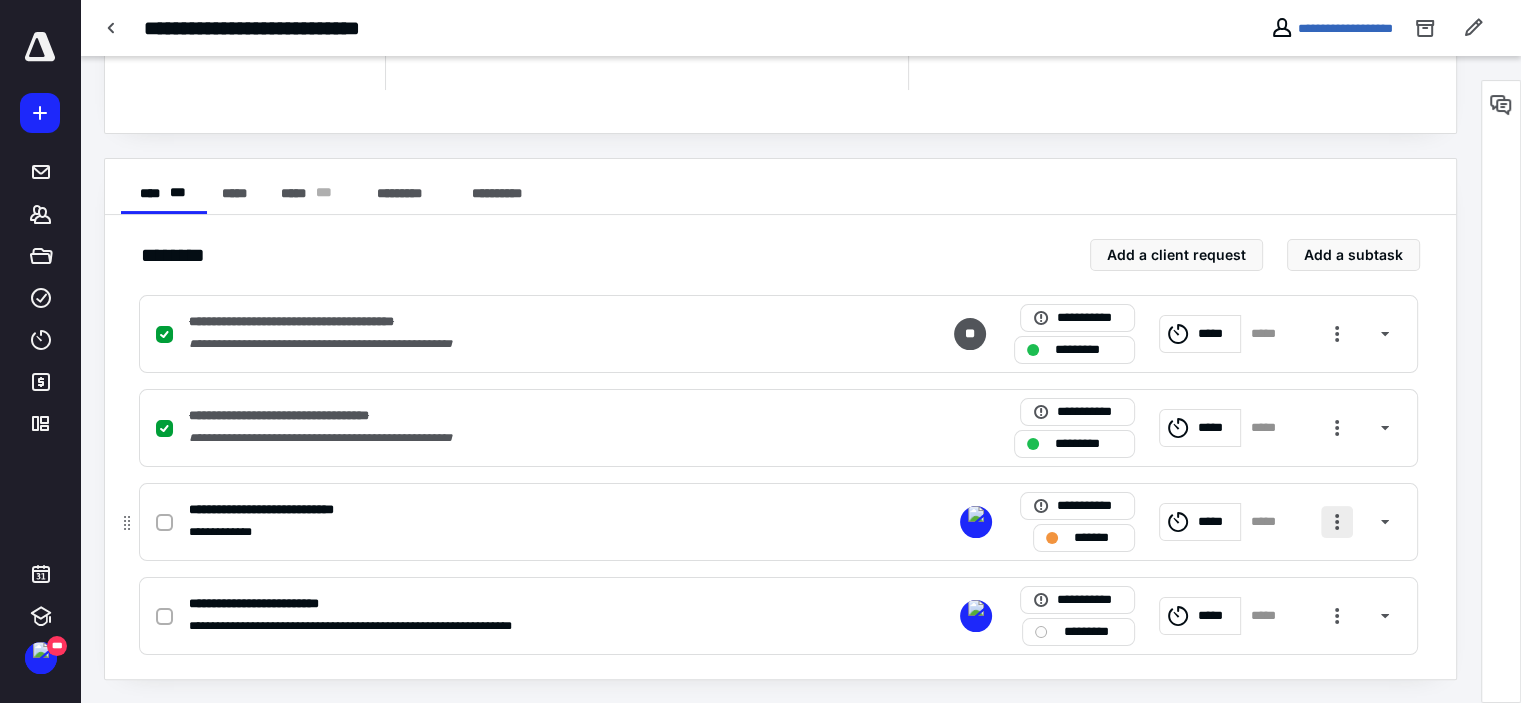 click at bounding box center (1337, 522) 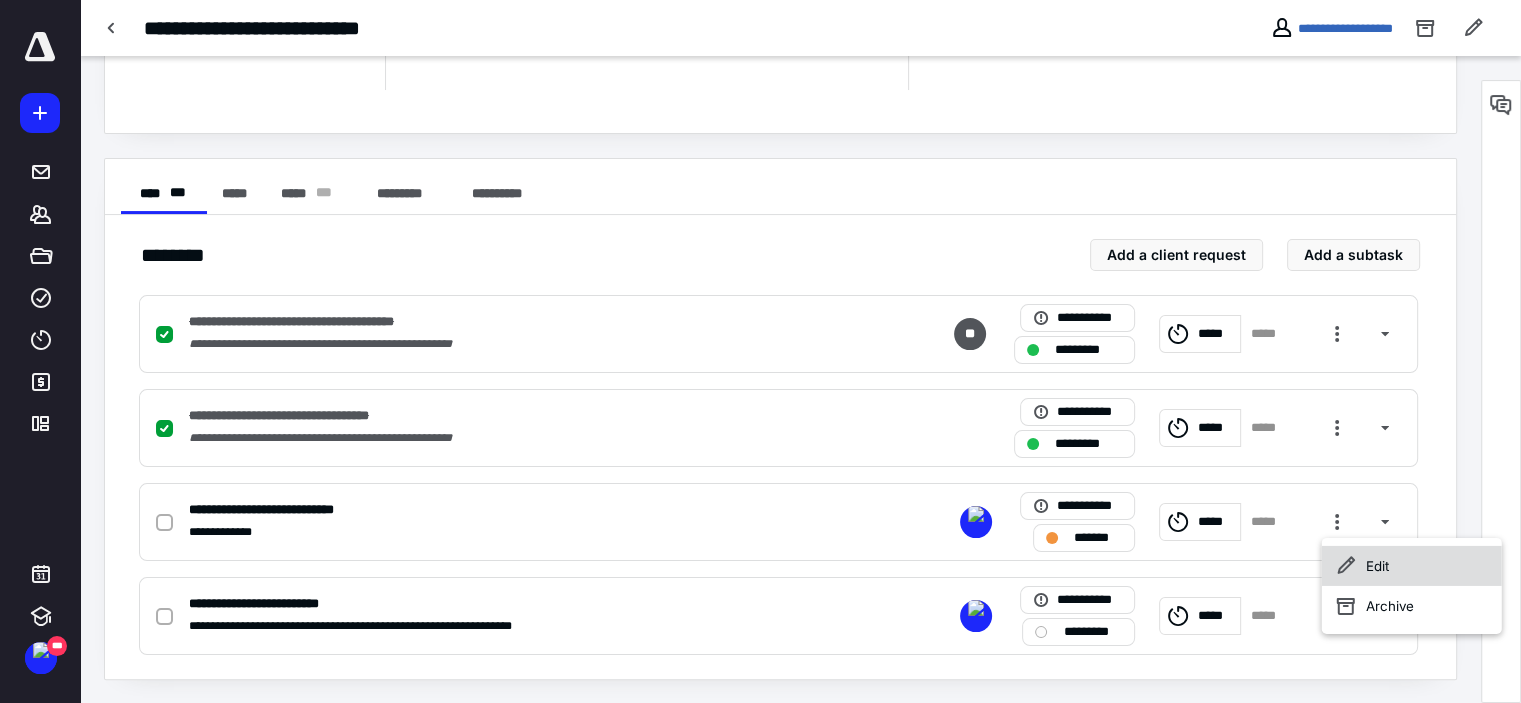 click on "Edit" at bounding box center (1412, 566) 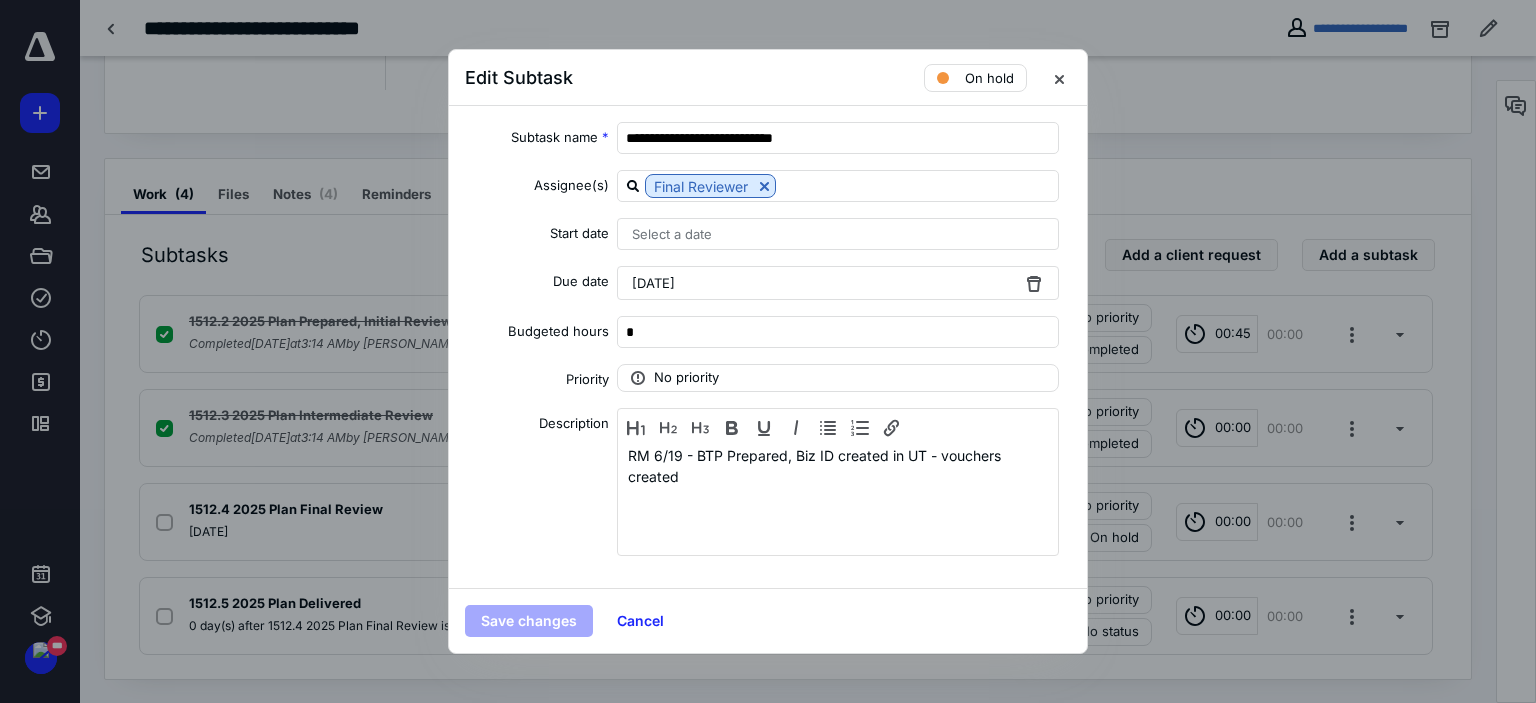 click on "RM 6/19 - BTP Prepared, Biz ID created in UT - vouchers created" at bounding box center (838, 497) 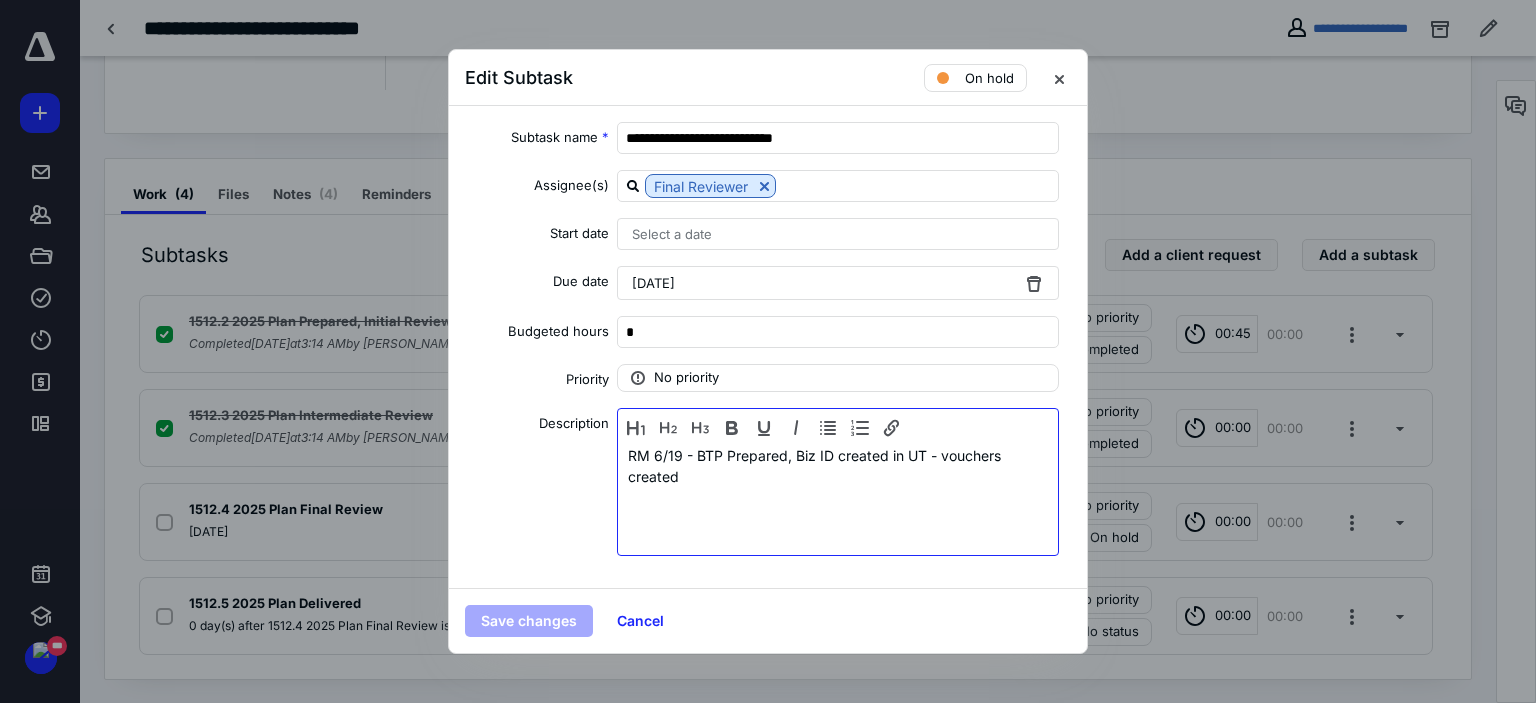 click on "RM 6/19 - BTP Prepared, Biz ID created in UT - vouchers created" at bounding box center [838, 497] 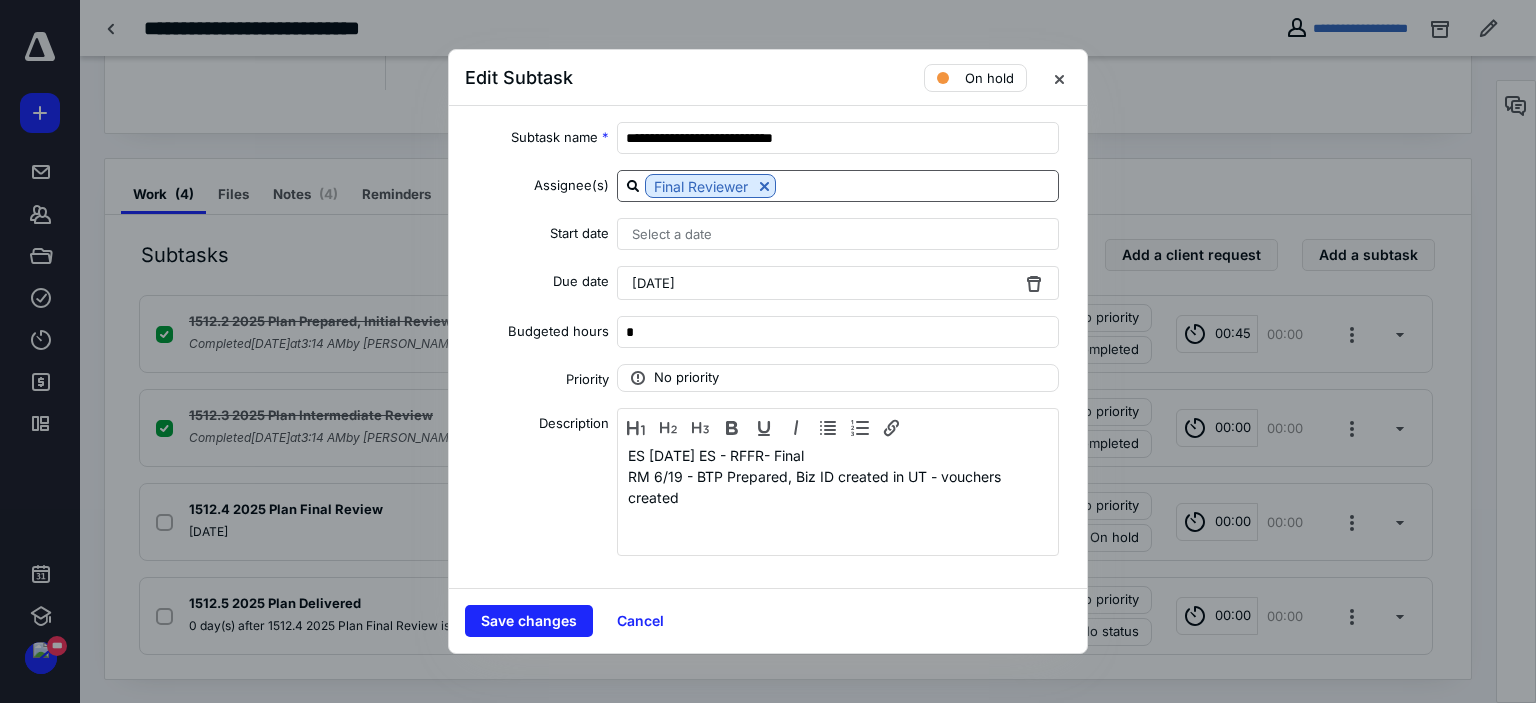 click at bounding box center [917, 185] 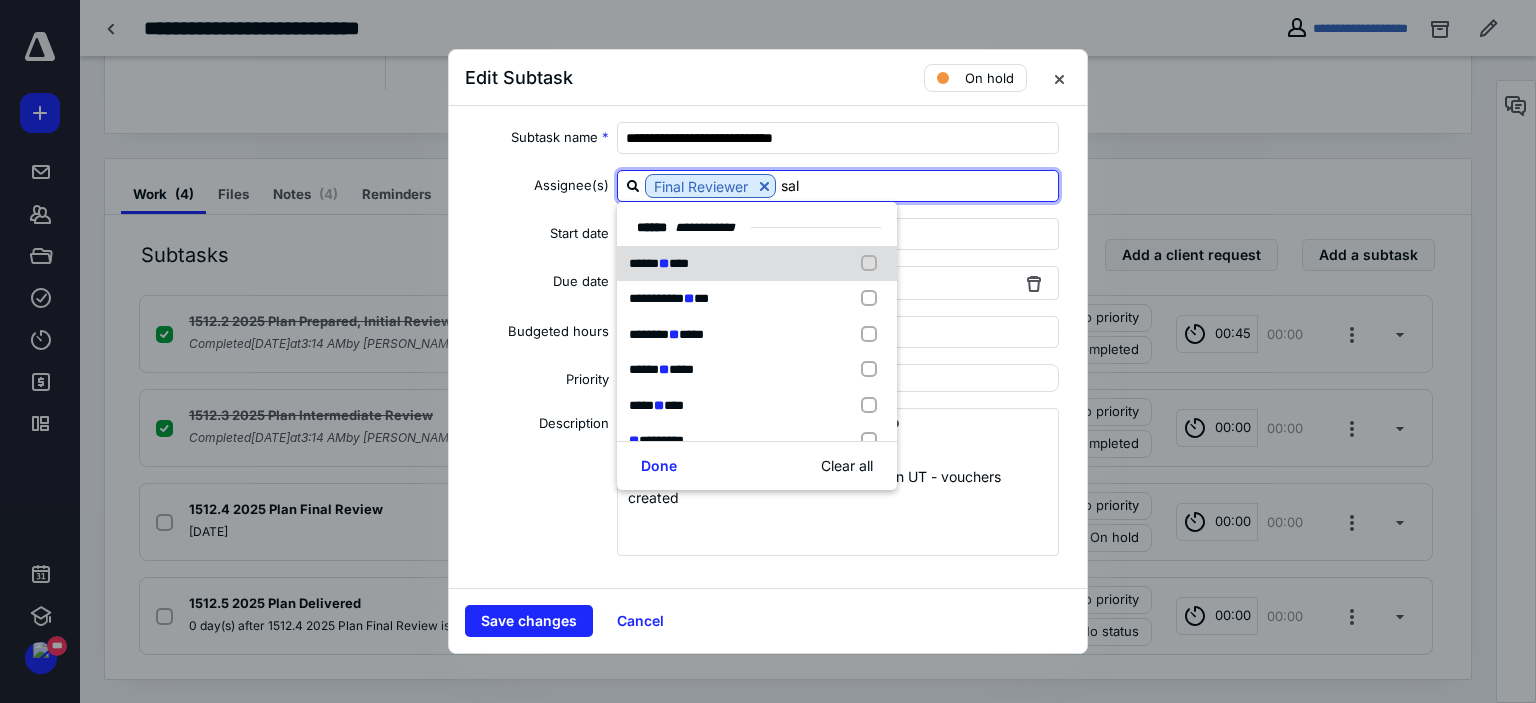 type on "[PERSON_NAME]" 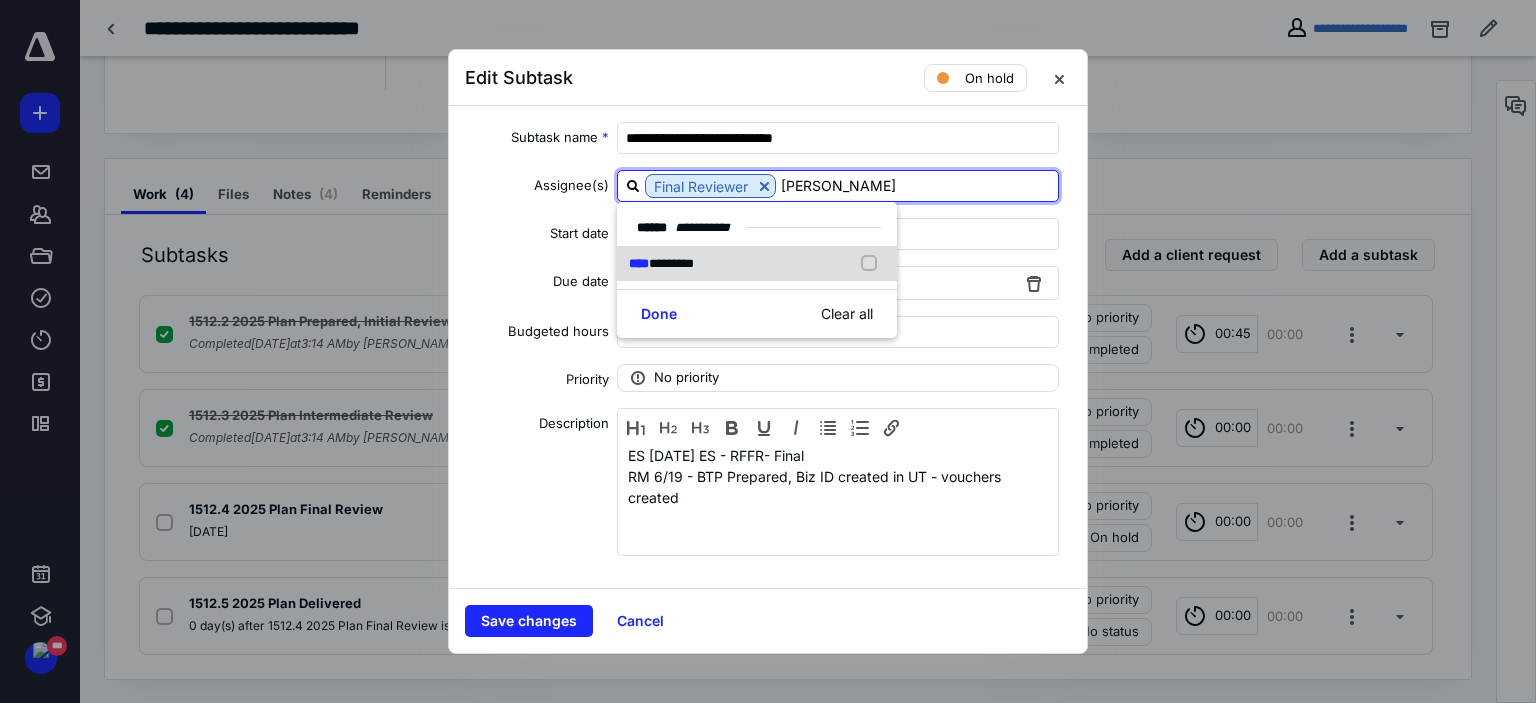 click on "*********" at bounding box center [671, 263] 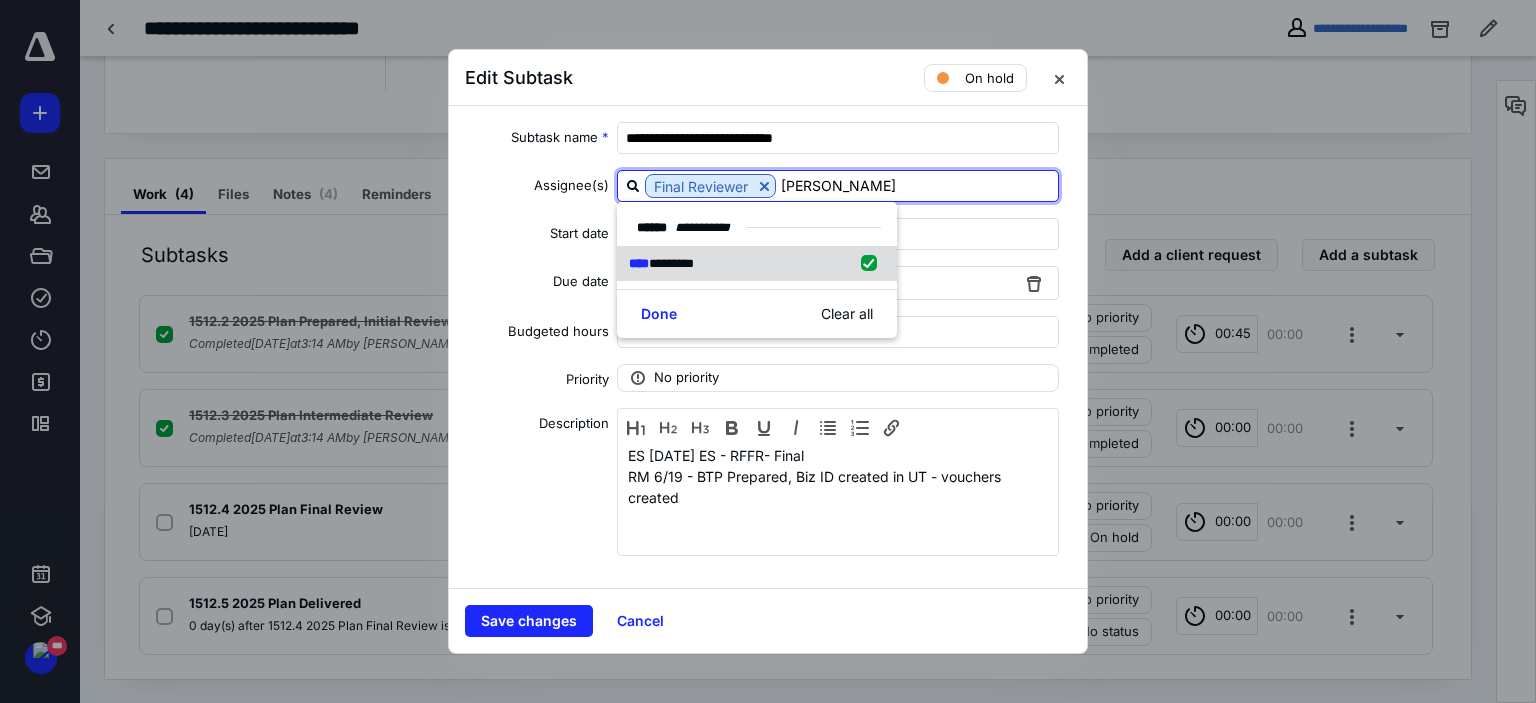 checkbox on "true" 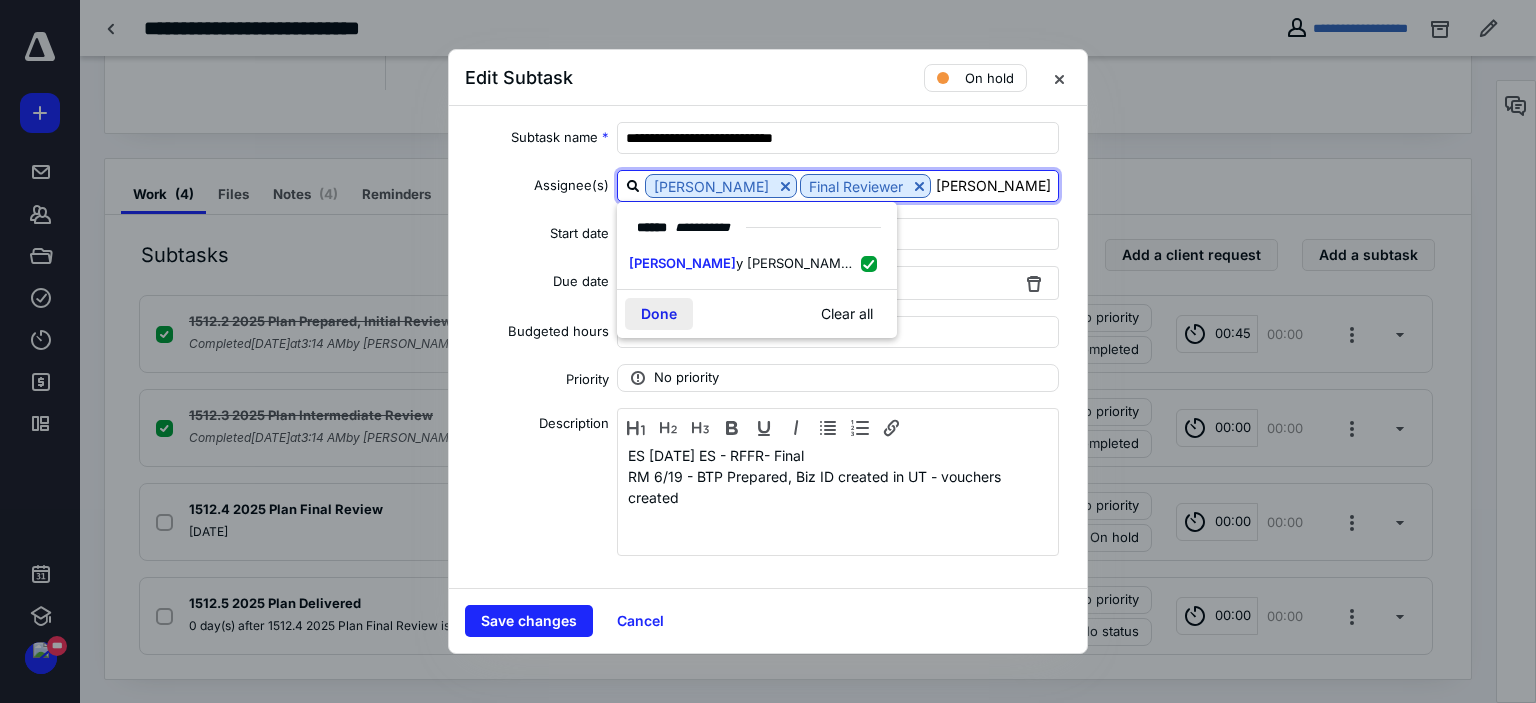 type on "[PERSON_NAME]" 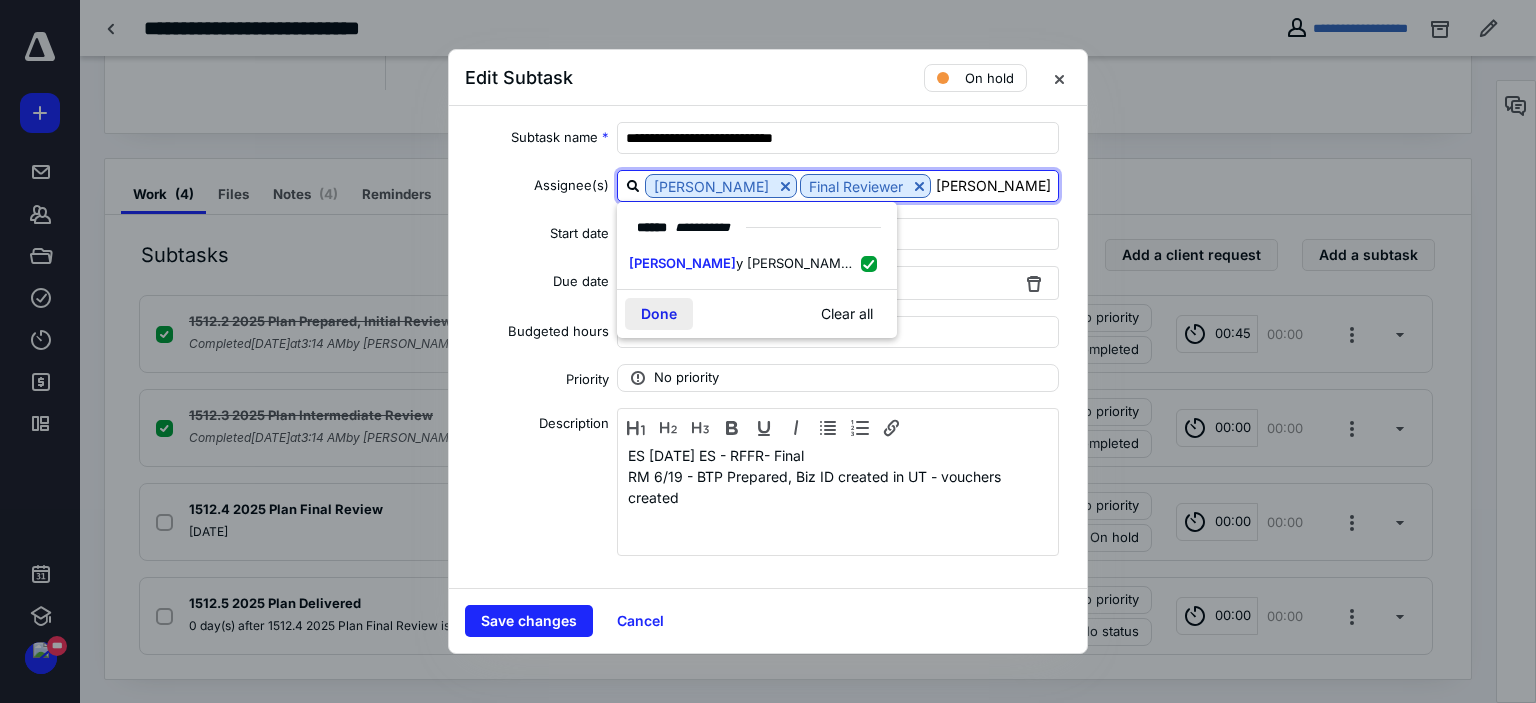 click on "Done" at bounding box center (659, 314) 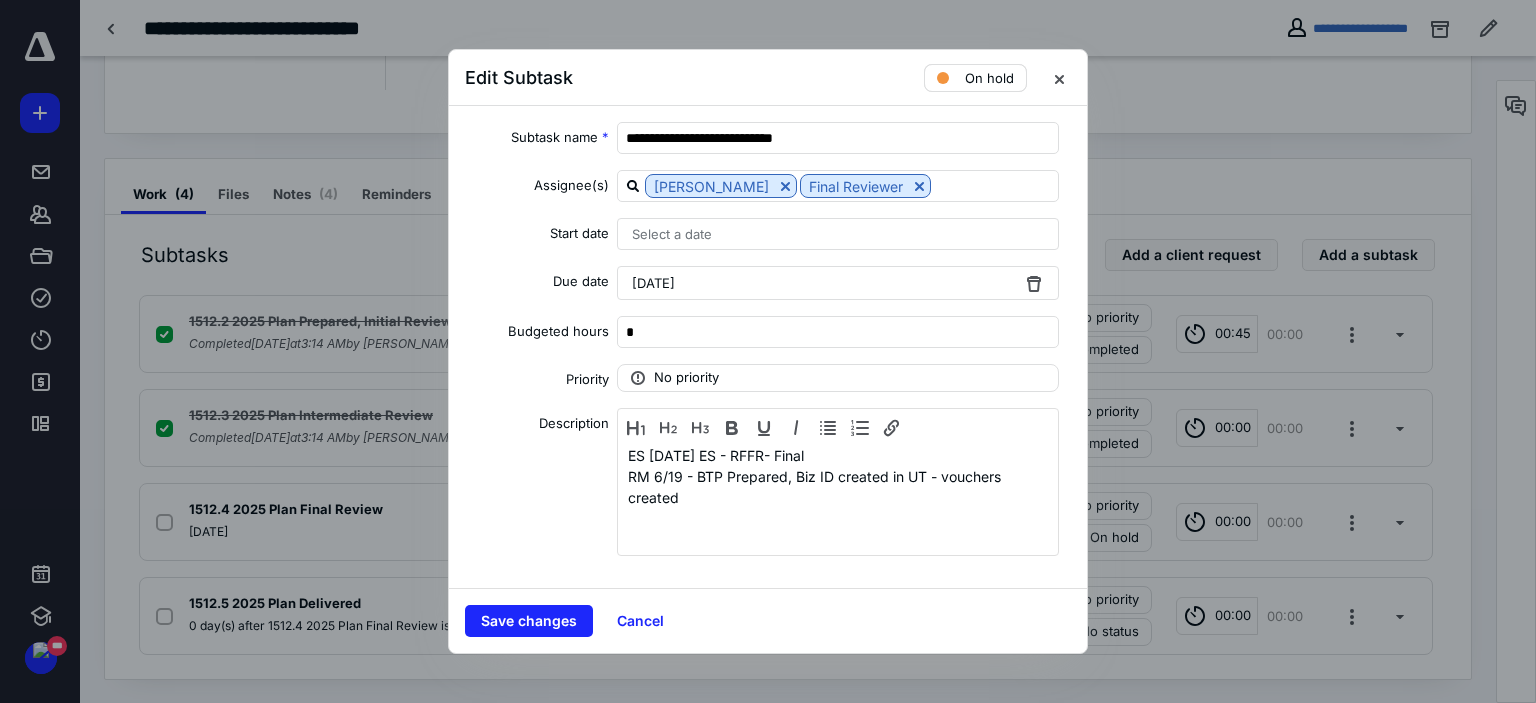 click on "On hold" at bounding box center (975, 78) 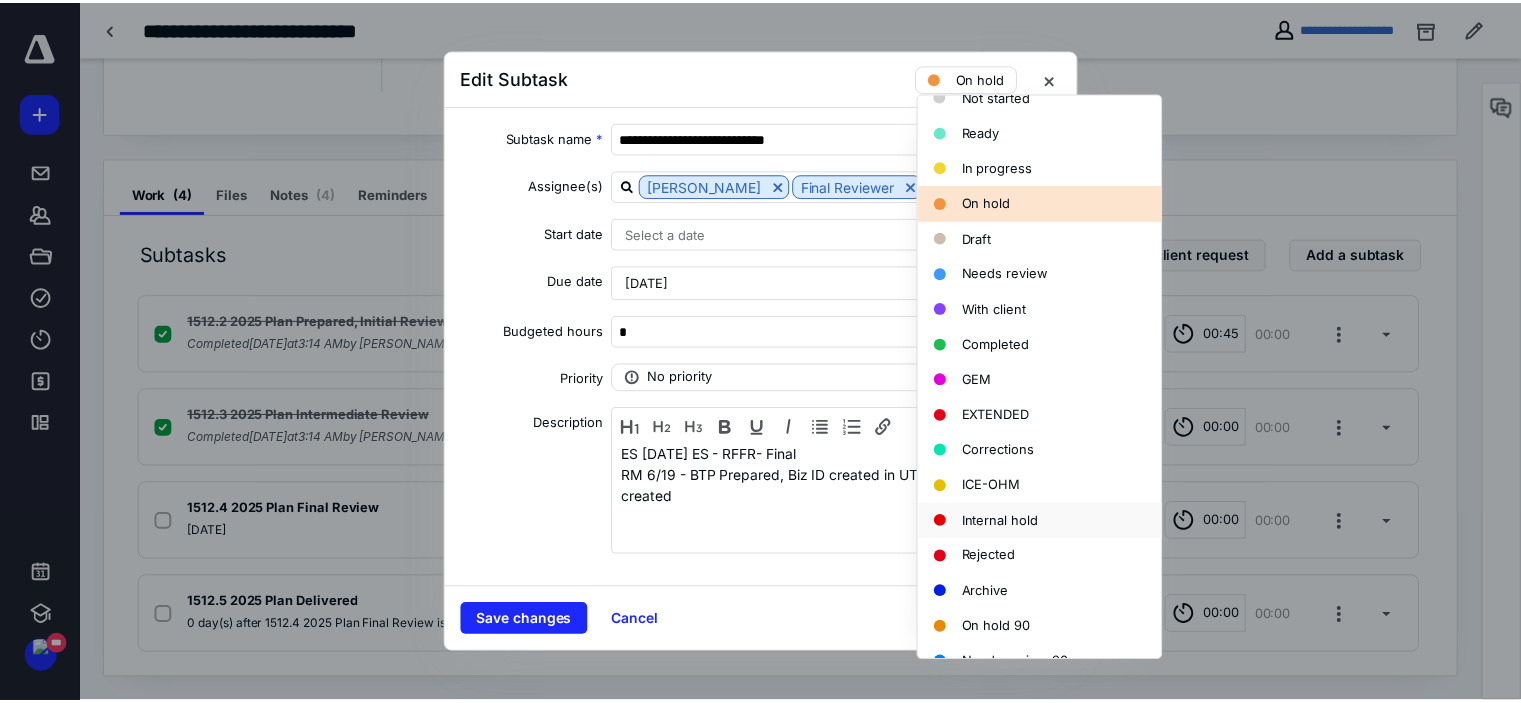 scroll, scrollTop: 200, scrollLeft: 0, axis: vertical 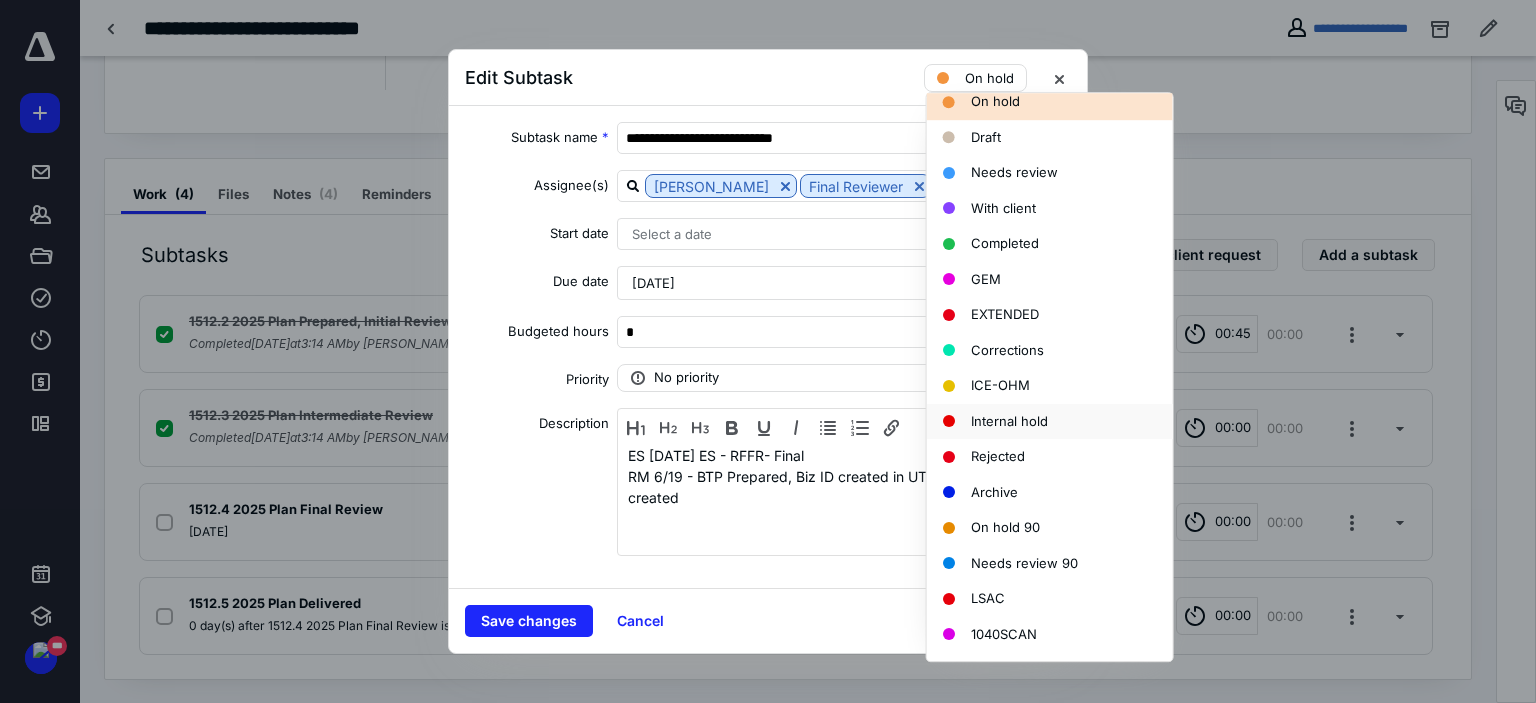click on "Internal hold" at bounding box center (1009, 421) 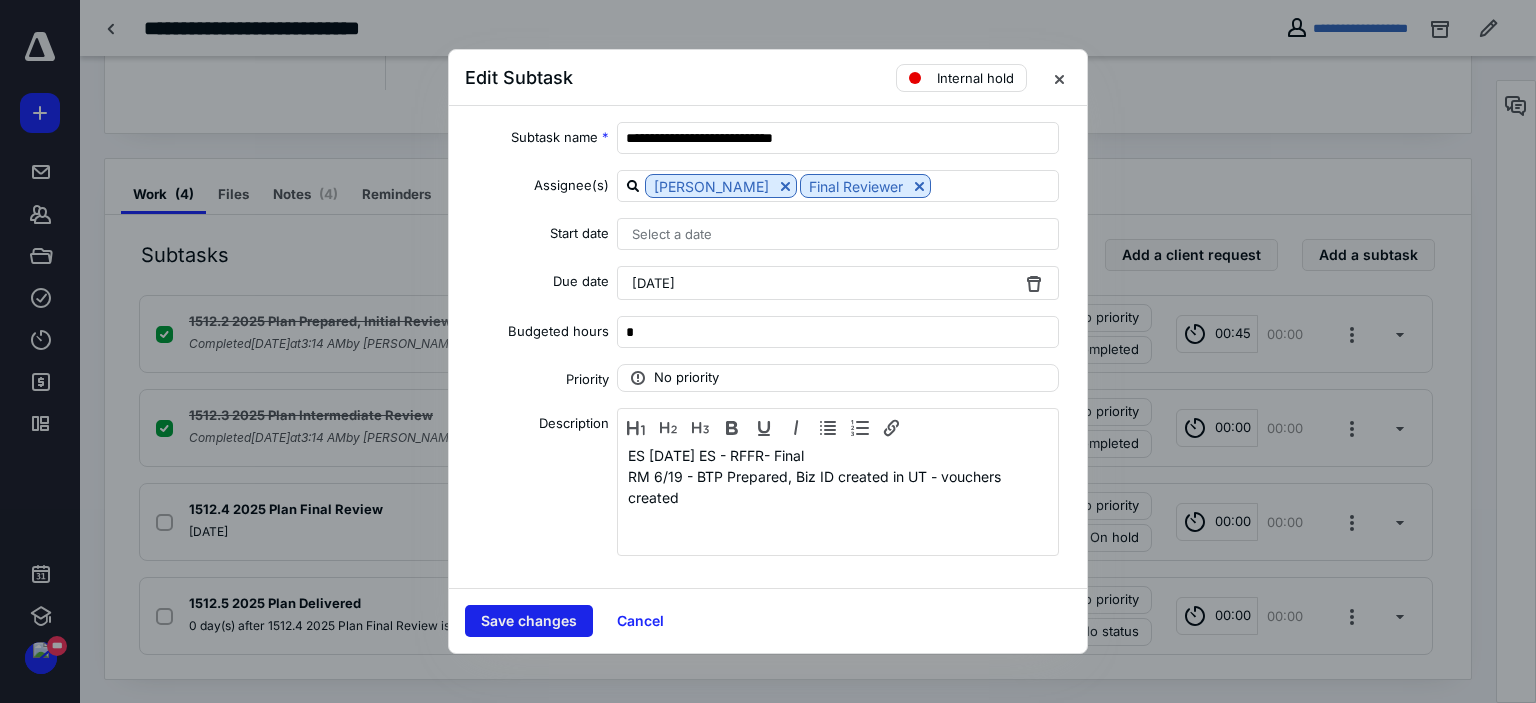 click on "Save changes" at bounding box center [529, 621] 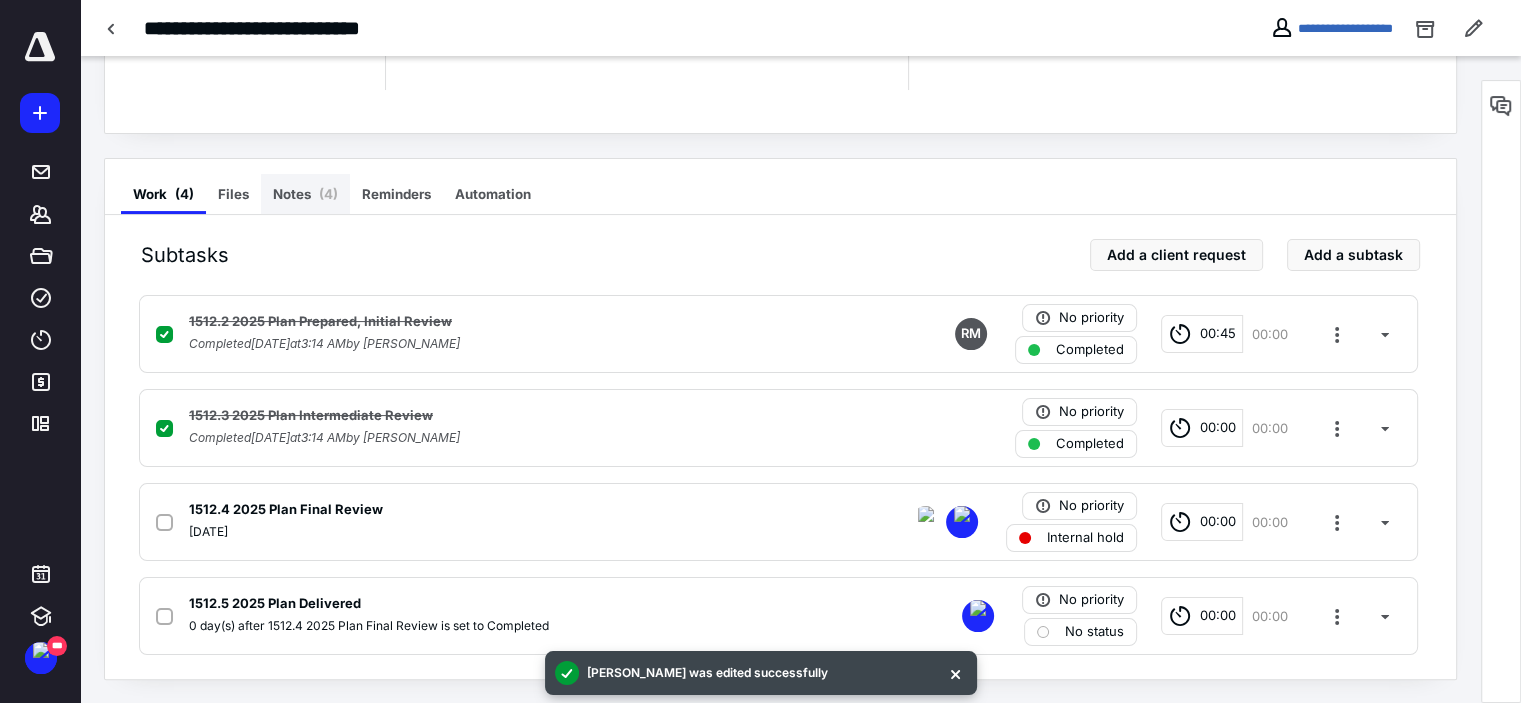 click on "Notes ( 4 )" at bounding box center (305, 194) 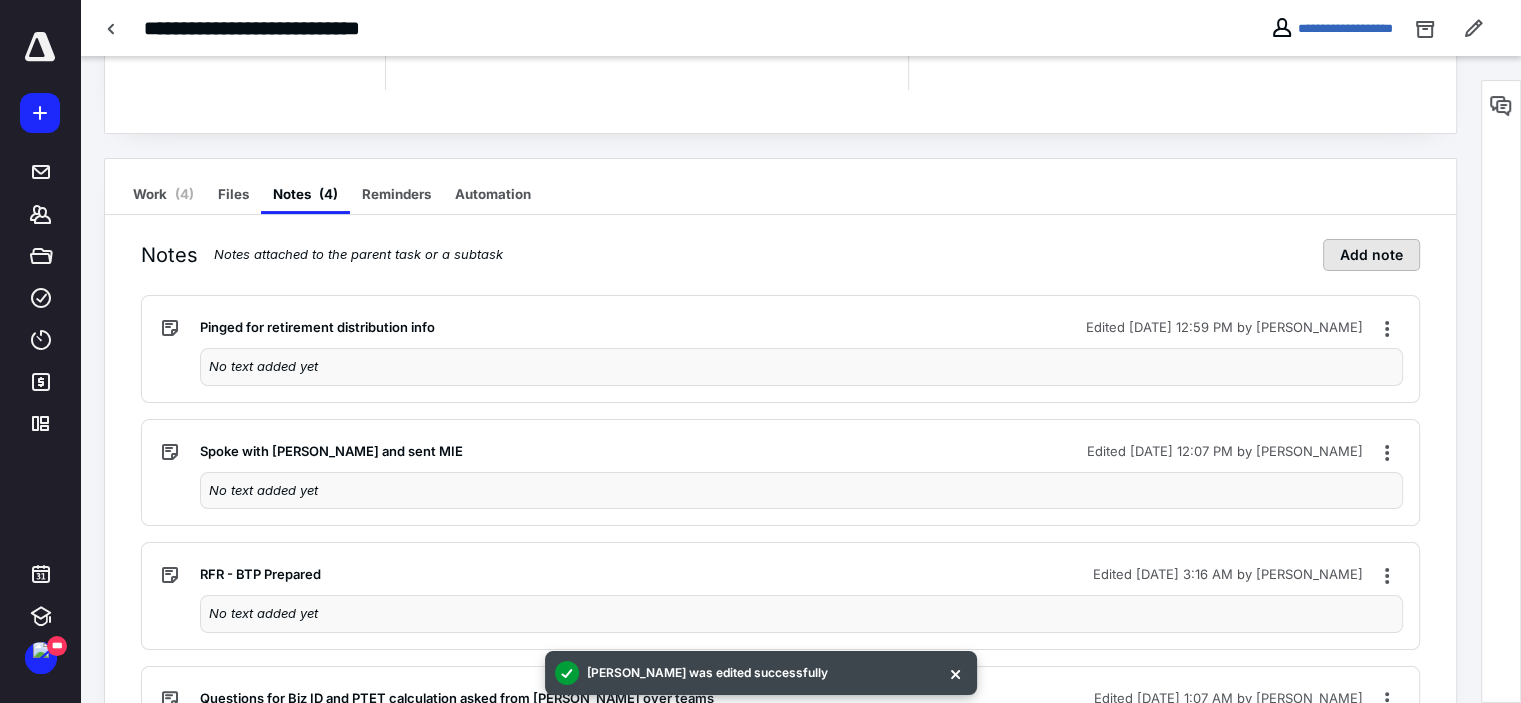 click on "Add note" at bounding box center (1371, 255) 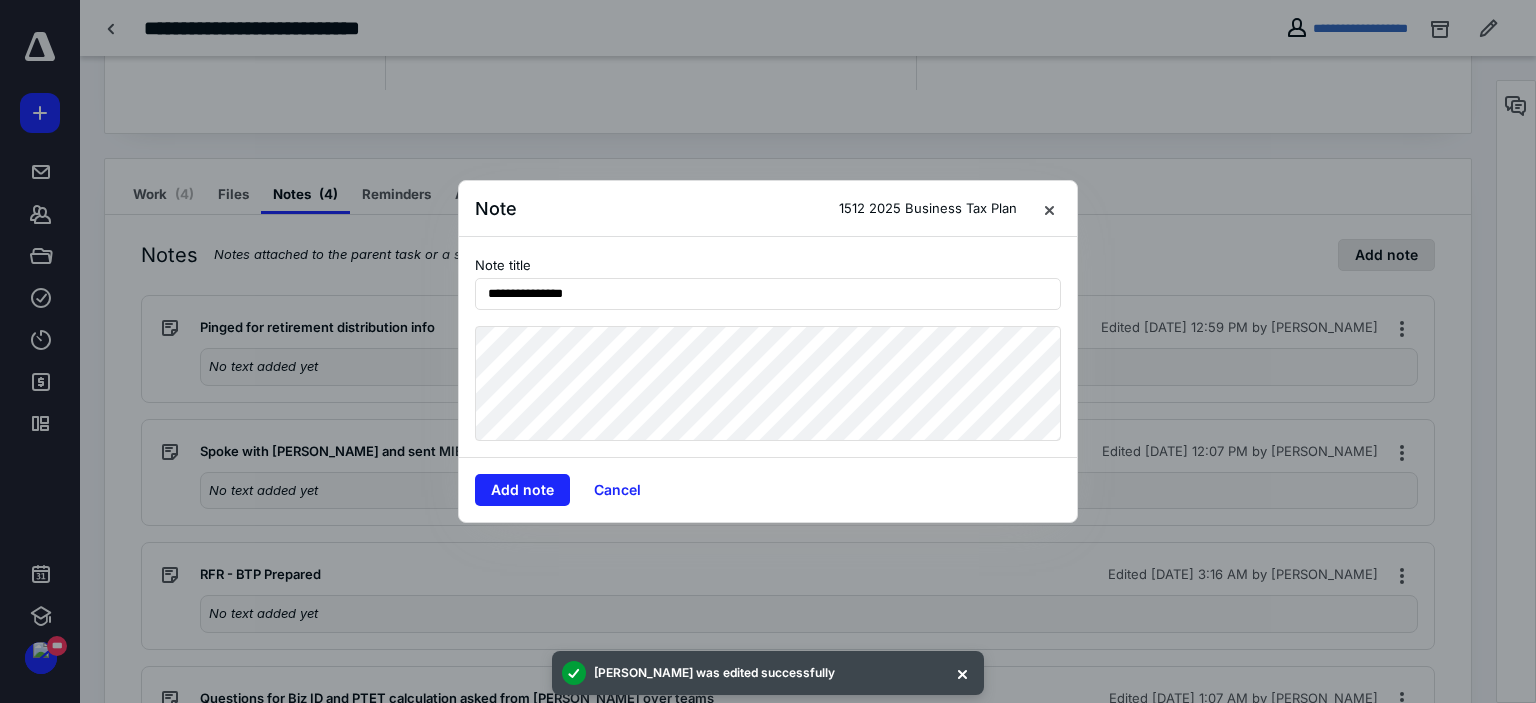 type on "**********" 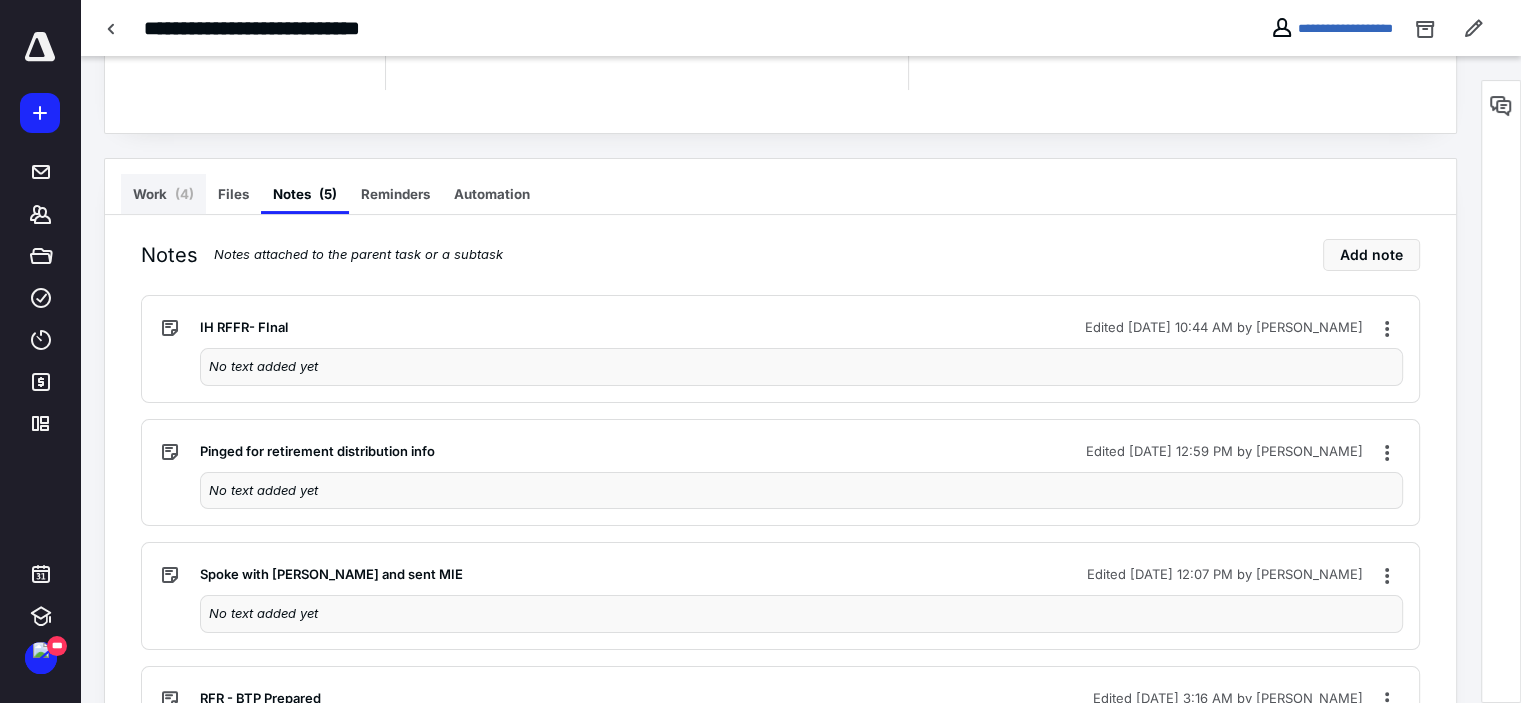 click on "Work ( 4 )" at bounding box center (163, 194) 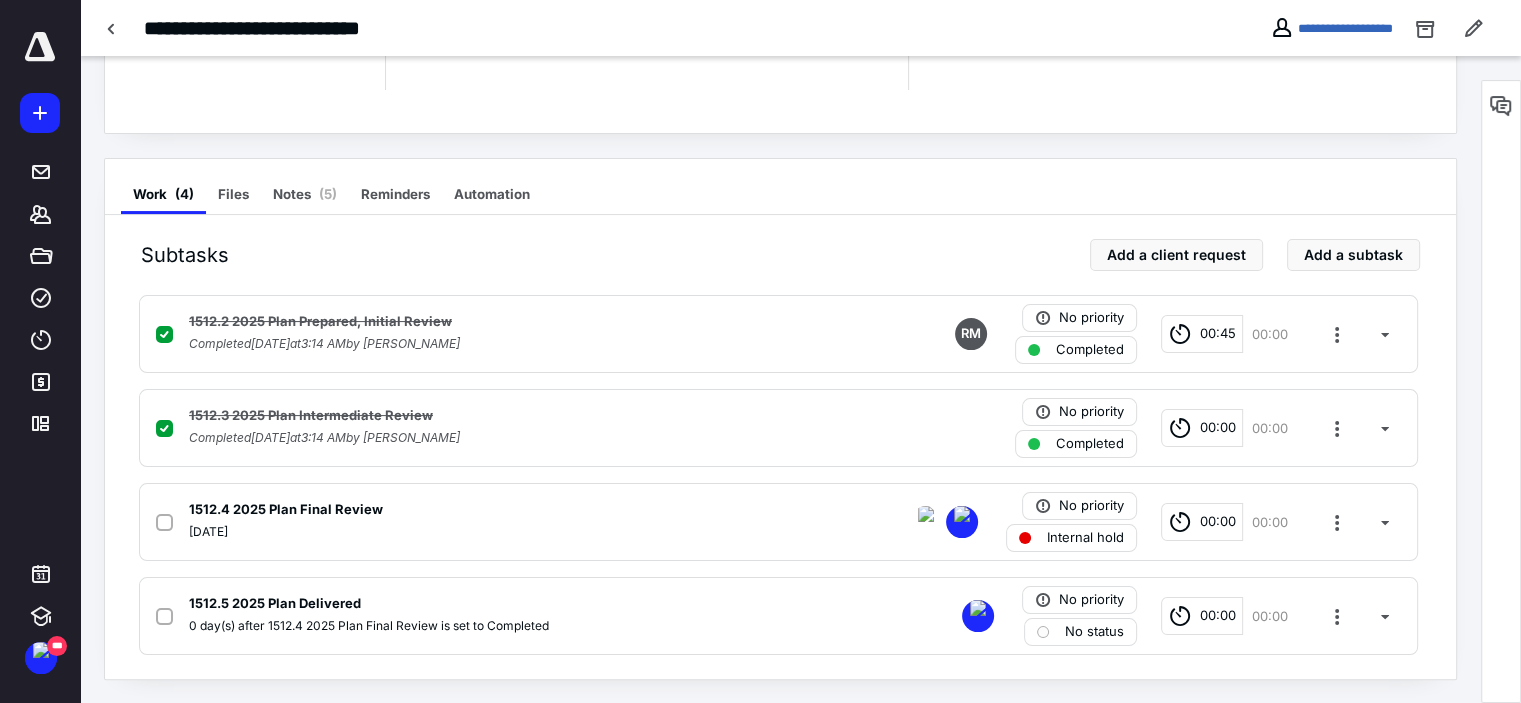 scroll, scrollTop: 0, scrollLeft: 0, axis: both 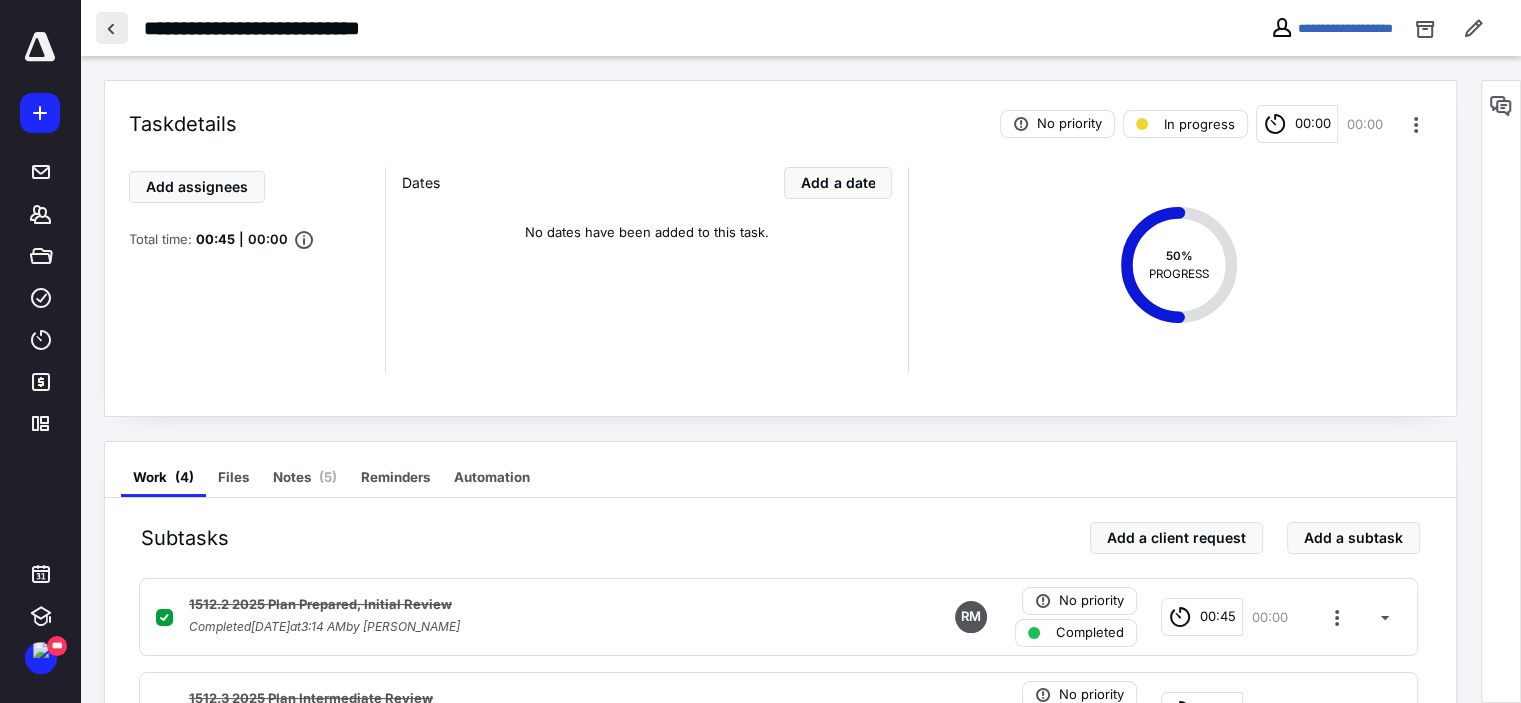 click at bounding box center (112, 28) 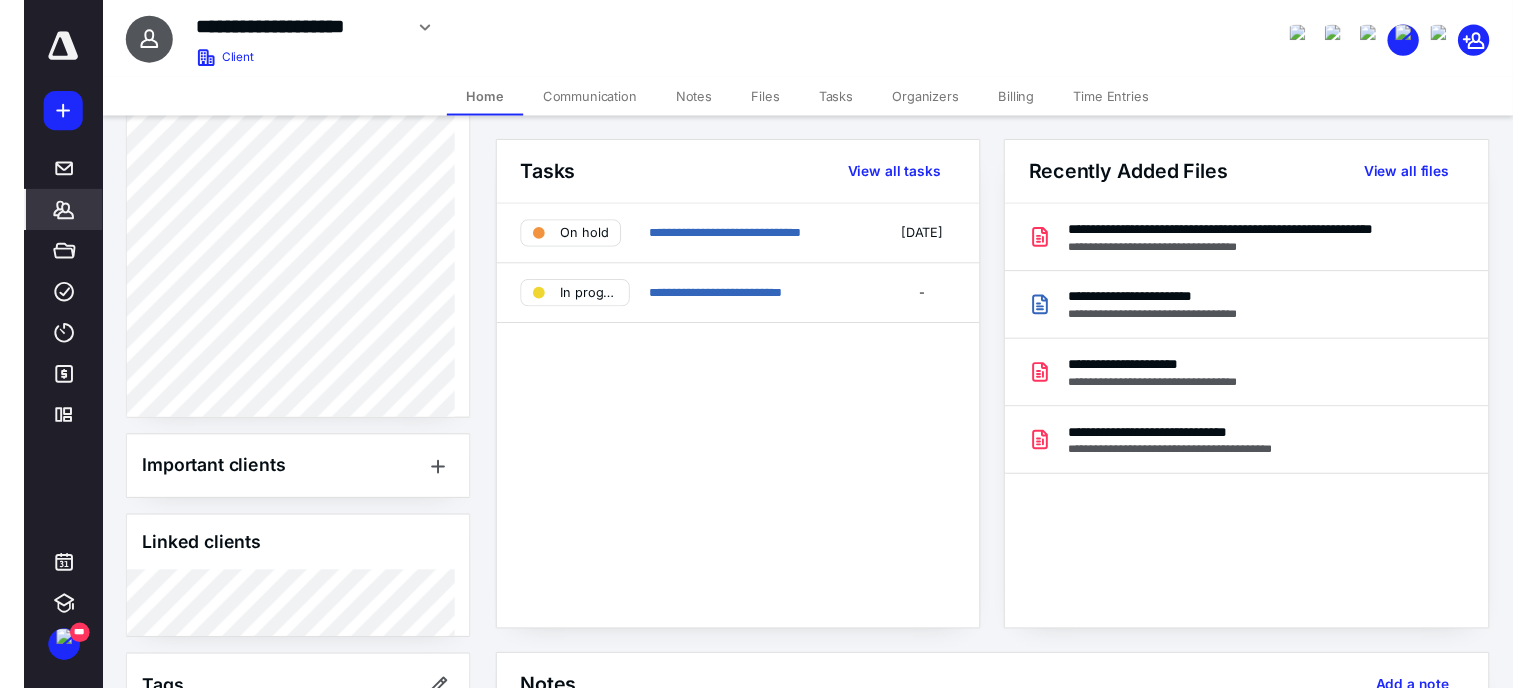 scroll, scrollTop: 1612, scrollLeft: 0, axis: vertical 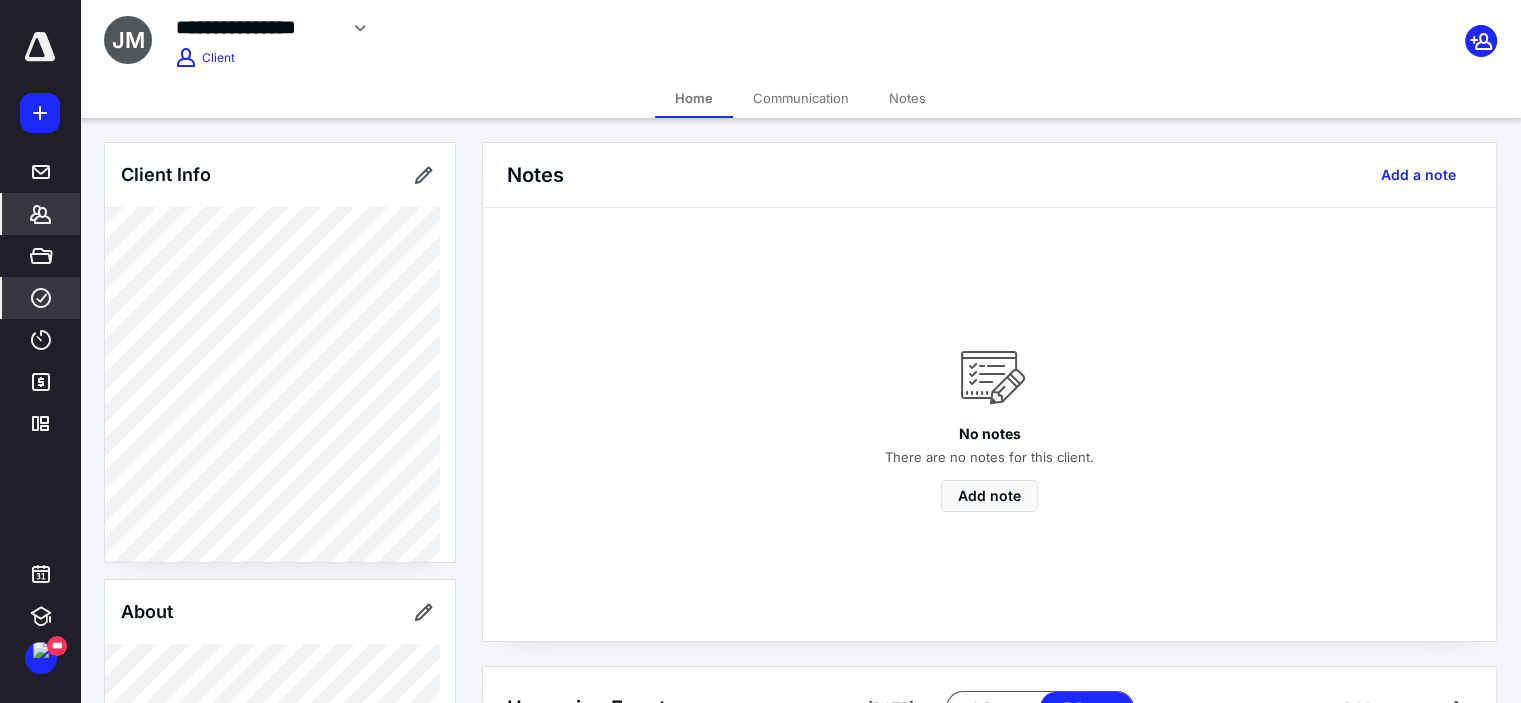 click 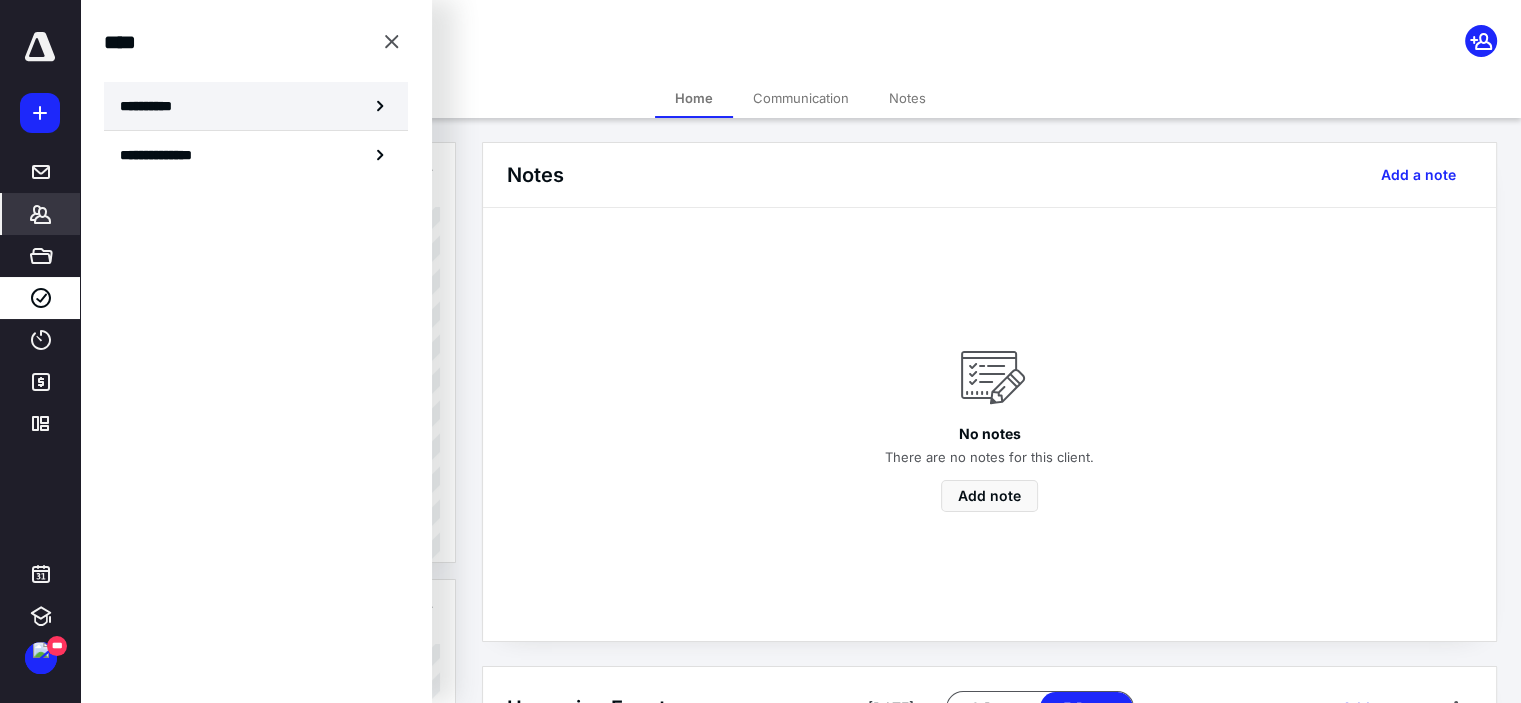 click on "**********" at bounding box center (154, 106) 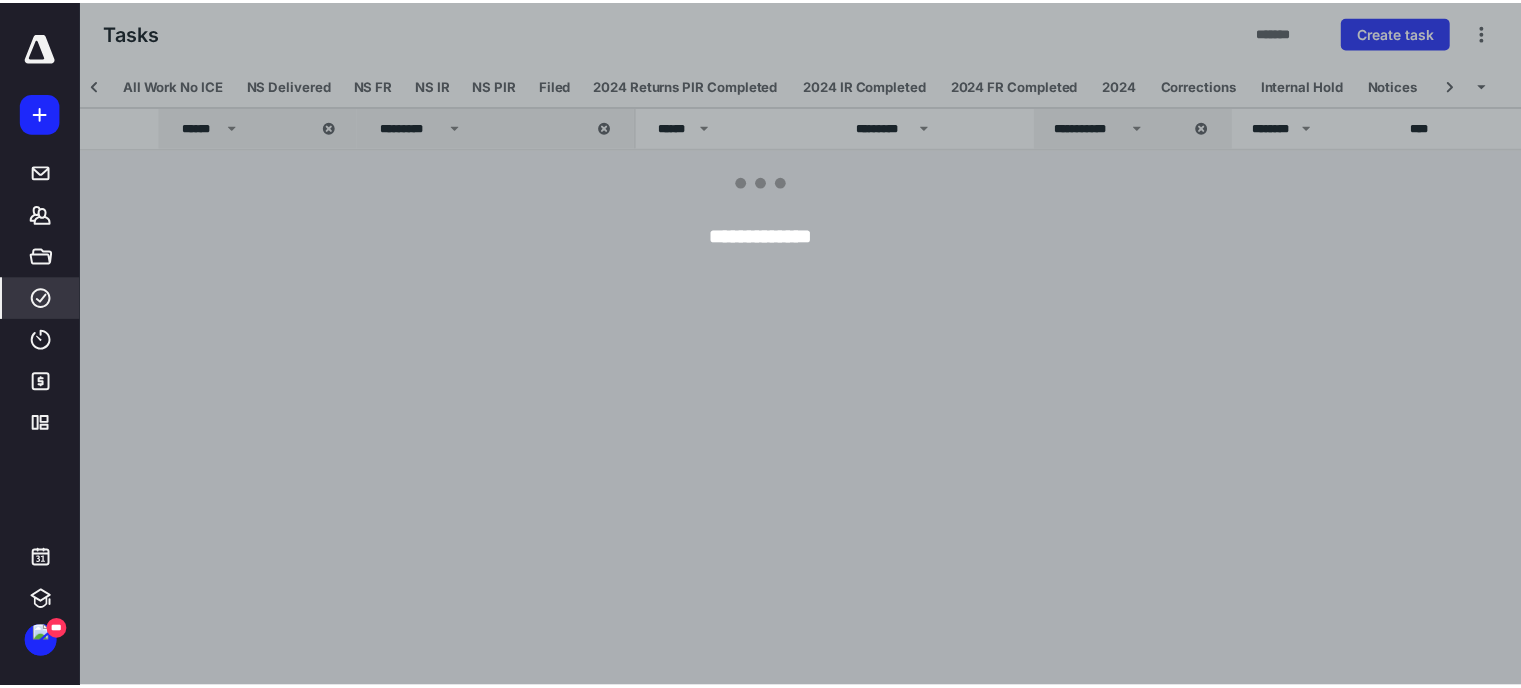 scroll, scrollTop: 0, scrollLeft: 323, axis: horizontal 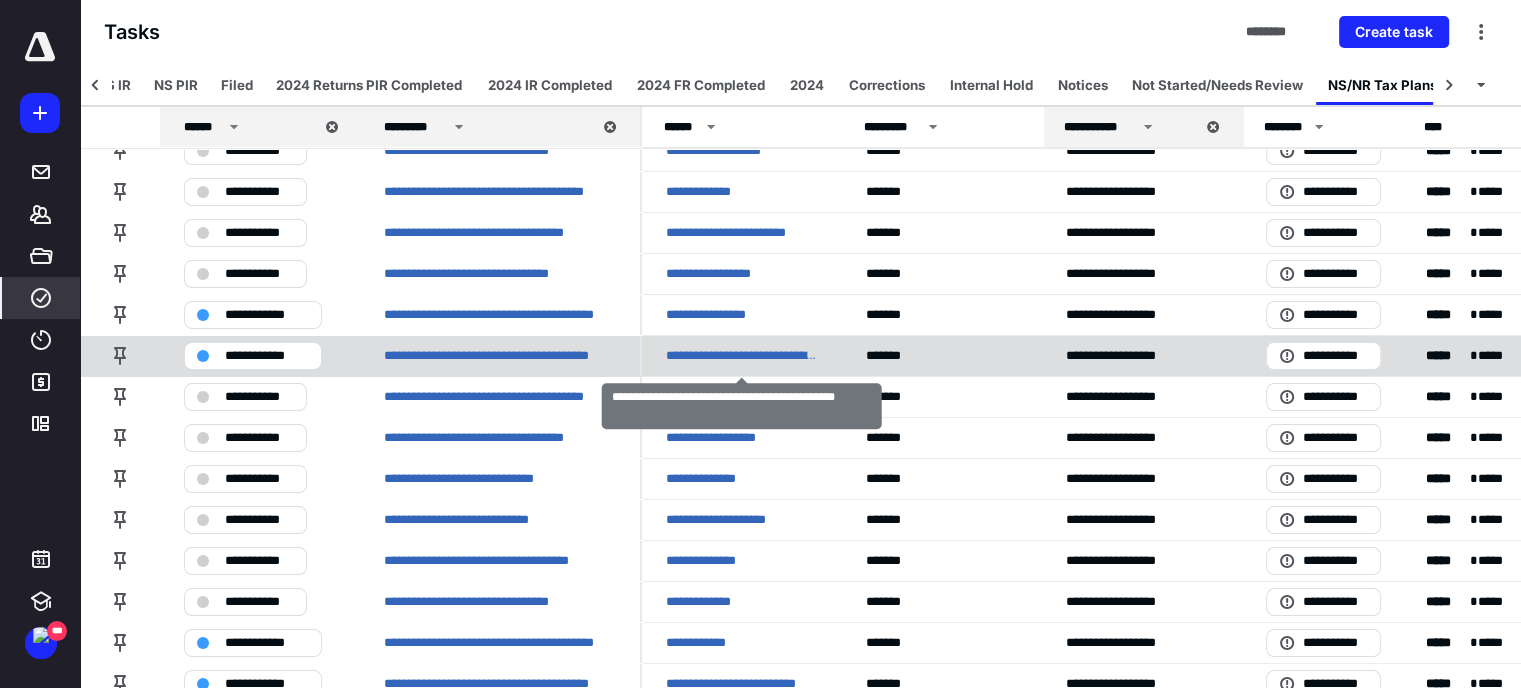 click on "**********" at bounding box center [742, 356] 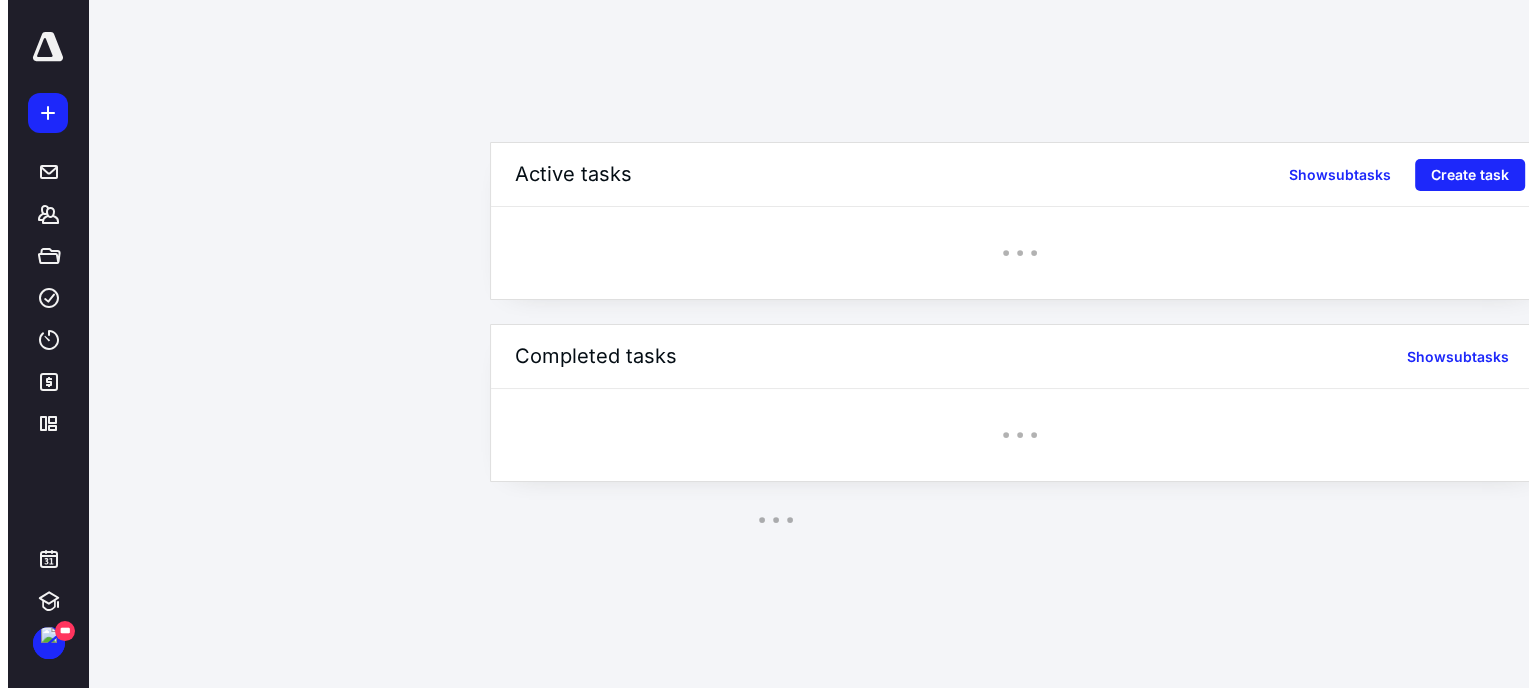 scroll, scrollTop: 0, scrollLeft: 0, axis: both 